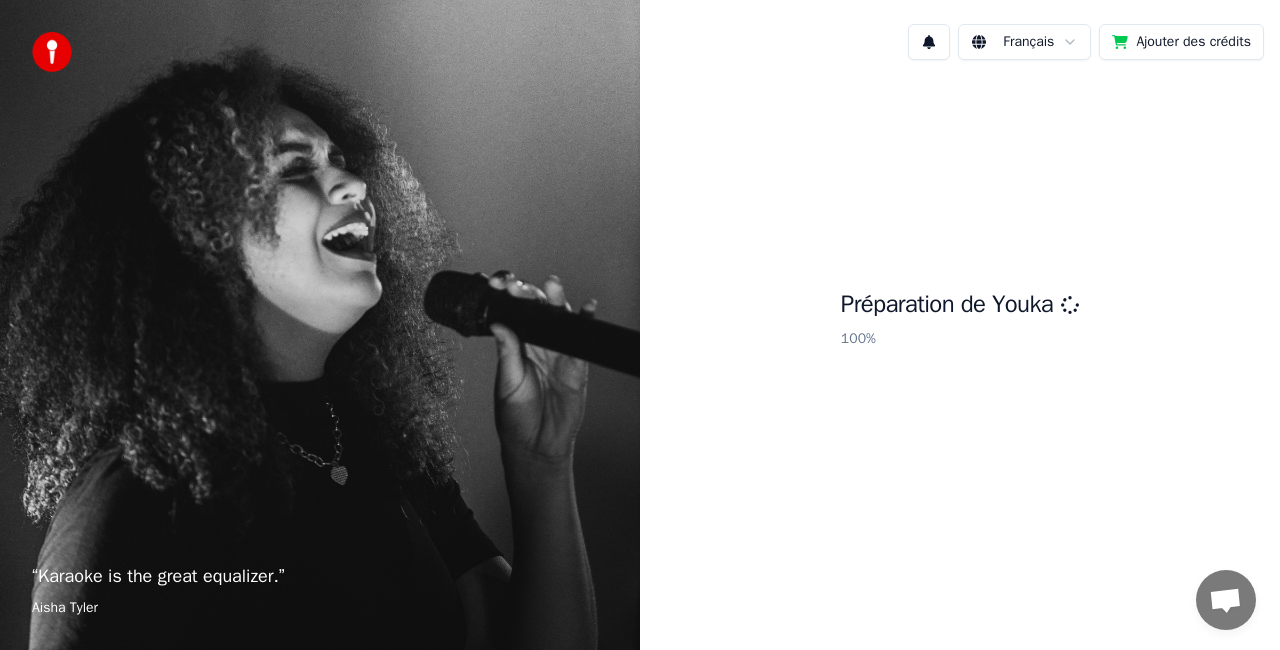scroll, scrollTop: 0, scrollLeft: 0, axis: both 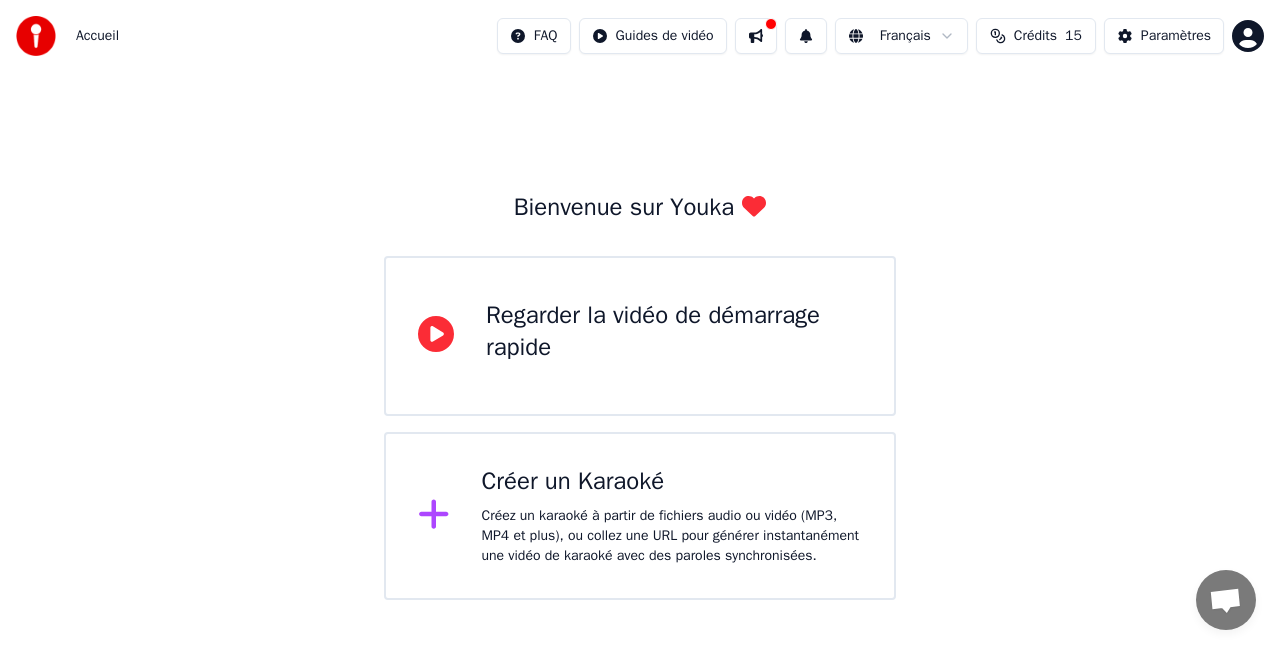 click on "Créer un Karaoké" at bounding box center [672, 482] 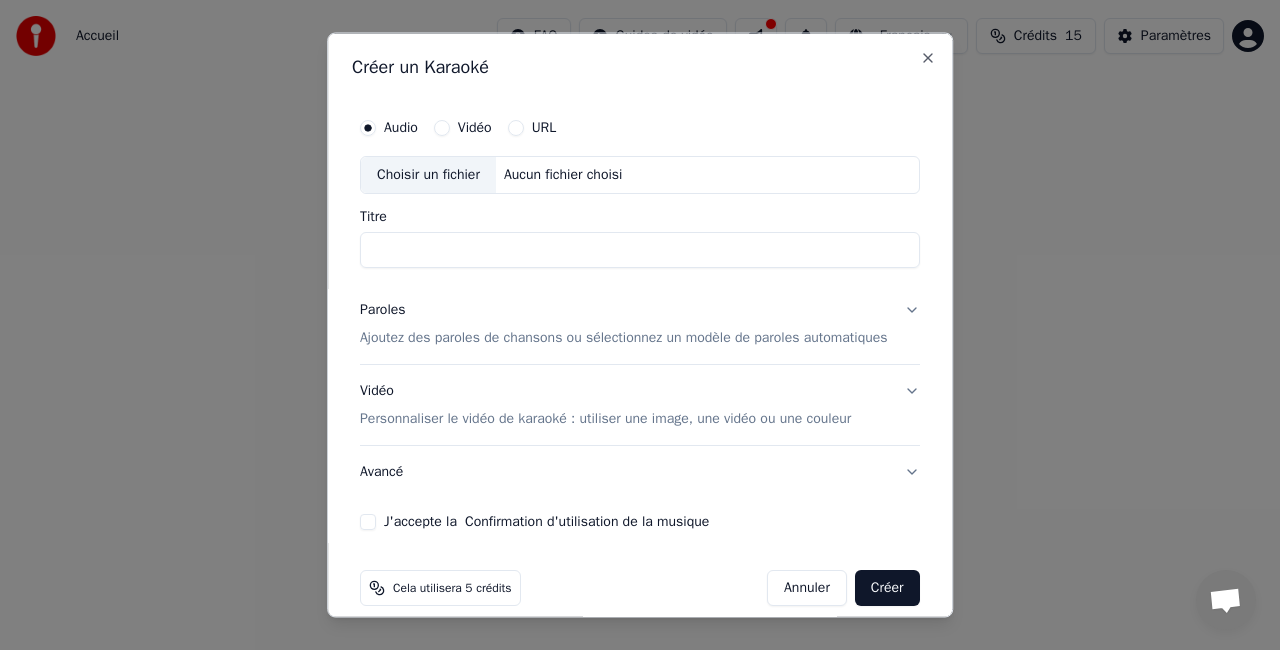 click on "Choisir un fichier" at bounding box center [428, 175] 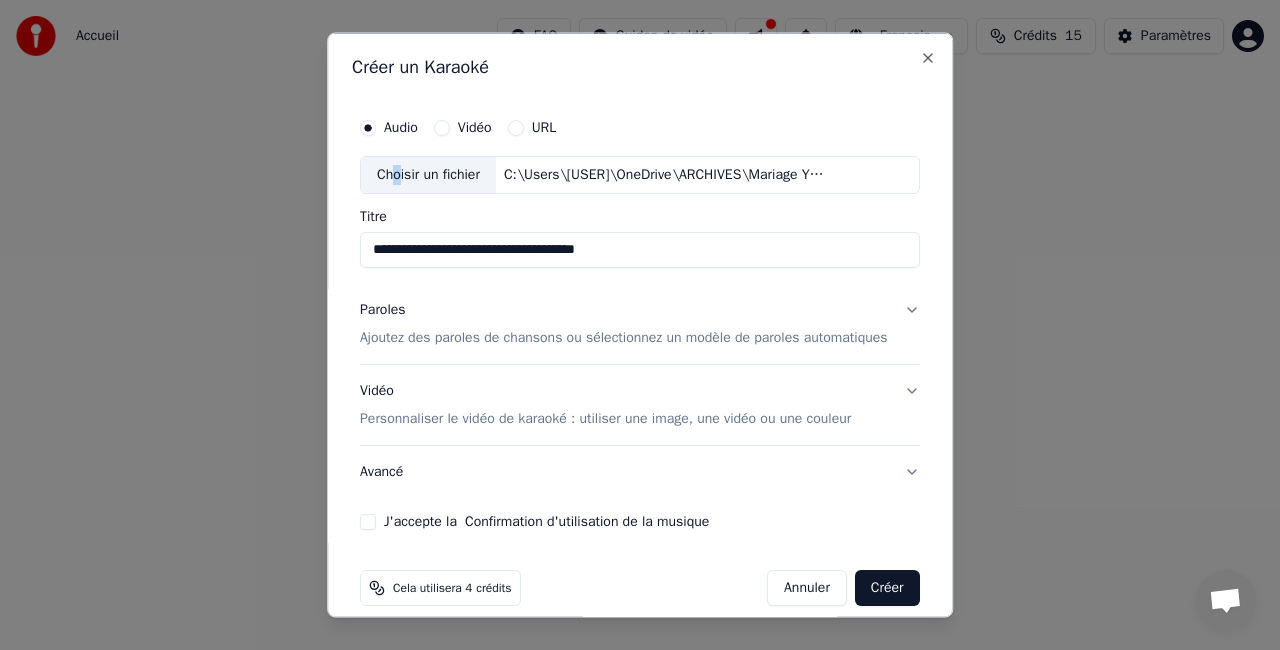 click on "Titre" at bounding box center [640, 216] 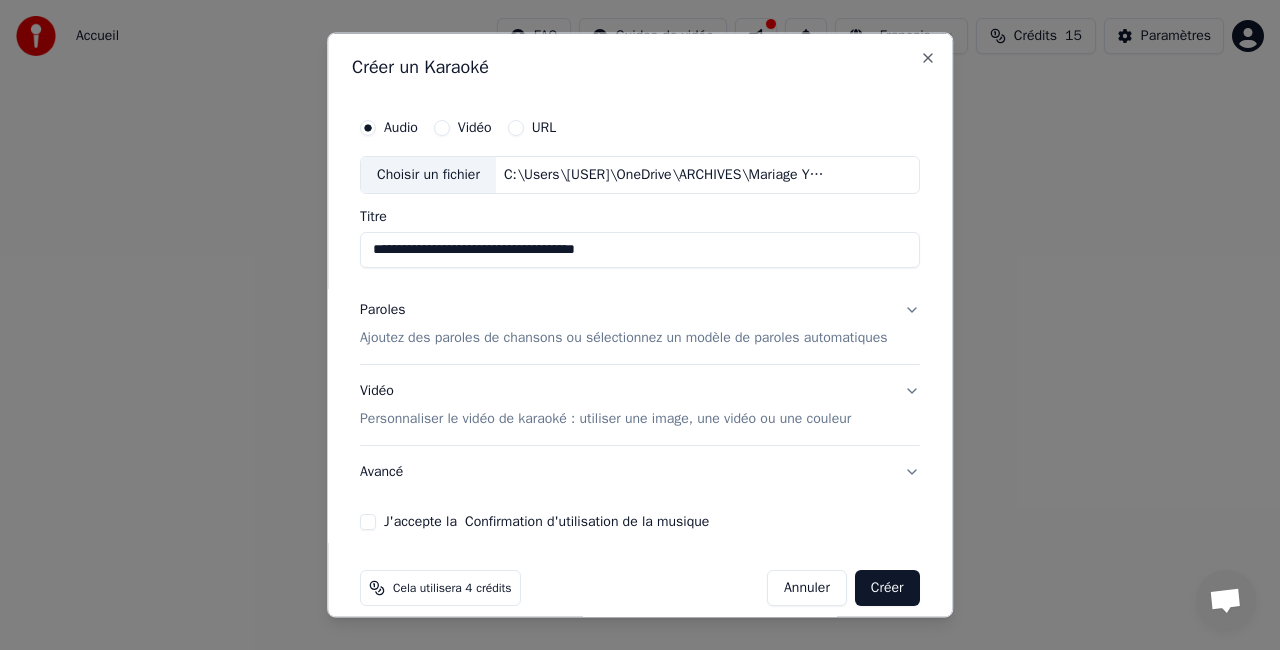 drag, startPoint x: 536, startPoint y: 247, endPoint x: 663, endPoint y: 272, distance: 129.43724 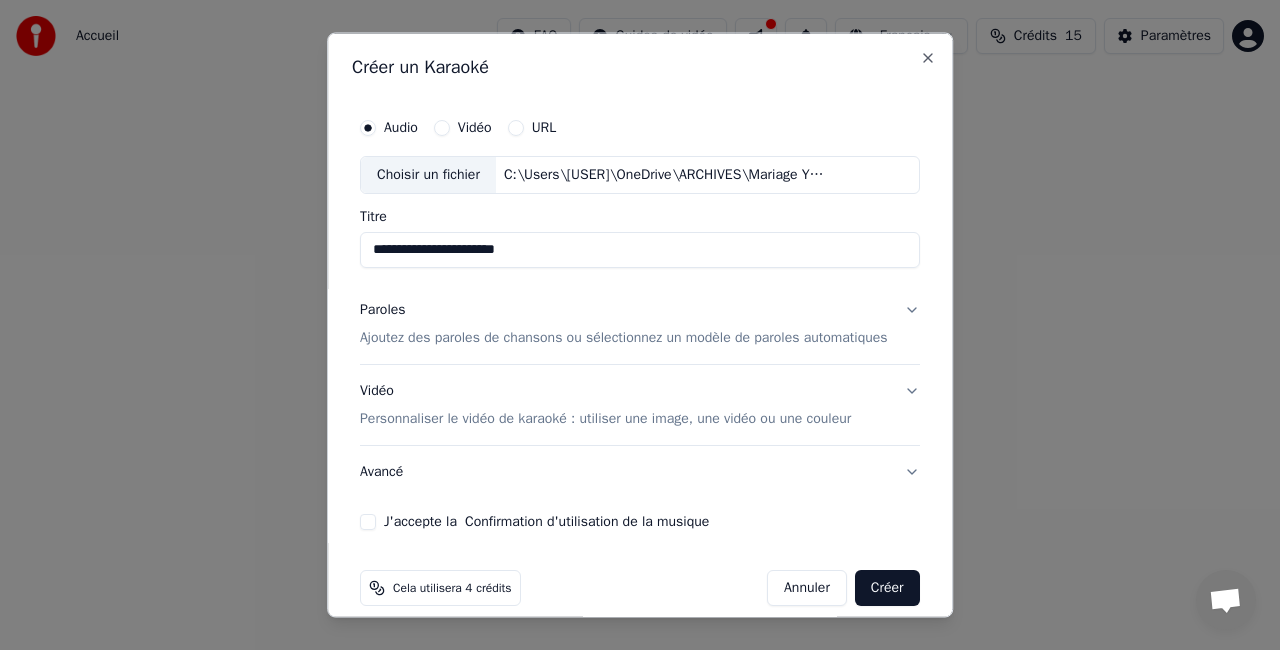 paste on "**********" 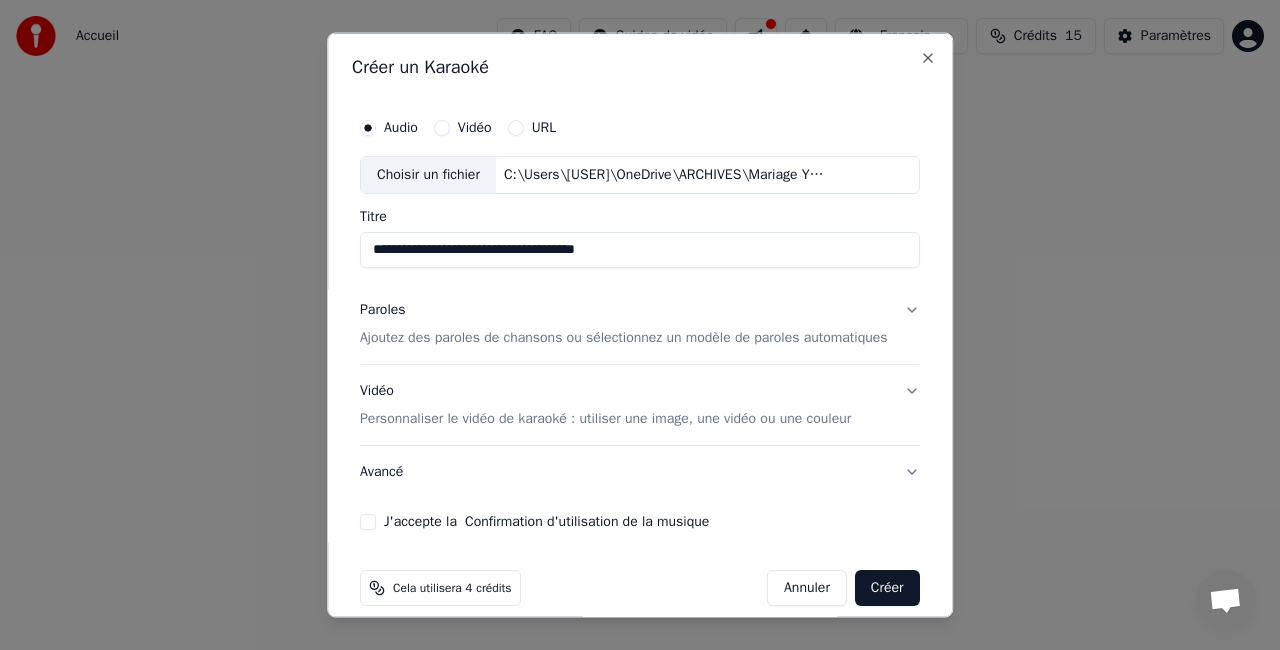 type on "**********" 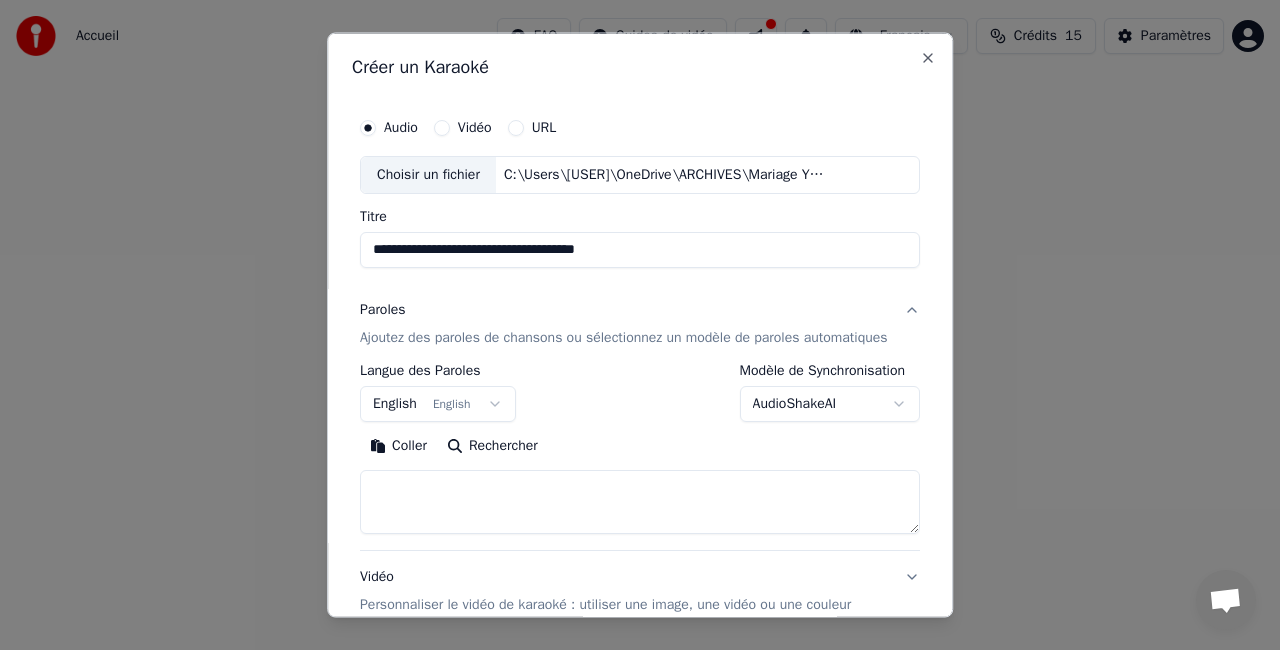 click on "**********" at bounding box center [640, 300] 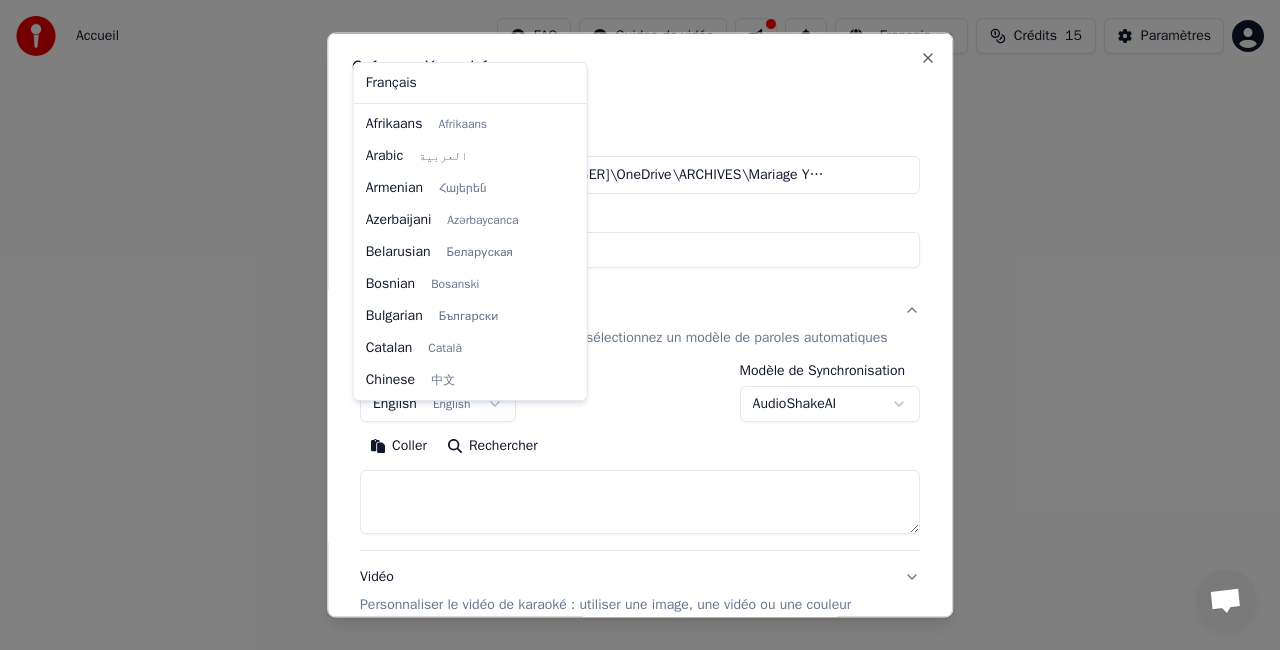 scroll, scrollTop: 160, scrollLeft: 0, axis: vertical 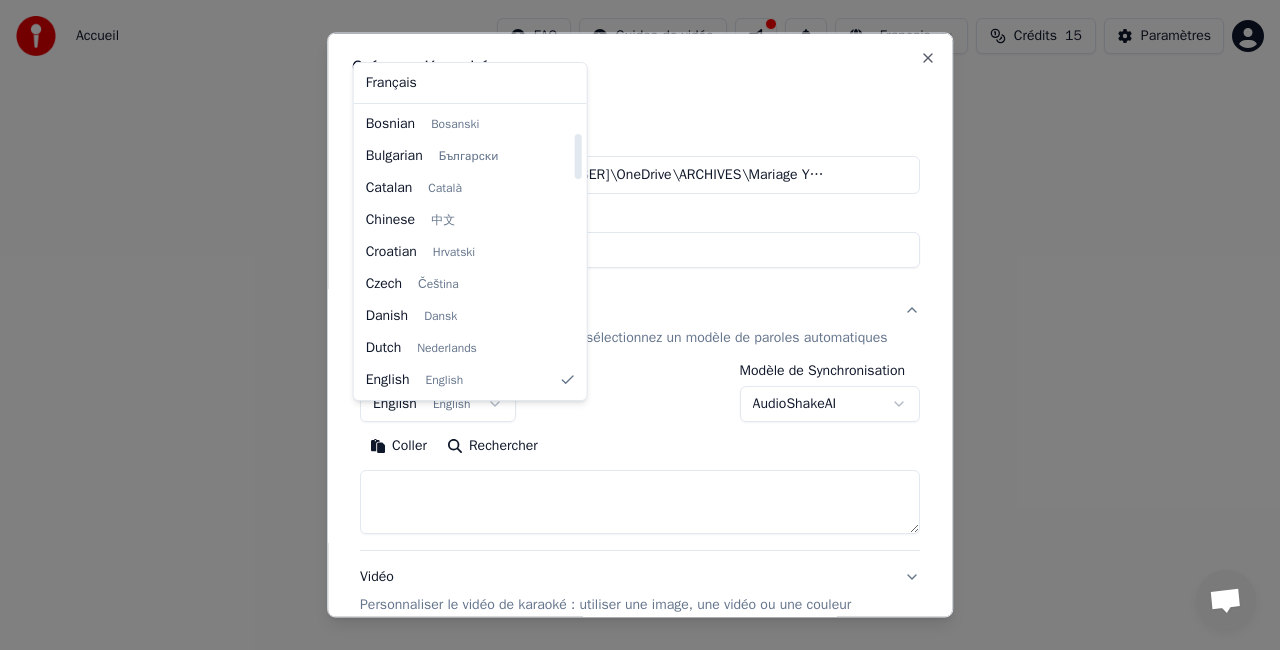 select on "**" 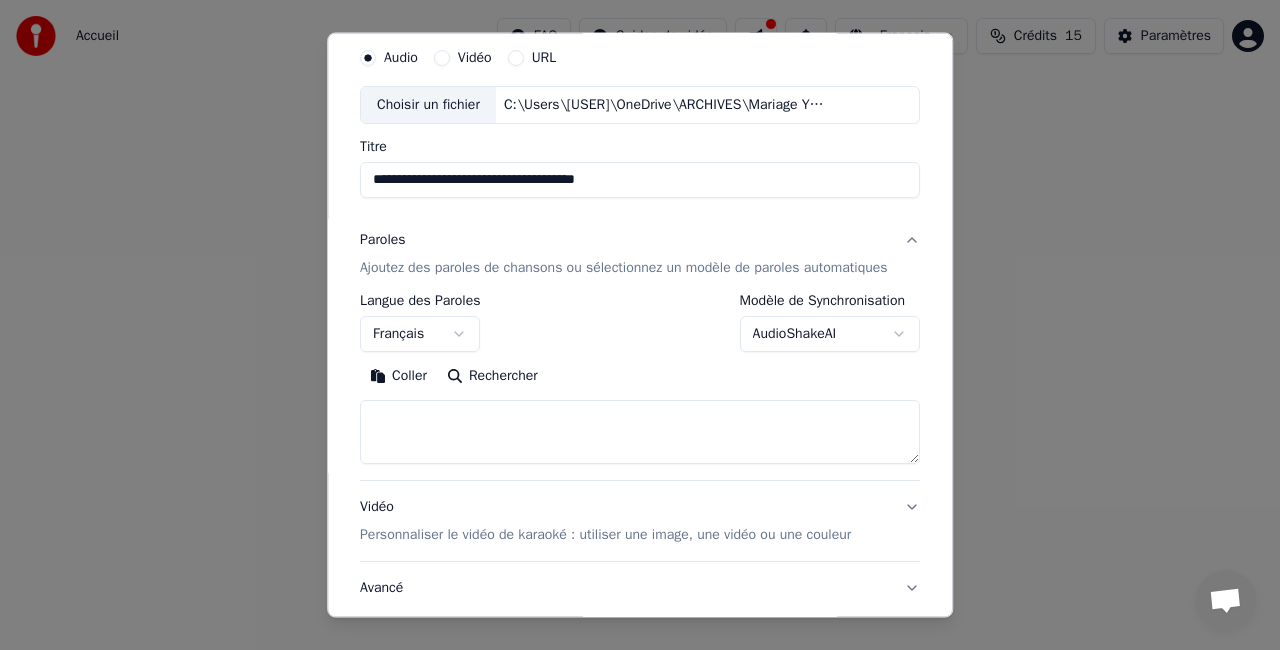 scroll, scrollTop: 100, scrollLeft: 0, axis: vertical 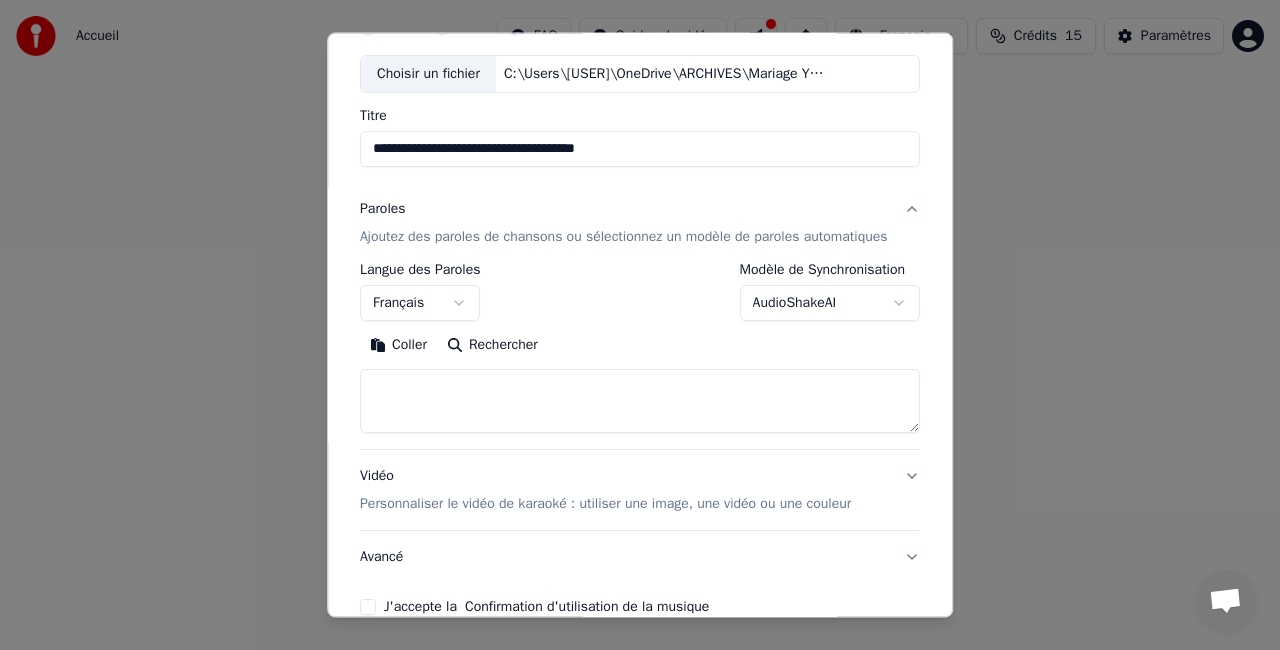 click at bounding box center [640, 401] 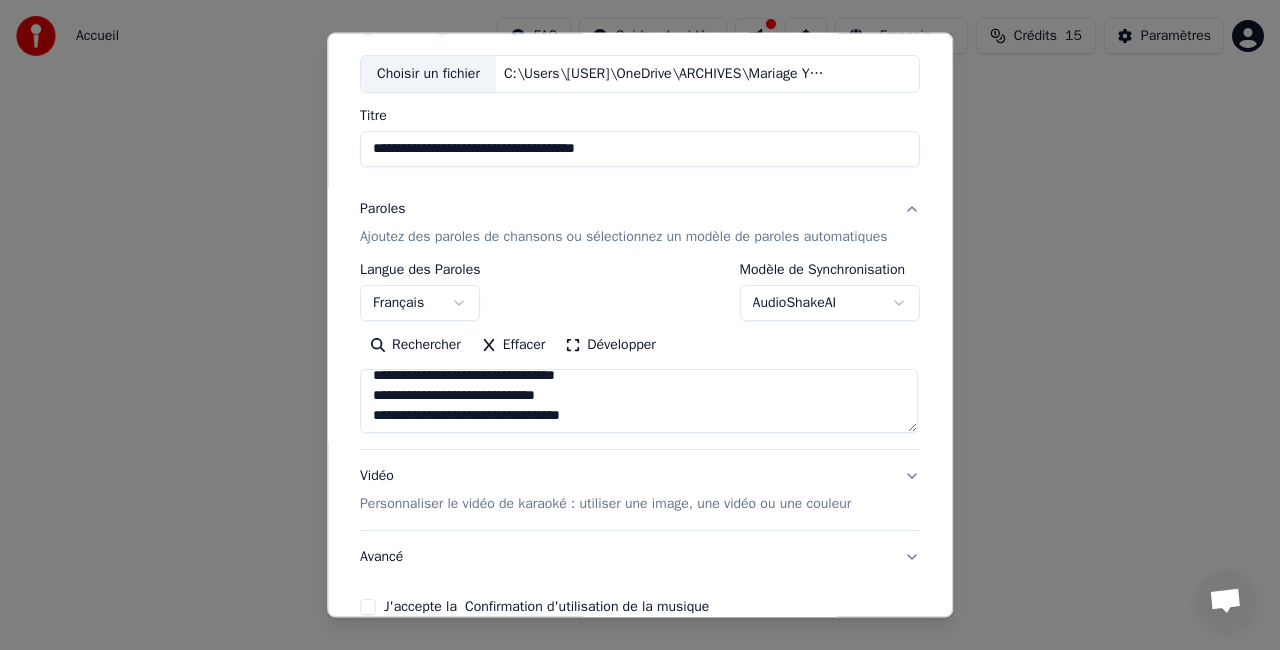 scroll, scrollTop: 1392, scrollLeft: 0, axis: vertical 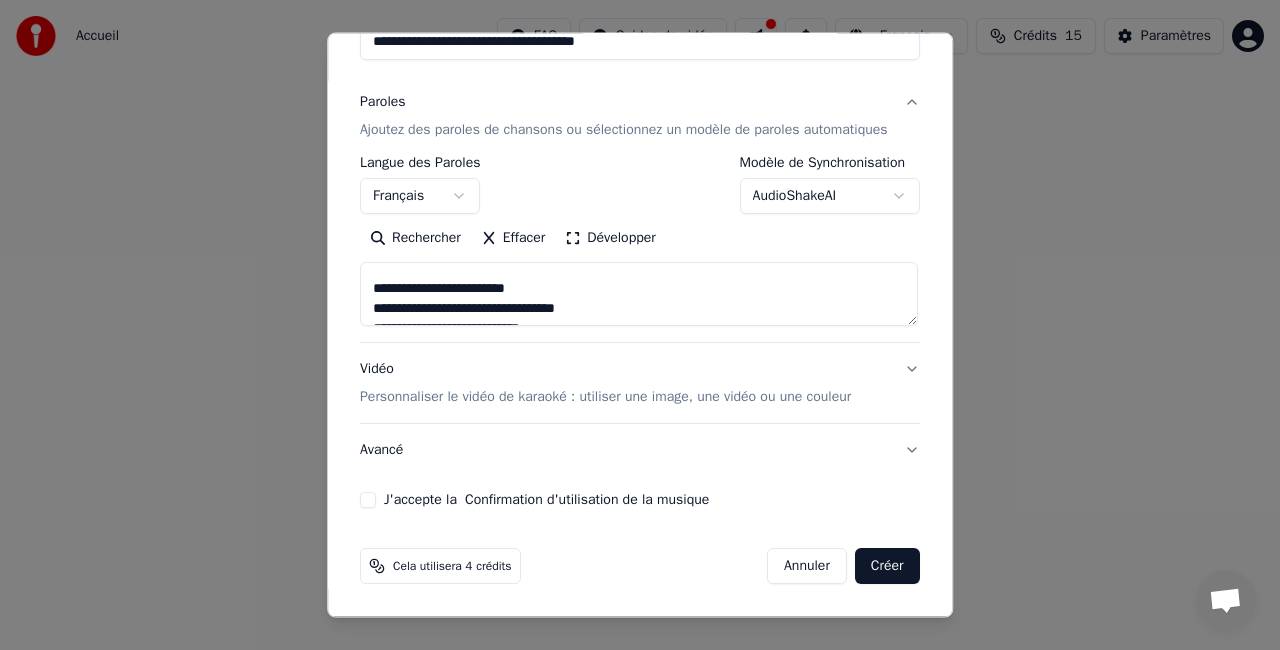 type on "**********" 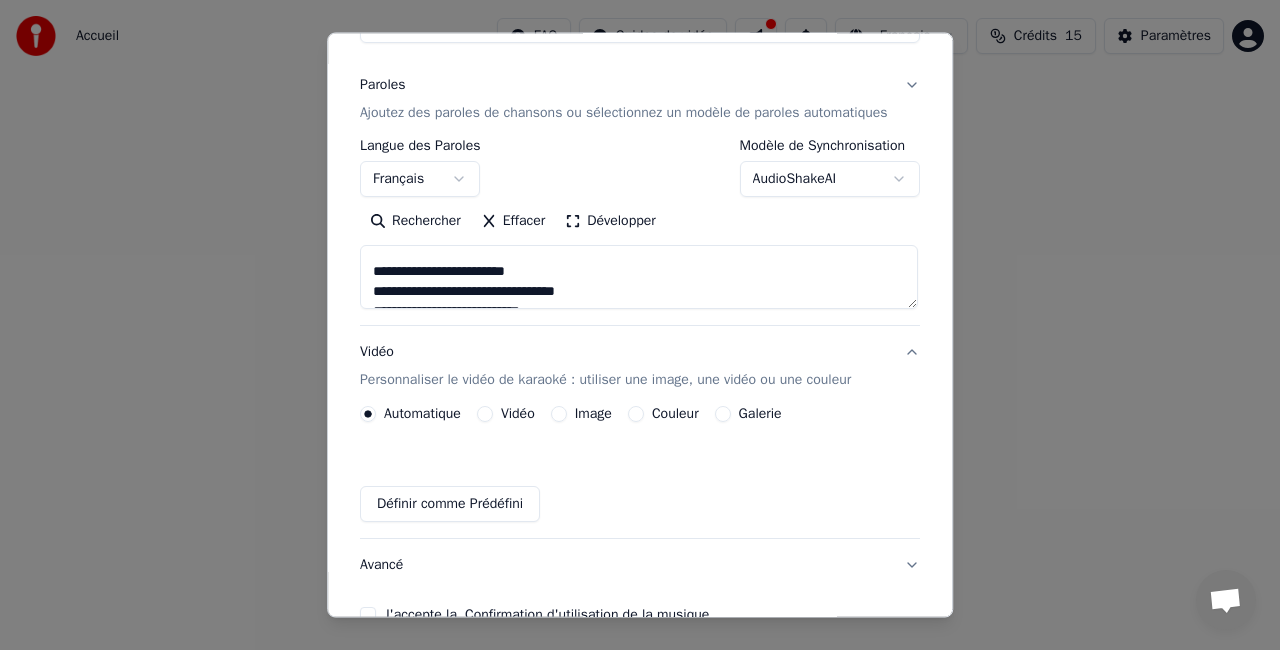 scroll, scrollTop: 170, scrollLeft: 0, axis: vertical 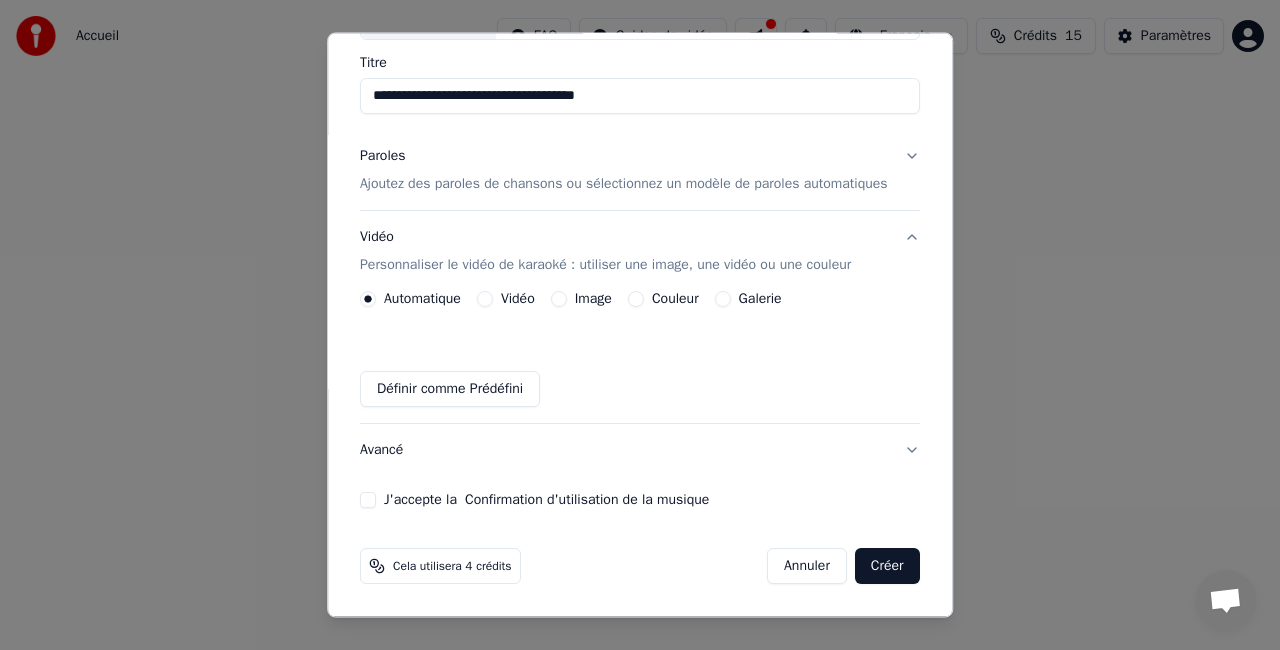 click on "Vidéo" at bounding box center (518, 299) 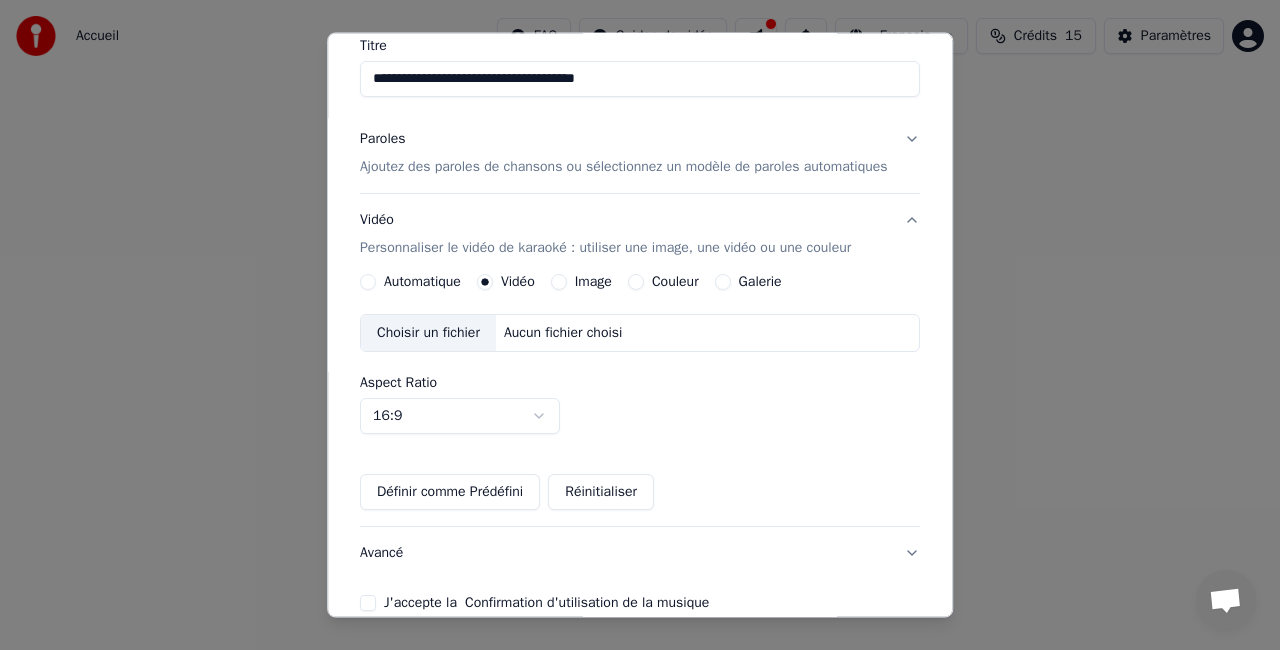 click on "Choisir un fichier" at bounding box center [428, 333] 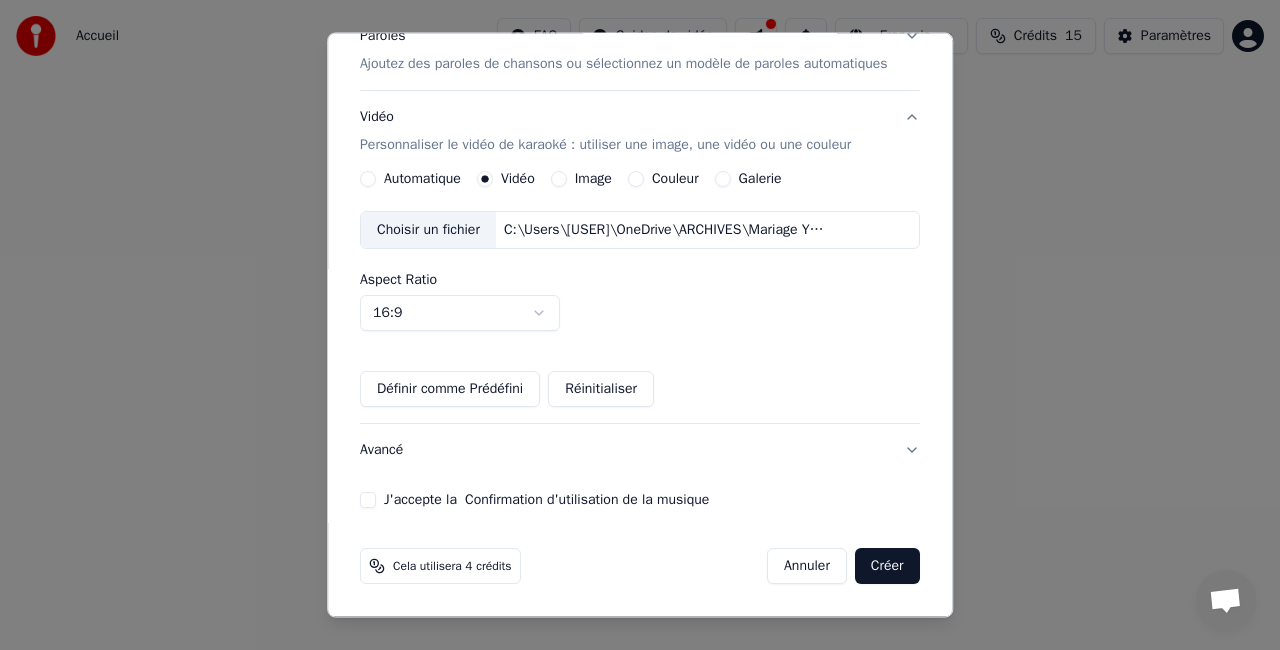 scroll, scrollTop: 290, scrollLeft: 0, axis: vertical 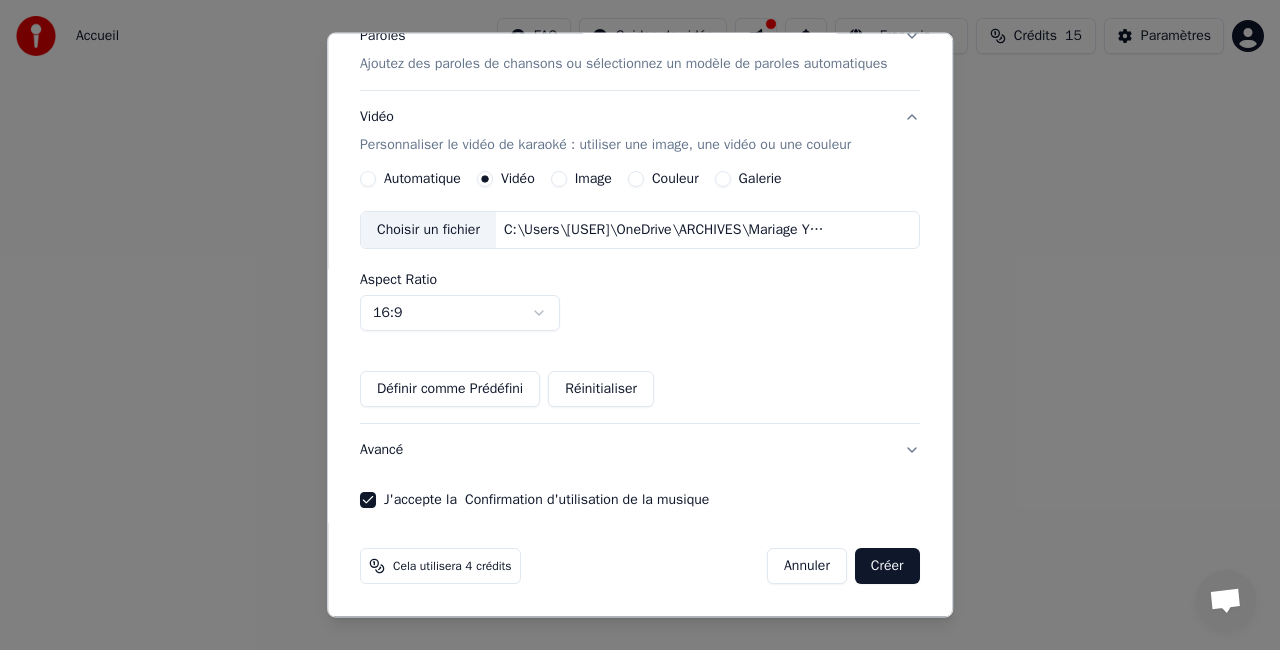 click on "Créer" at bounding box center (887, 566) 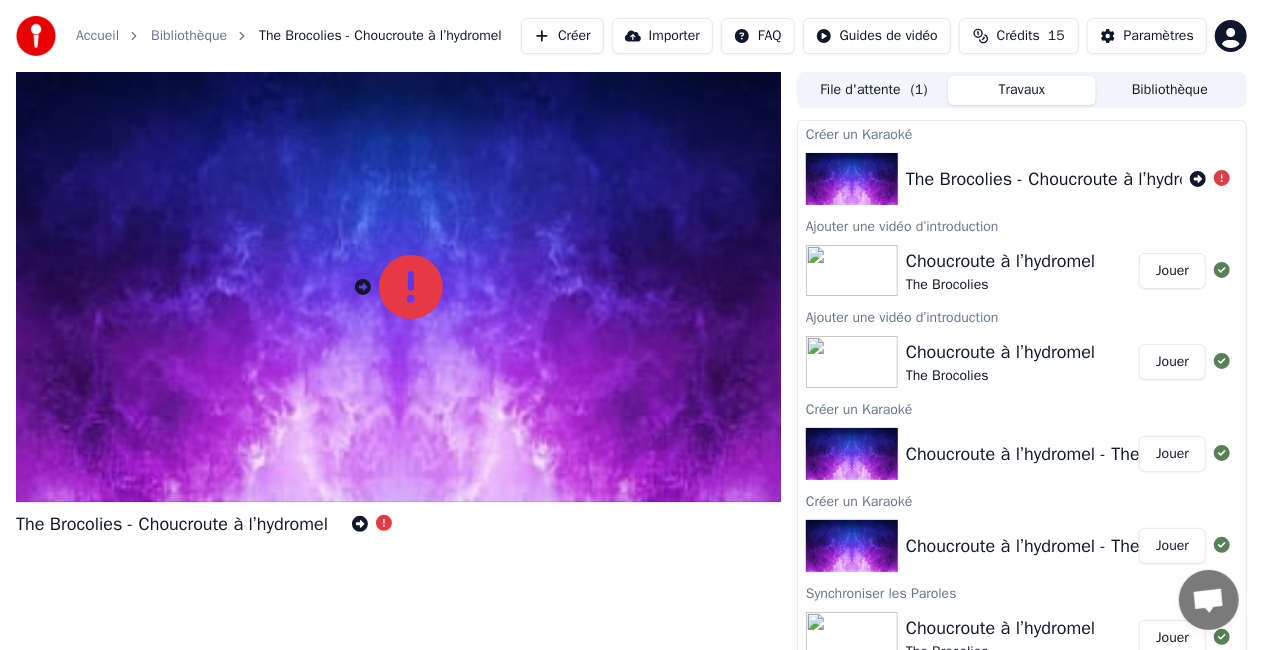 click on "The Brocolies - Choucroute à l’hydromel" at bounding box center [1062, 179] 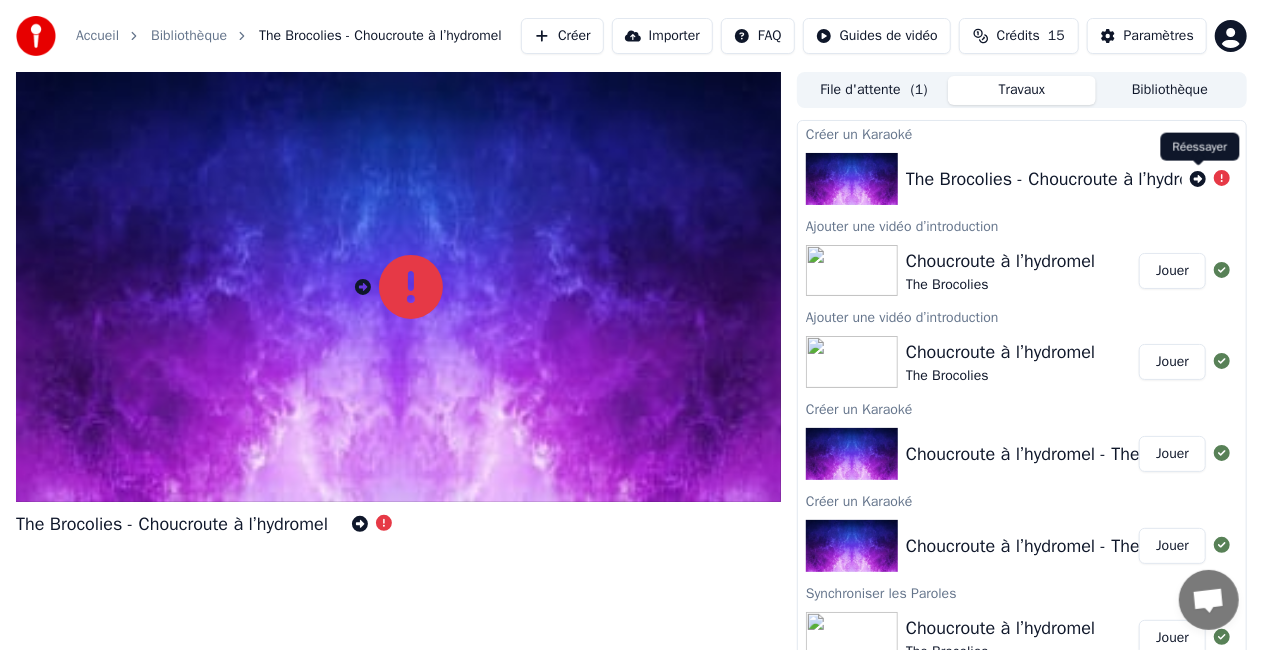 click at bounding box center (1210, 179) 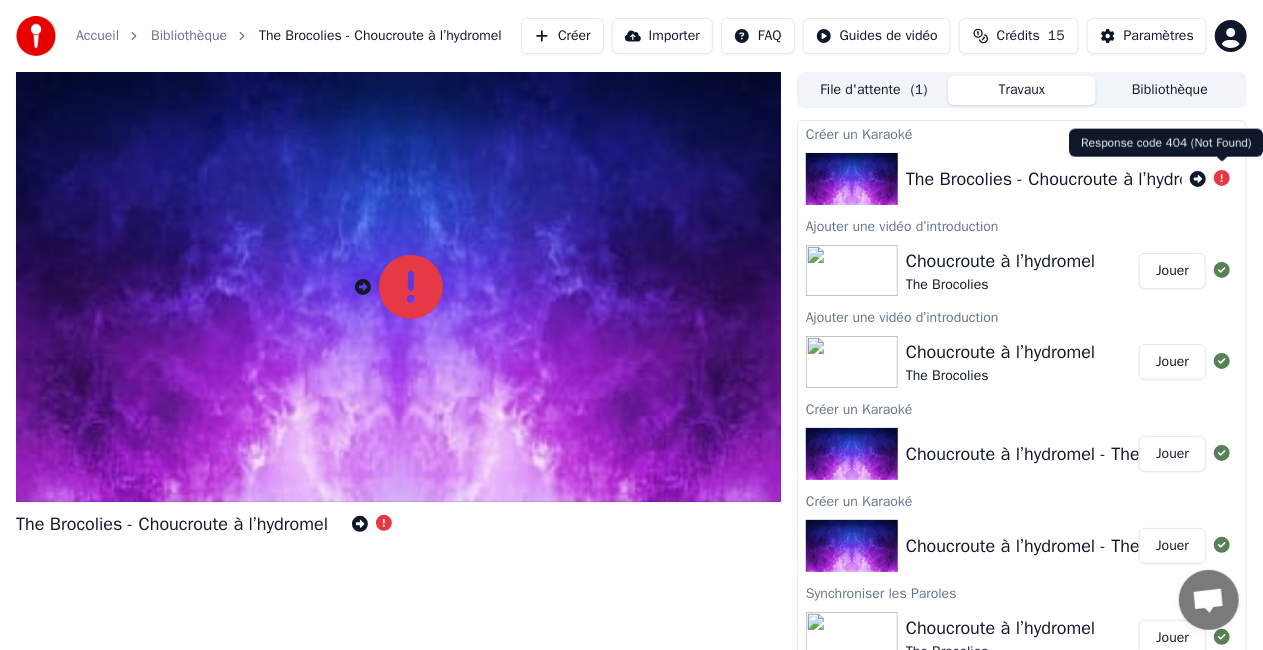 click 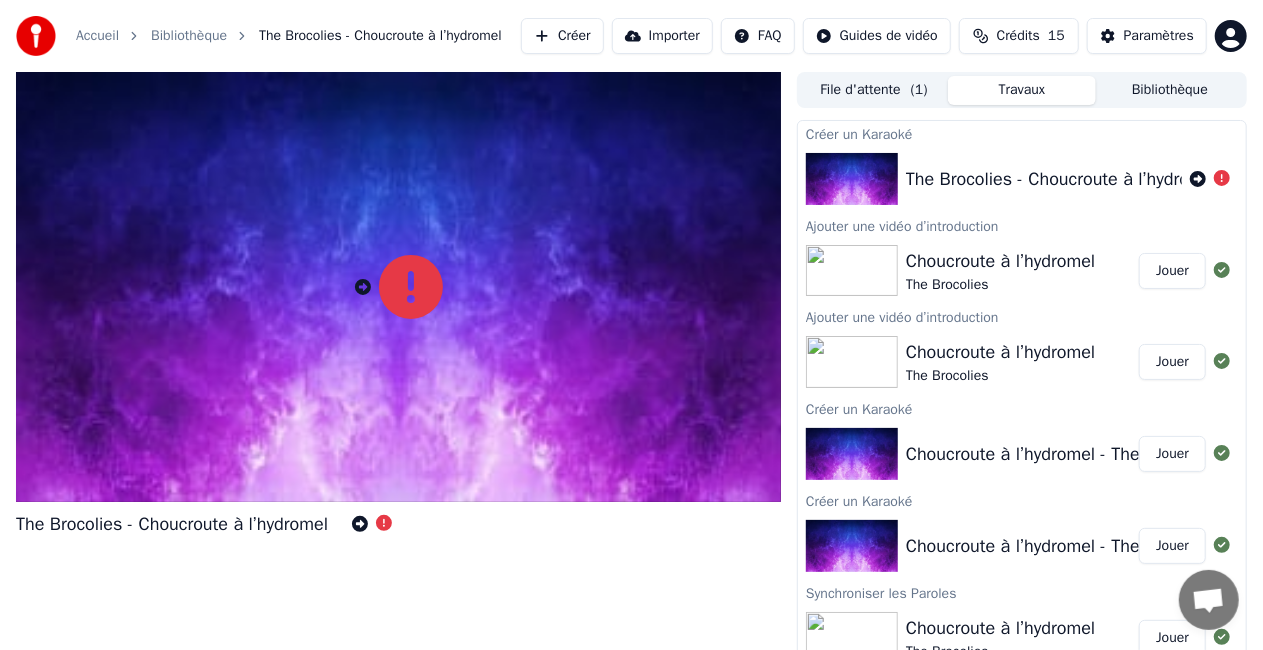 click on "The Brocolies - Choucroute à l’hydromel" at bounding box center [1062, 179] 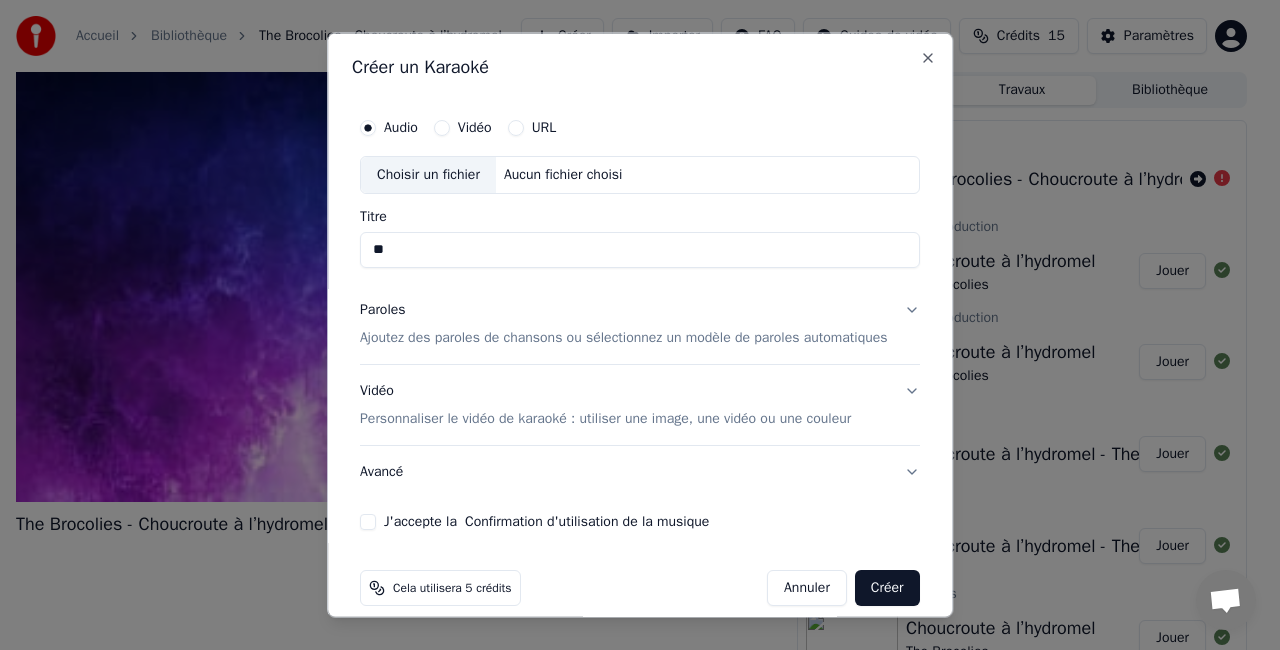 type on "*" 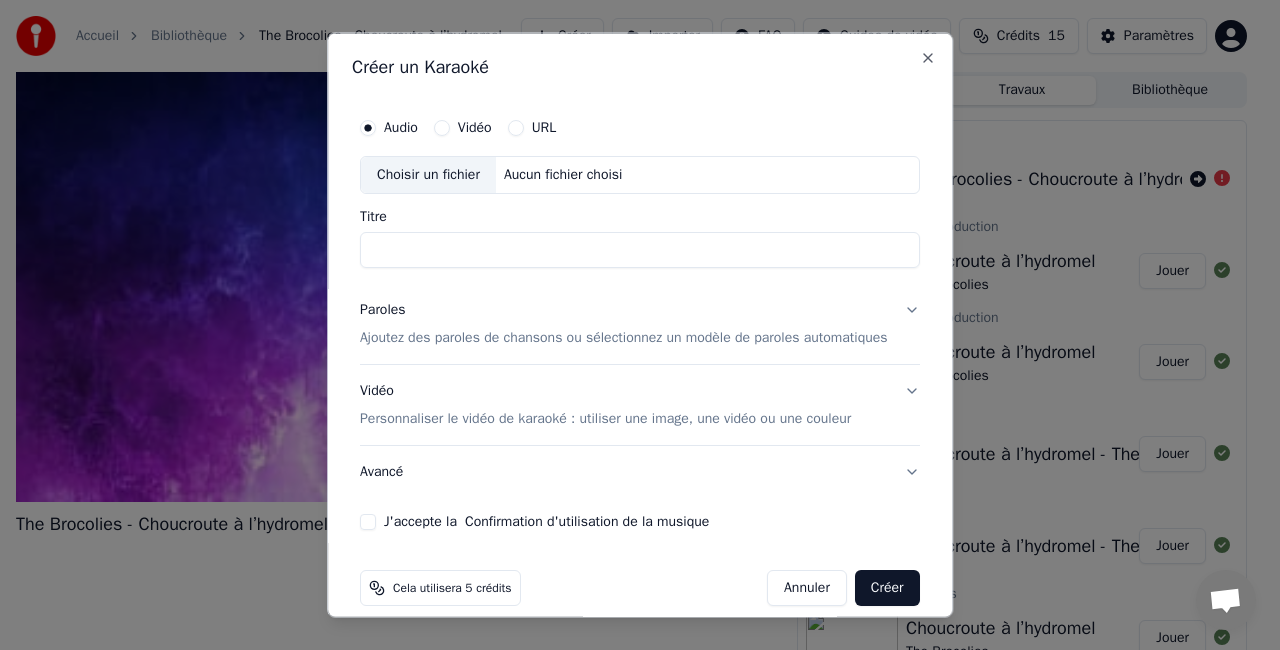 click on "Choisir un fichier" at bounding box center (428, 175) 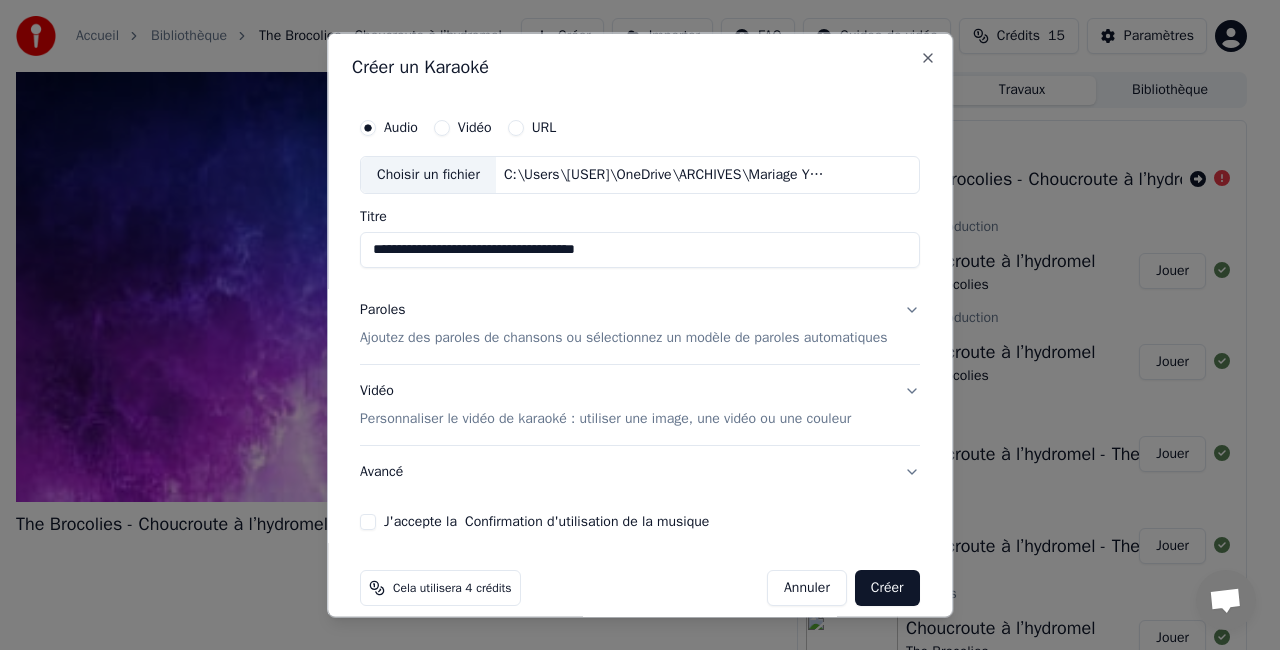 drag, startPoint x: 531, startPoint y: 251, endPoint x: 667, endPoint y: 244, distance: 136.18002 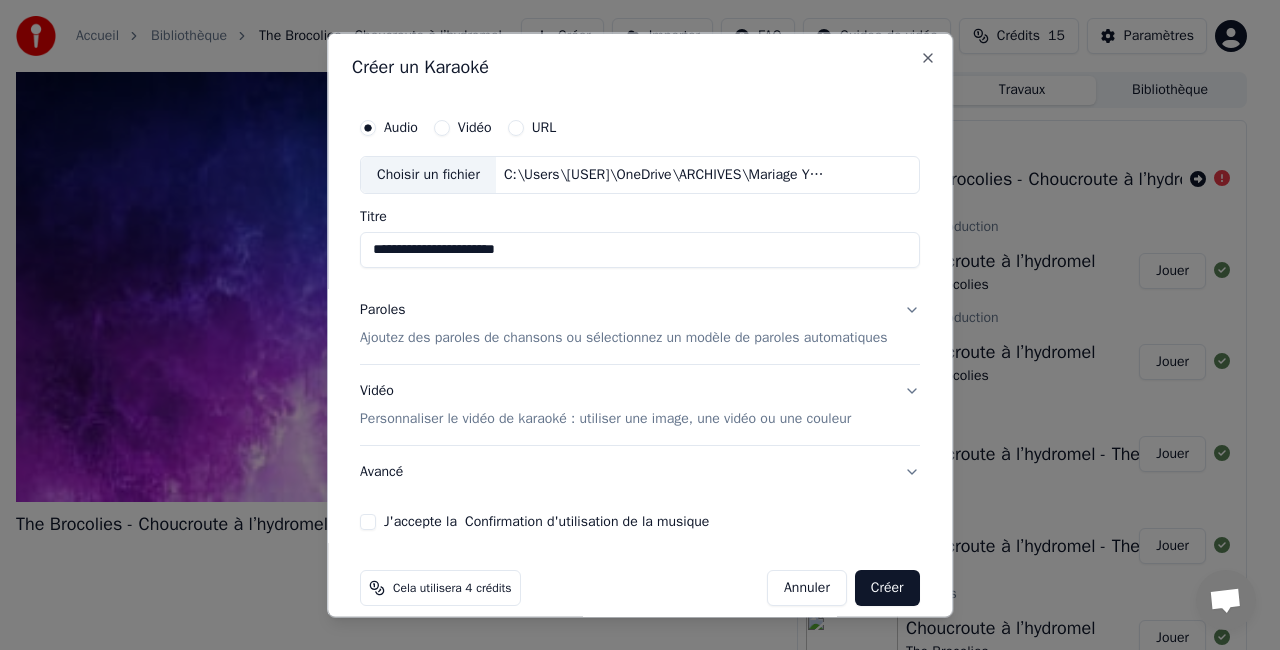 paste on "**********" 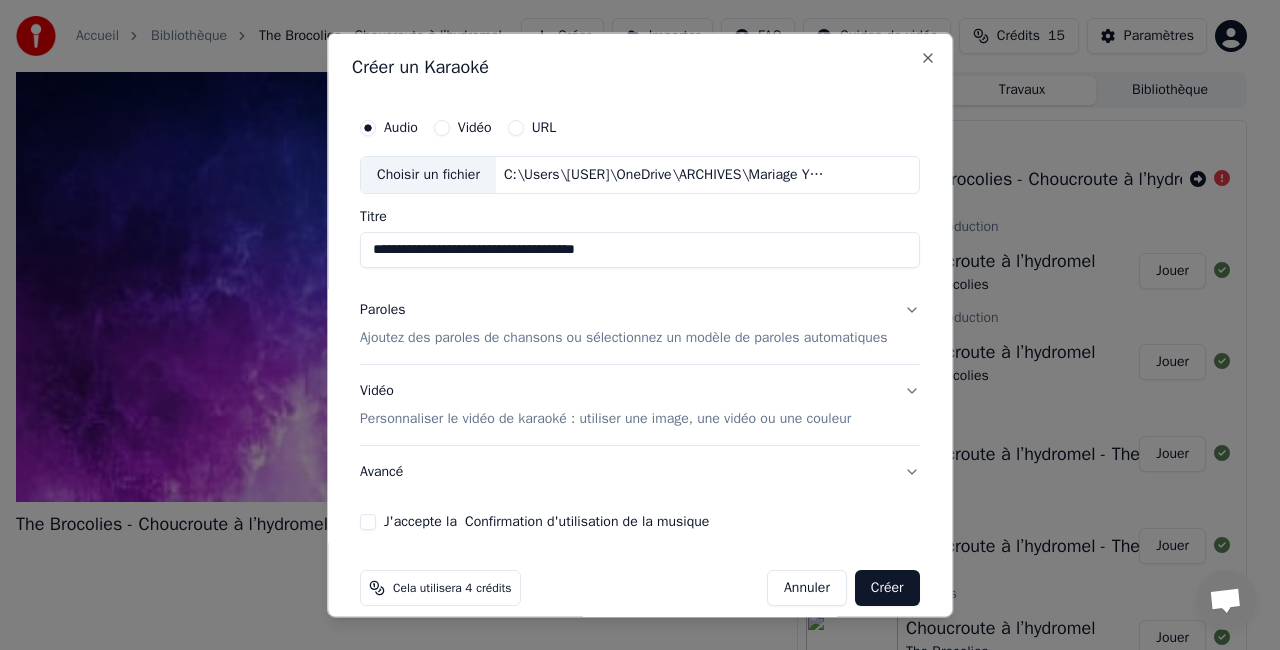 type on "**********" 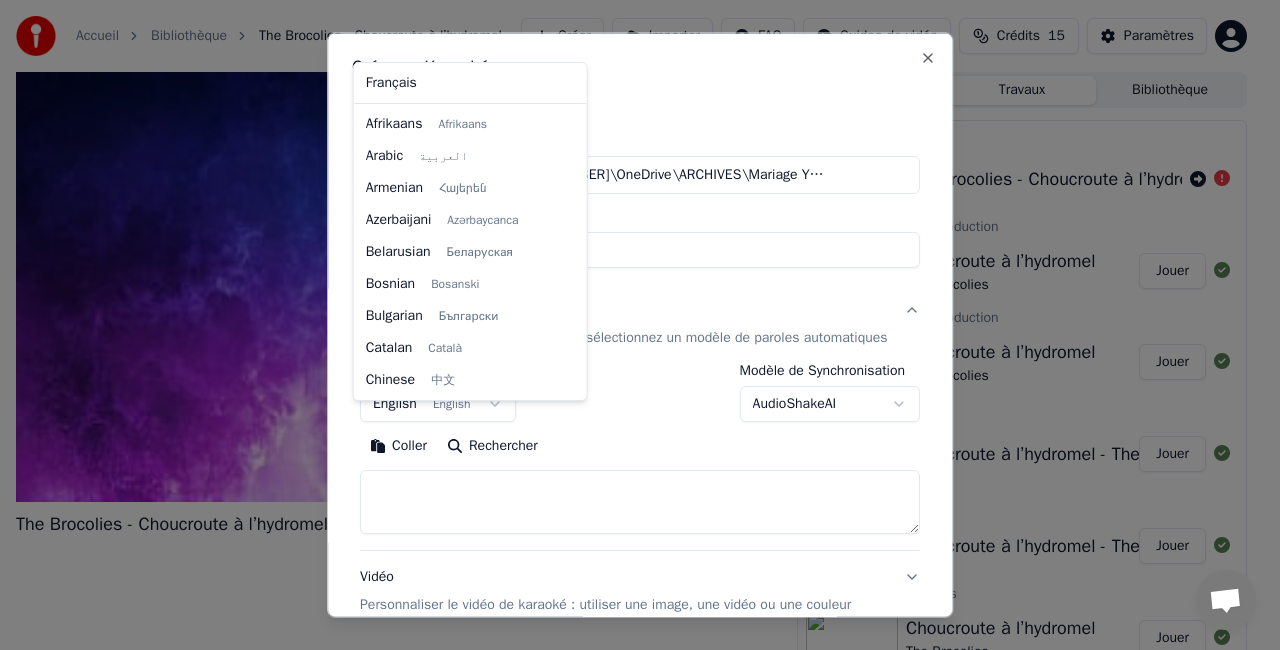 click on "**********" at bounding box center (631, 325) 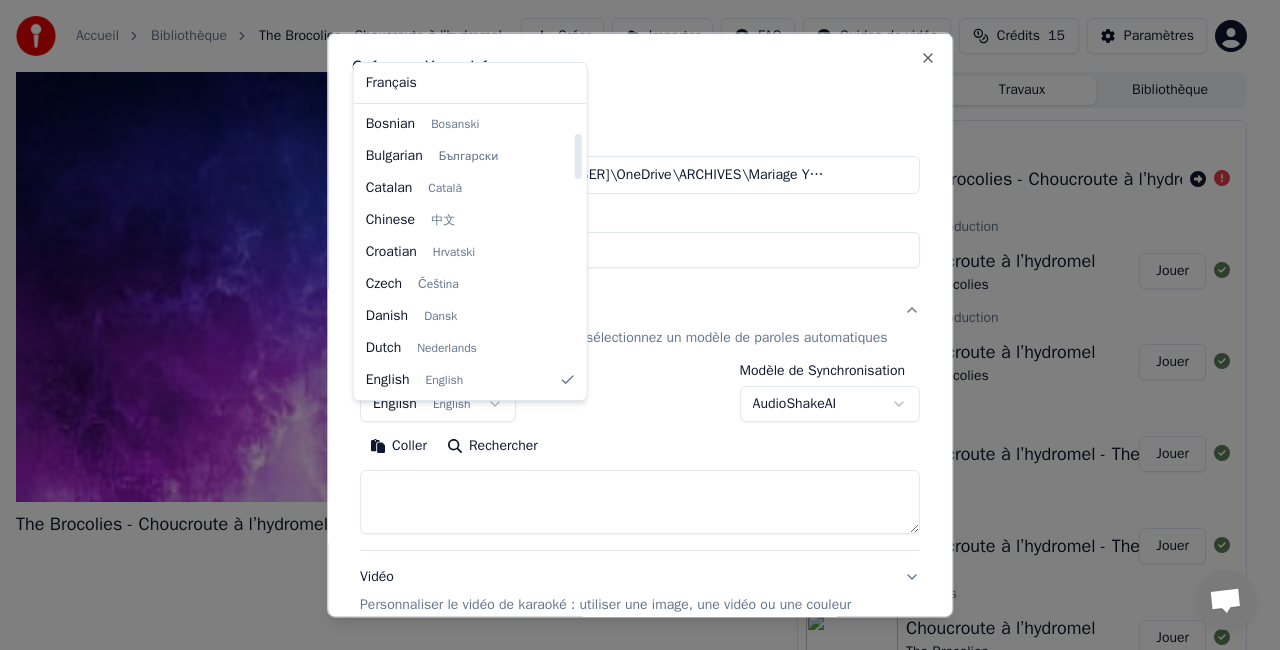 select on "**" 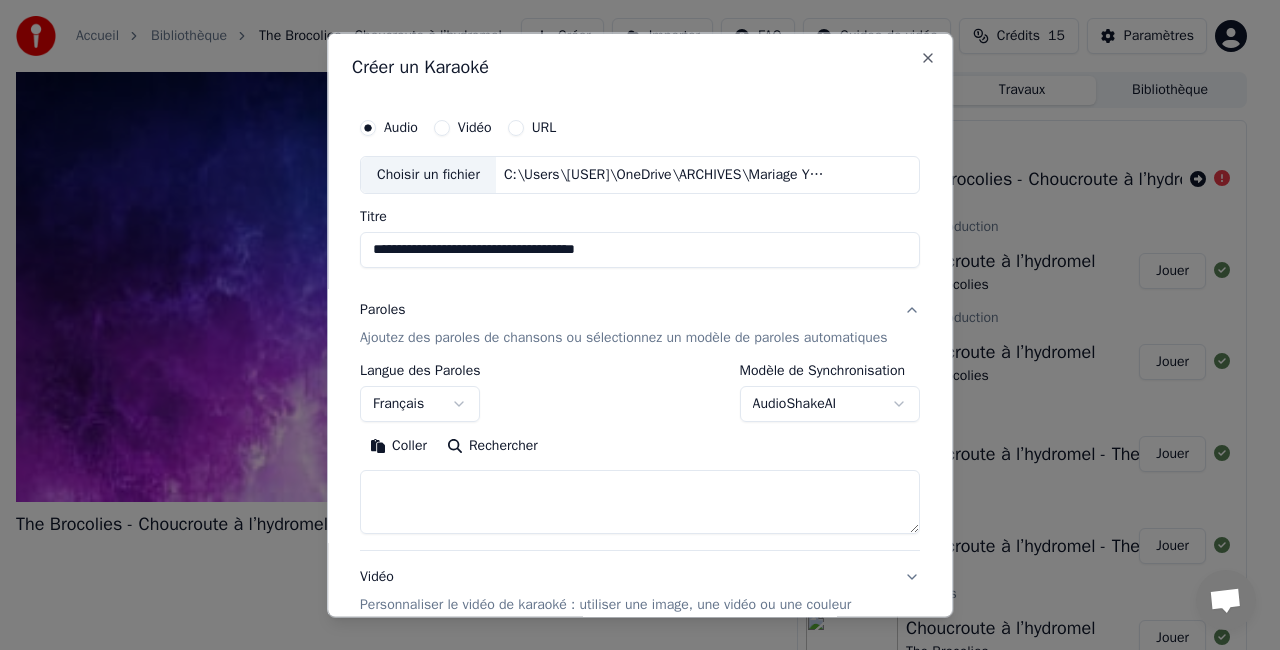 click at bounding box center [640, 501] 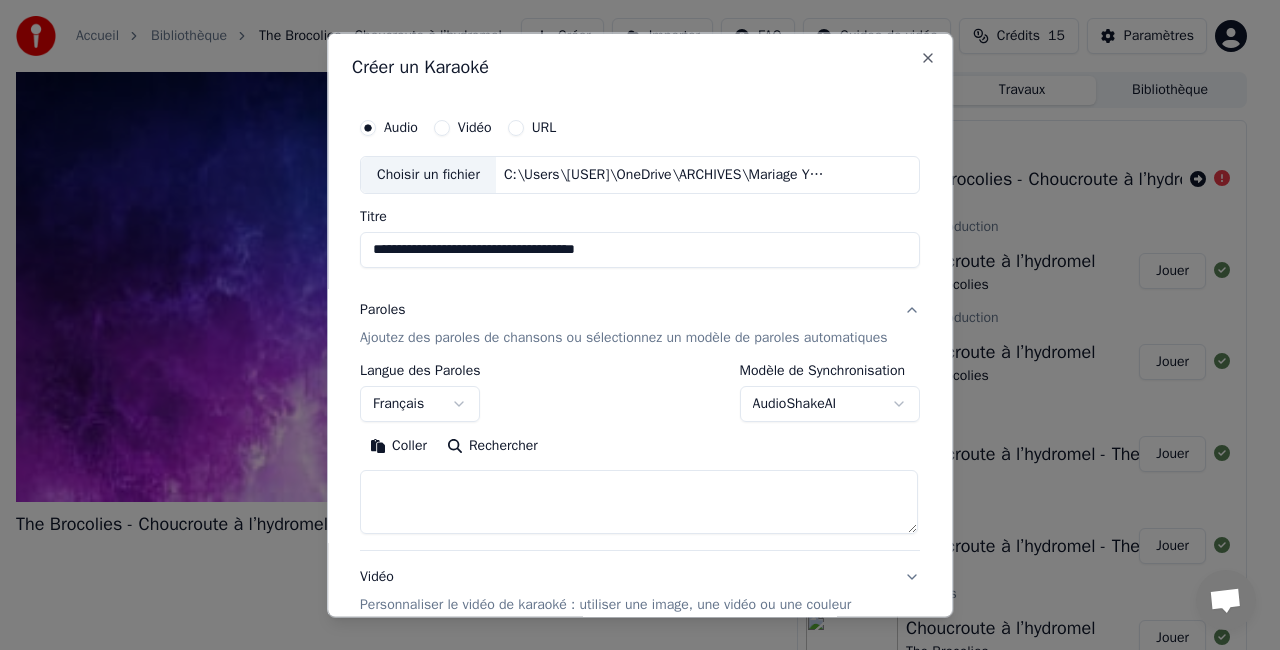 paste on "**********" 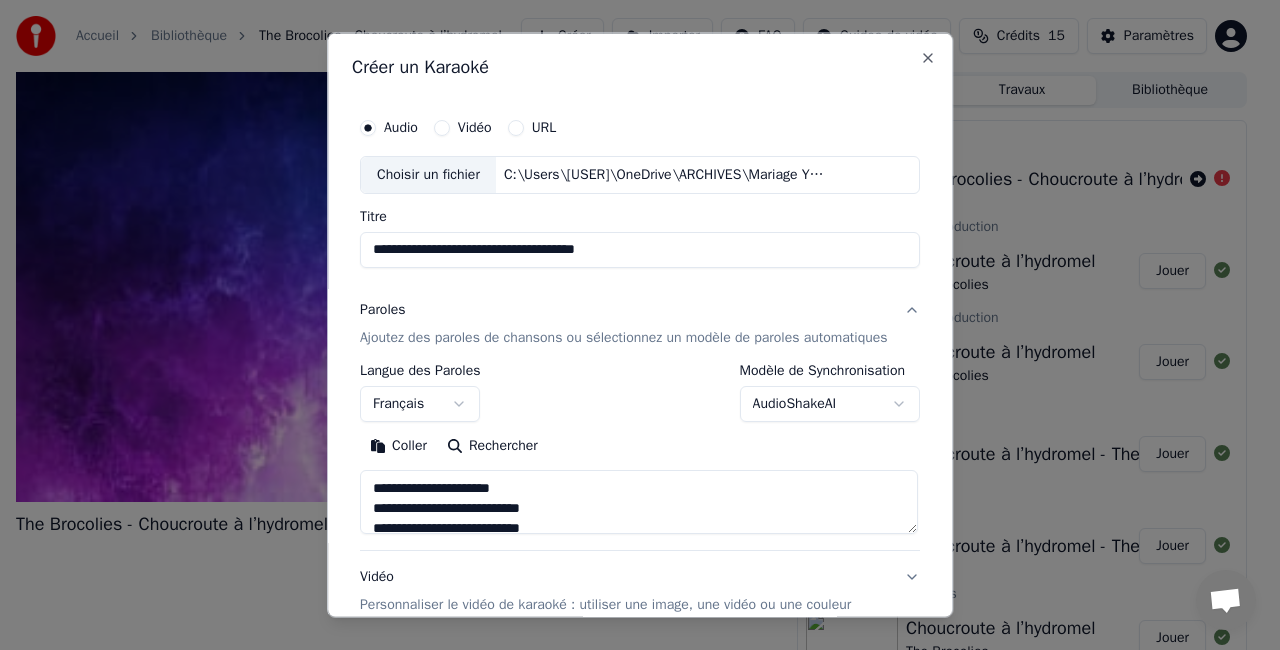 scroll, scrollTop: 1383, scrollLeft: 0, axis: vertical 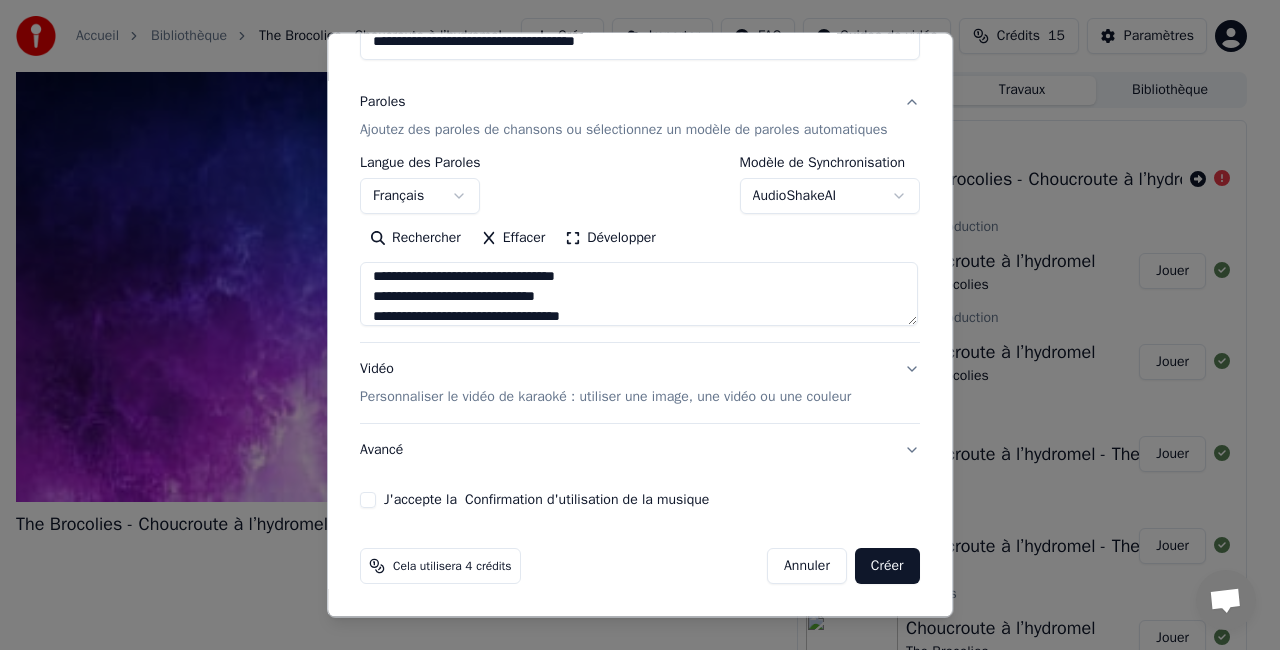 type on "**********" 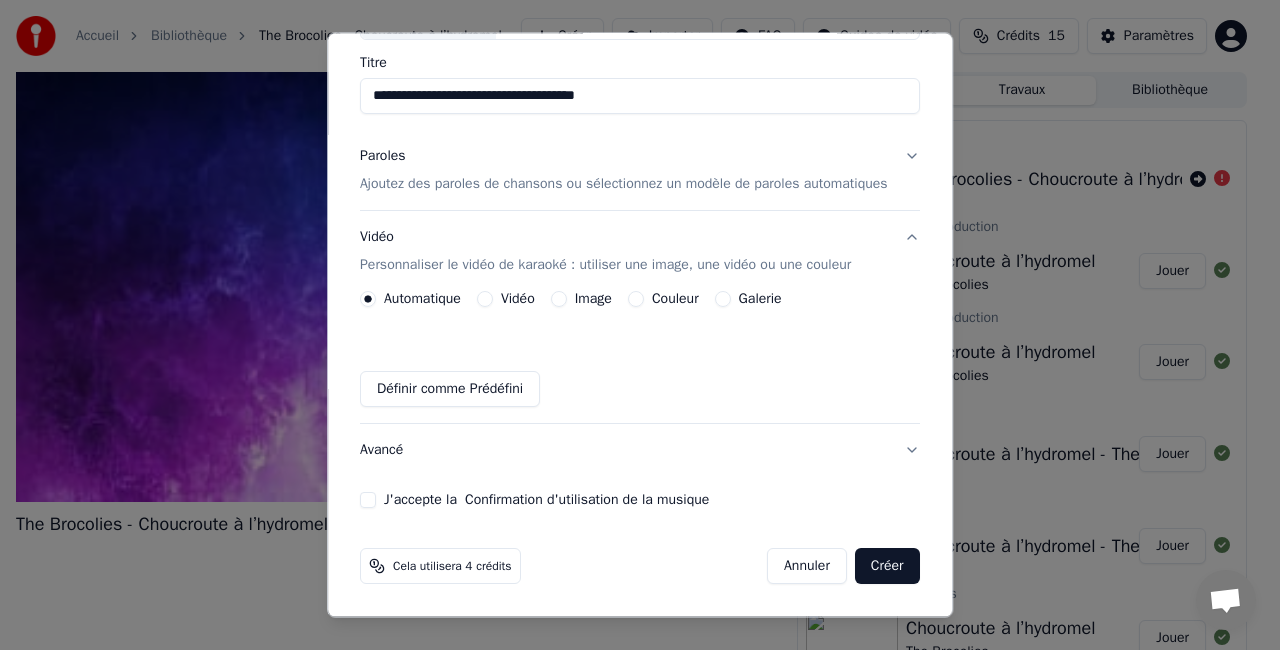 scroll, scrollTop: 170, scrollLeft: 0, axis: vertical 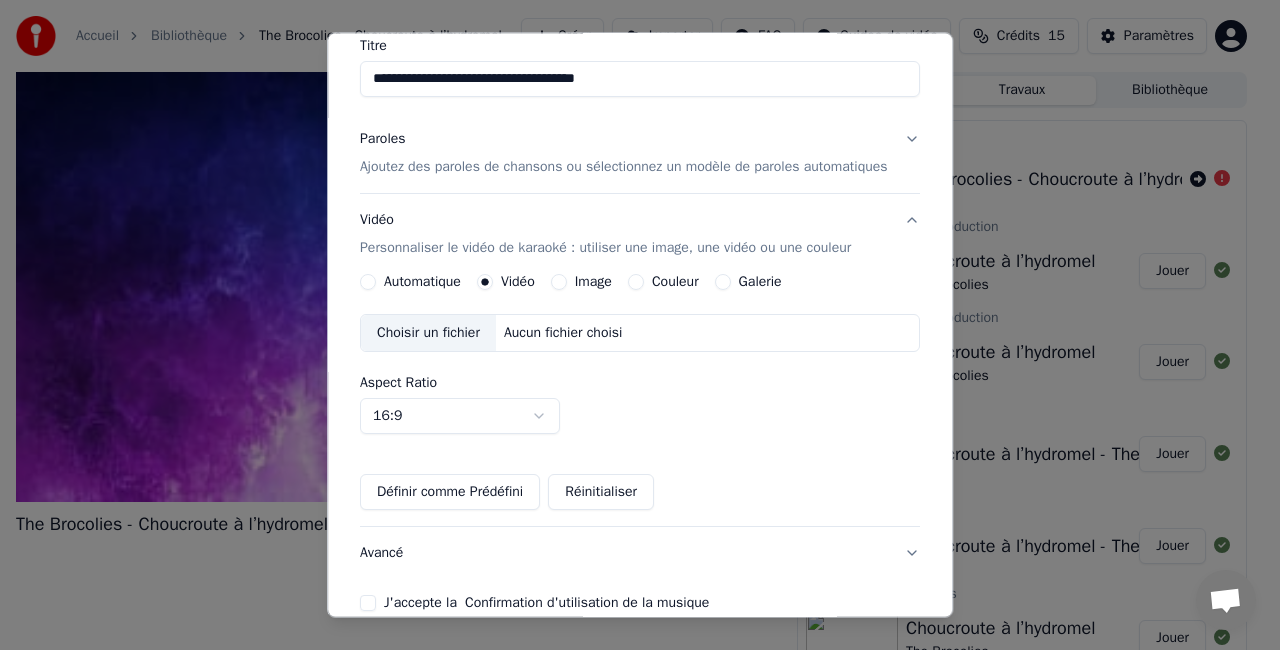 click on "Choisir un fichier" at bounding box center (428, 333) 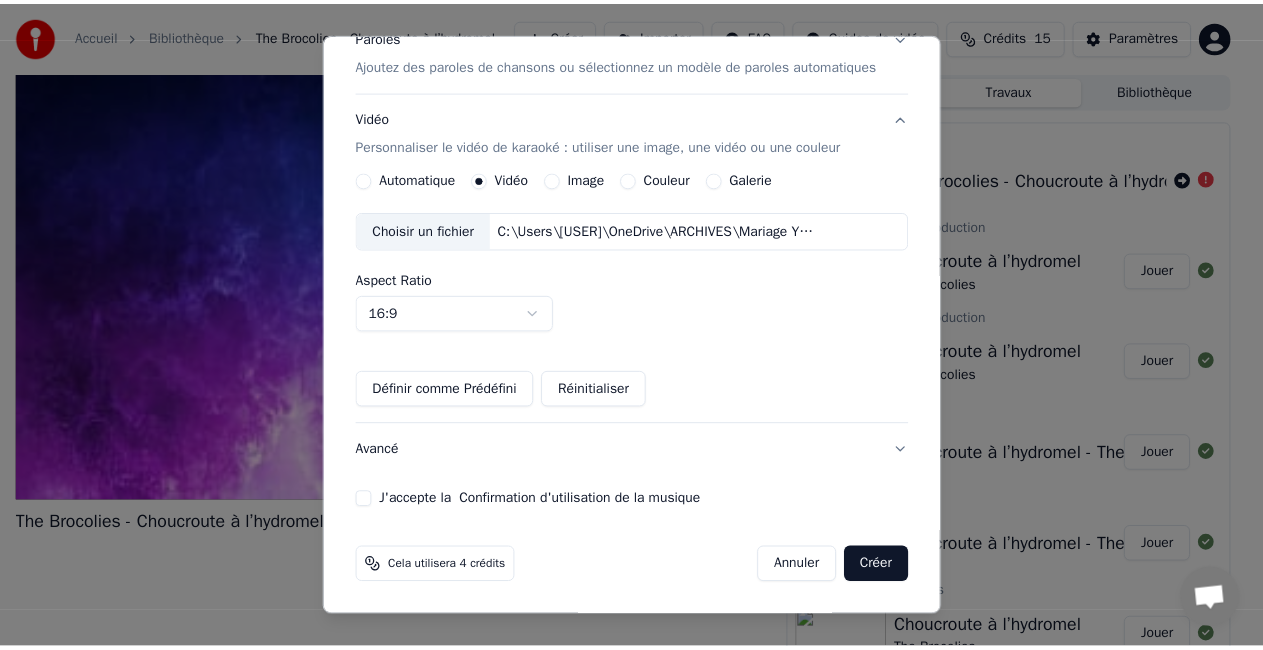 scroll, scrollTop: 290, scrollLeft: 0, axis: vertical 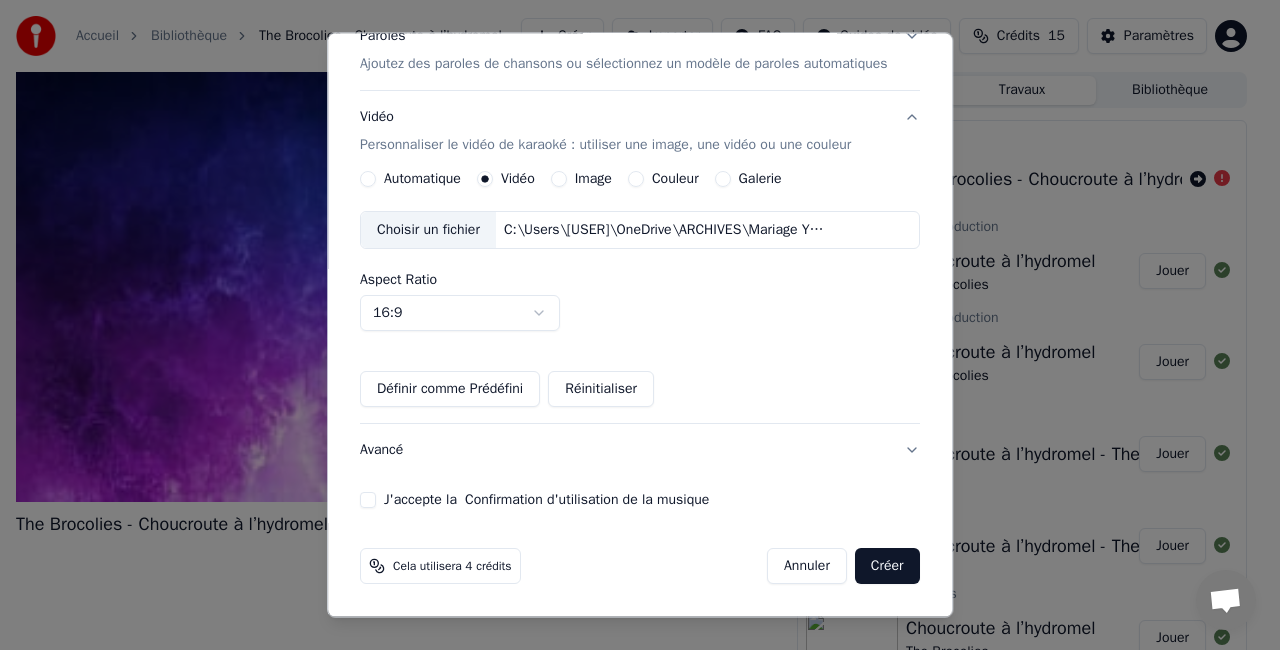 click on "J'accepte la   Confirmation d'utilisation de la musique" at bounding box center [368, 500] 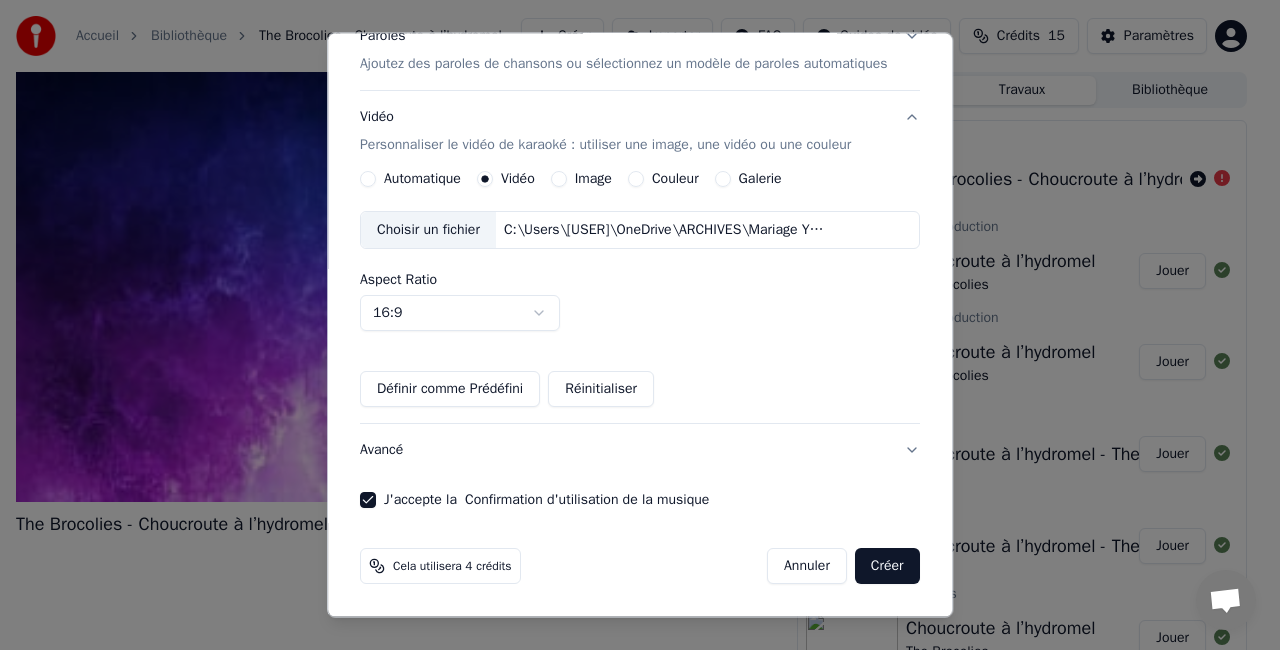 click on "Créer" at bounding box center [887, 566] 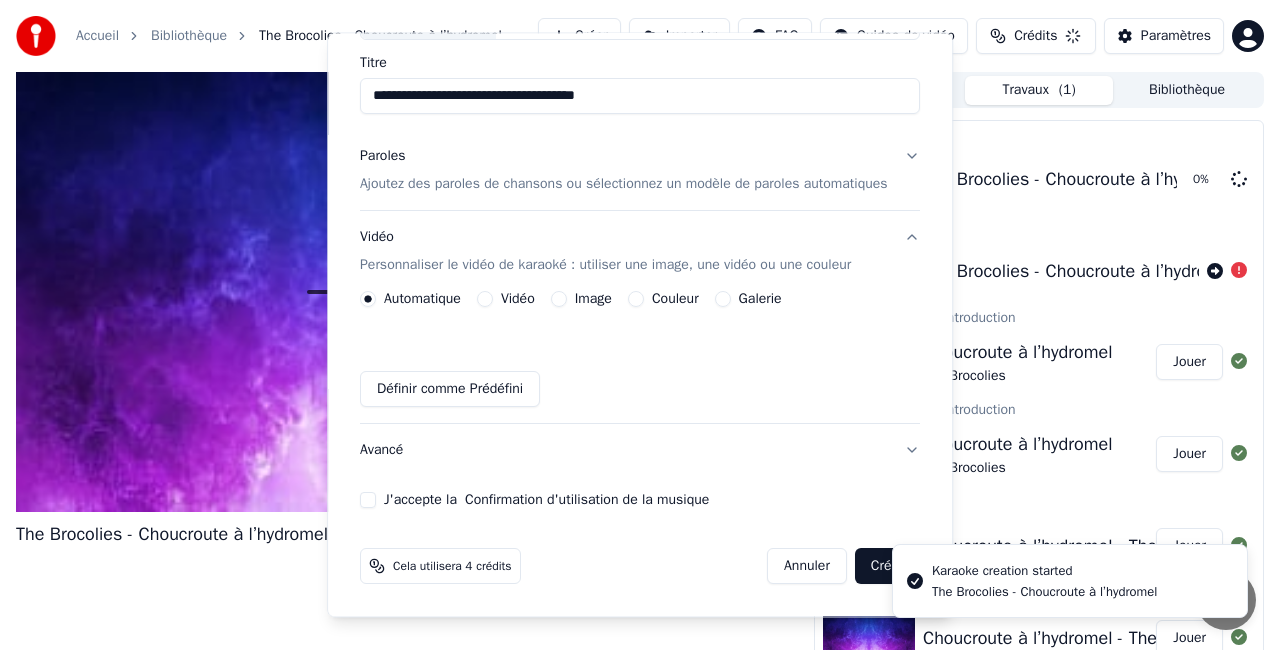 type 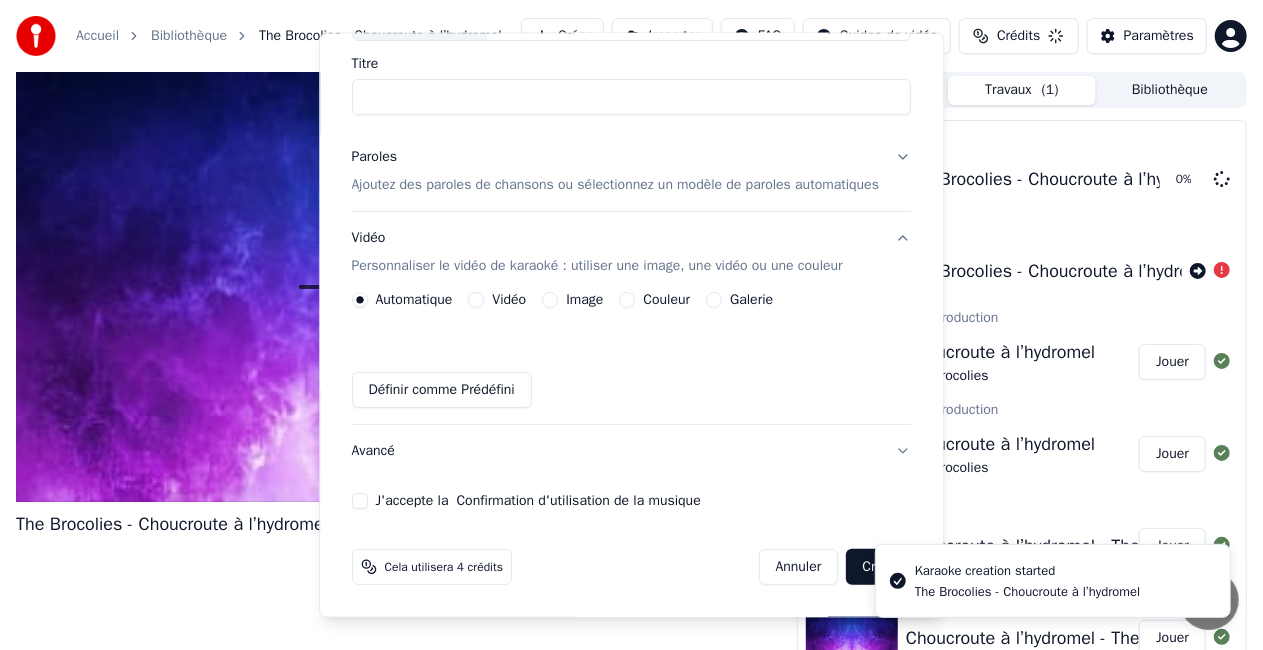scroll, scrollTop: 170, scrollLeft: 0, axis: vertical 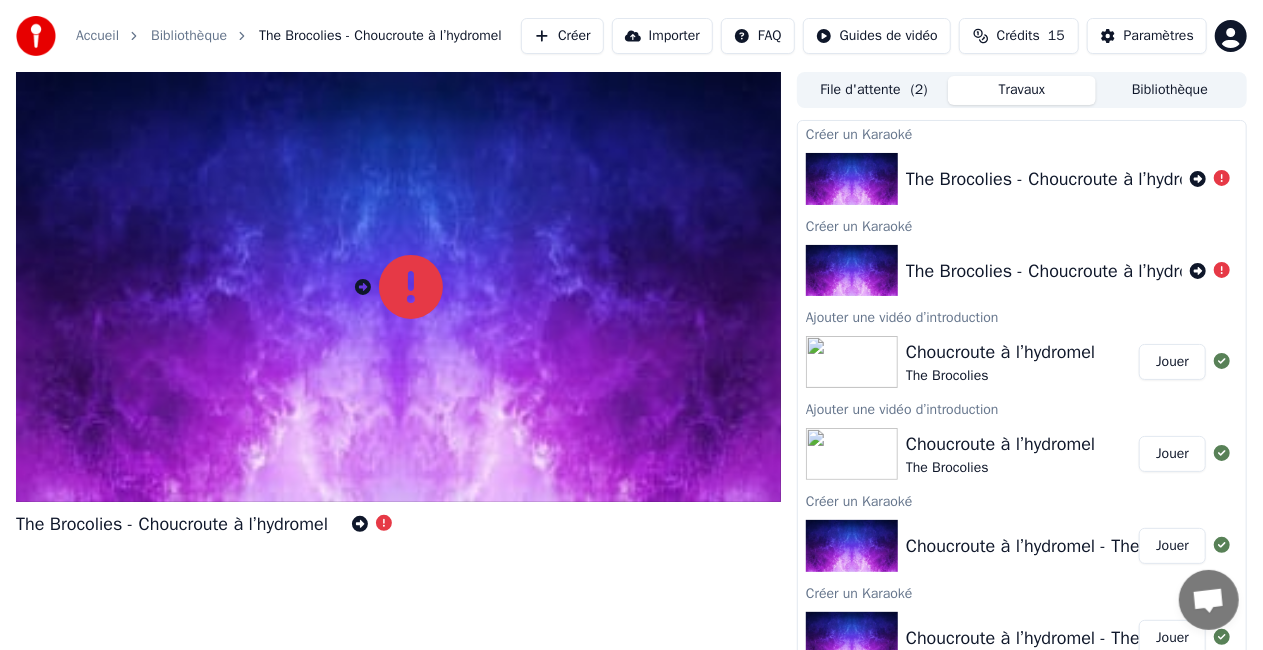click on "The Brocolies - Choucroute à l’hydromel" at bounding box center [1062, 179] 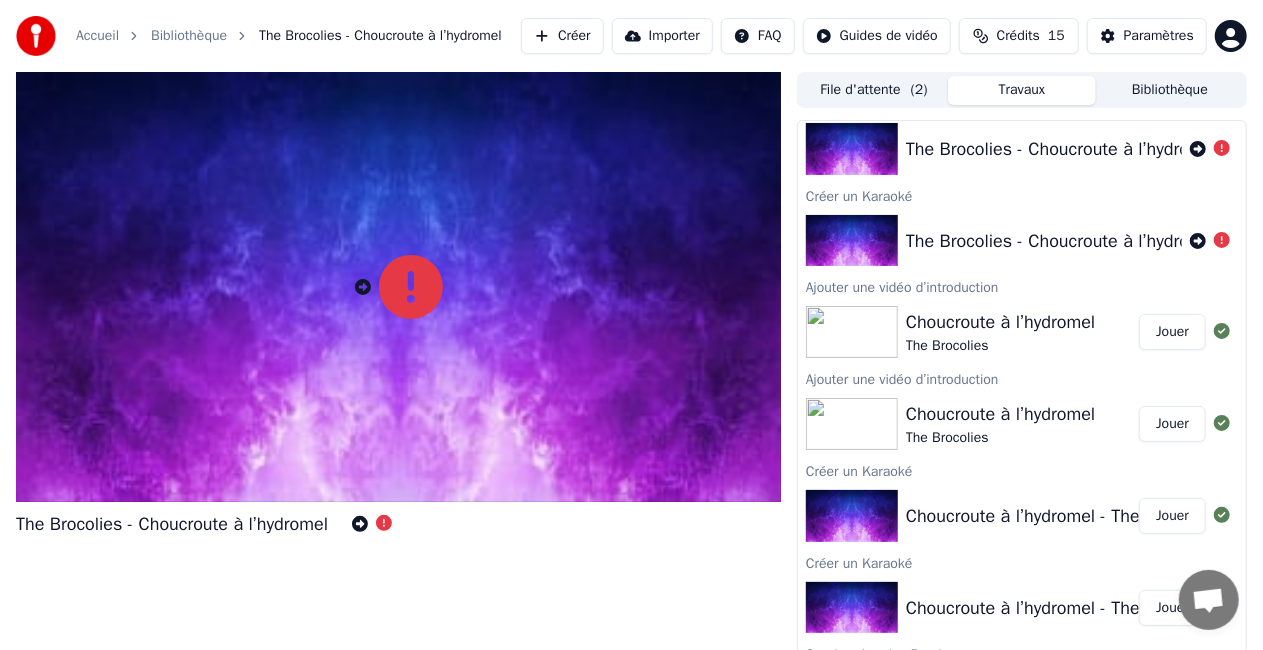 scroll, scrollTop: 0, scrollLeft: 0, axis: both 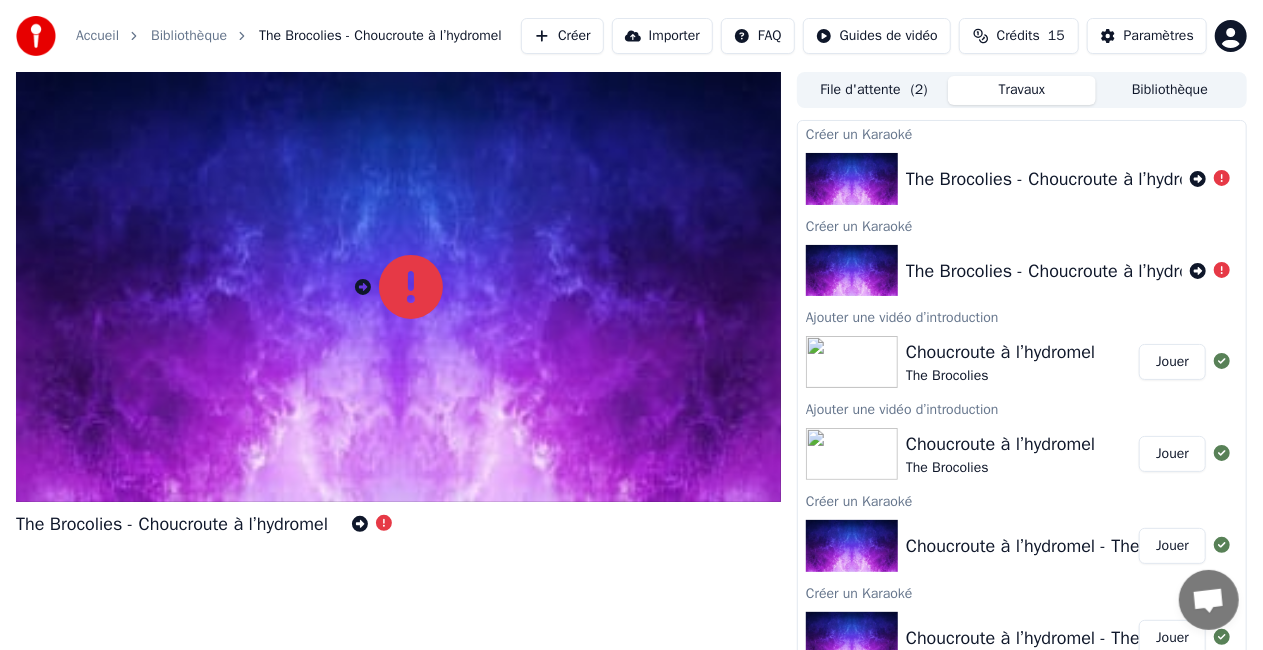 click on "The Brocolies - Choucroute à l’hydromel" at bounding box center (1062, 179) 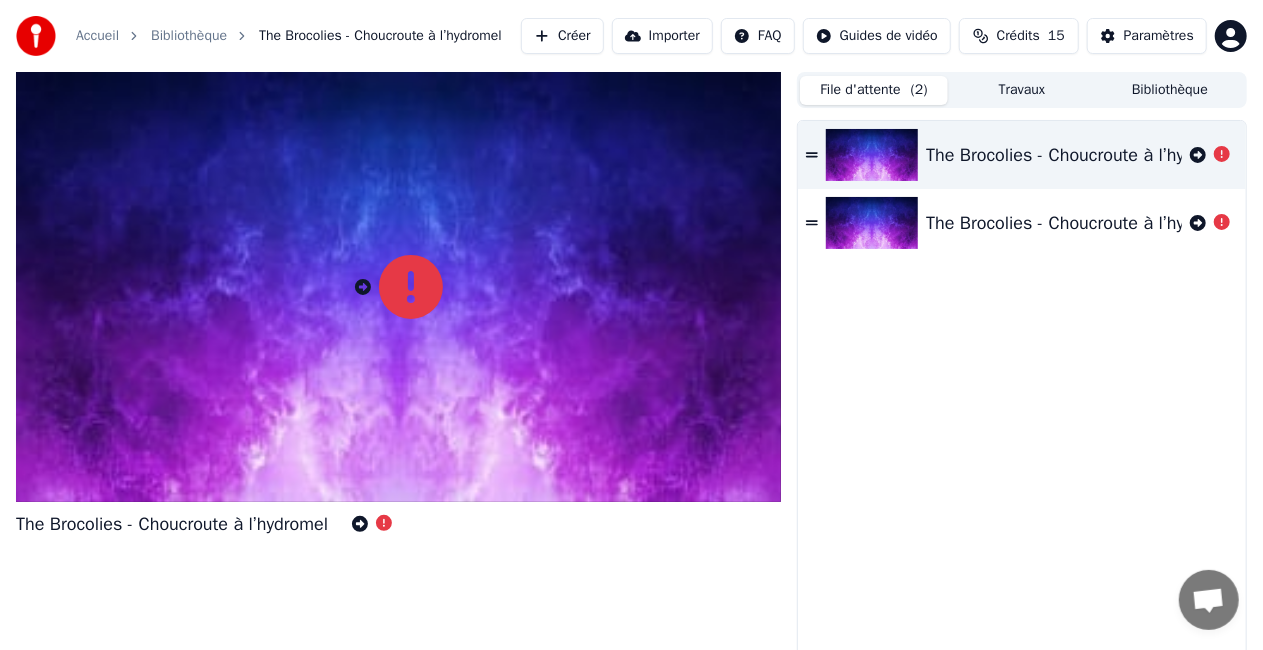click on "The Brocolies - Choucroute à l’hydromel" at bounding box center [1022, 155] 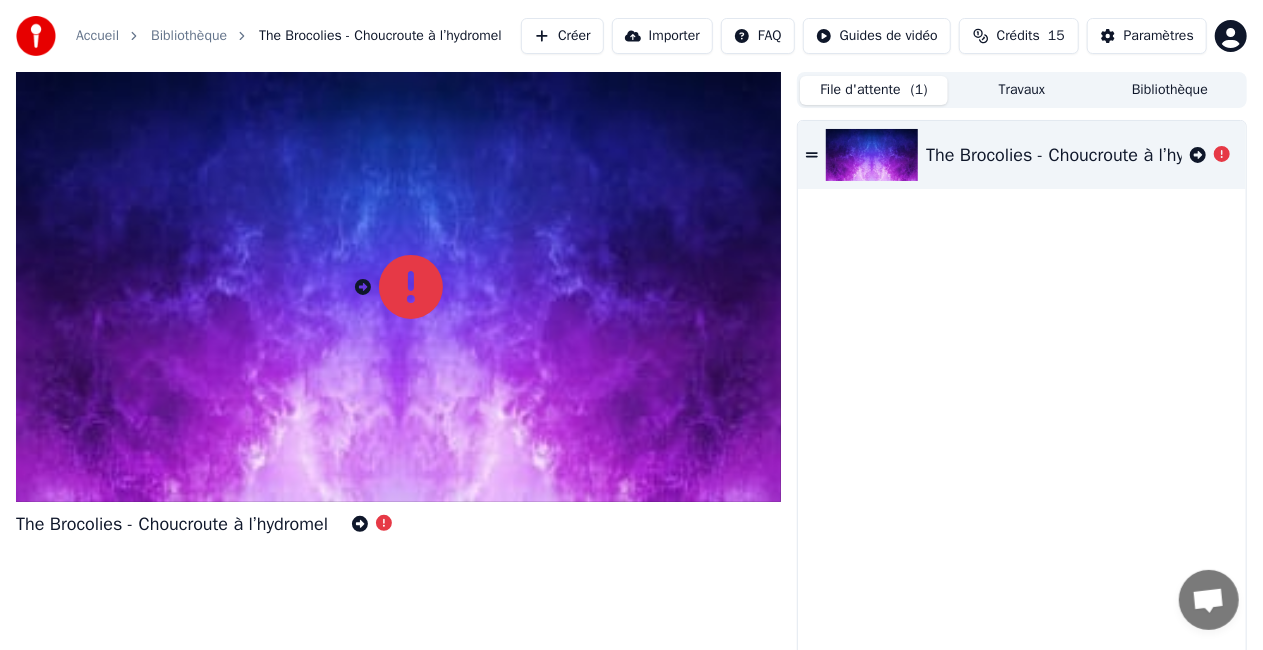 click on "The Brocolies - Choucroute à l’hydromel" at bounding box center [1082, 155] 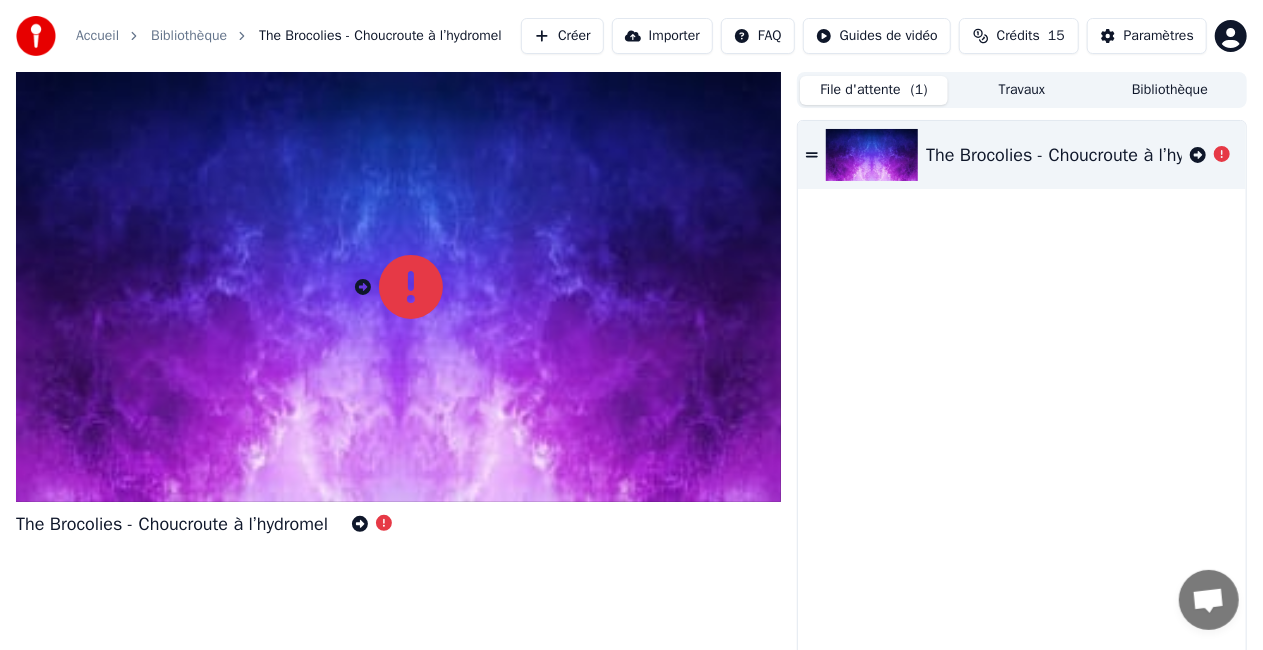 click on "The Brocolies - Choucroute à l’hydromel" at bounding box center [1082, 155] 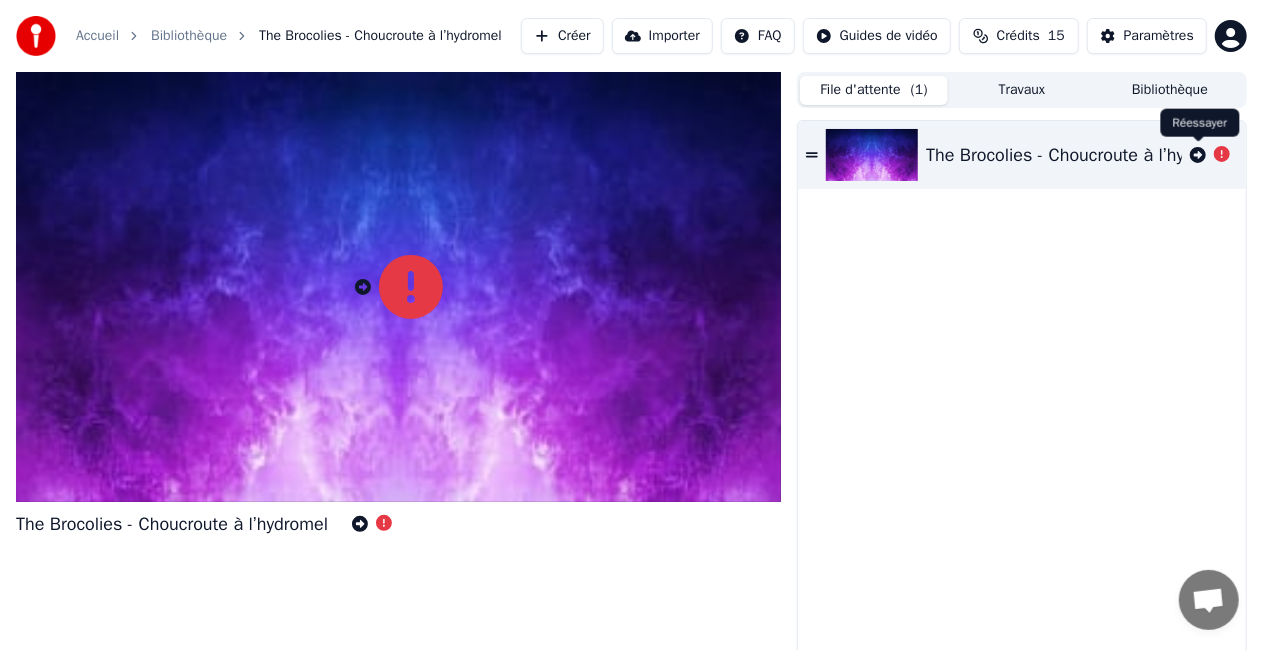 click 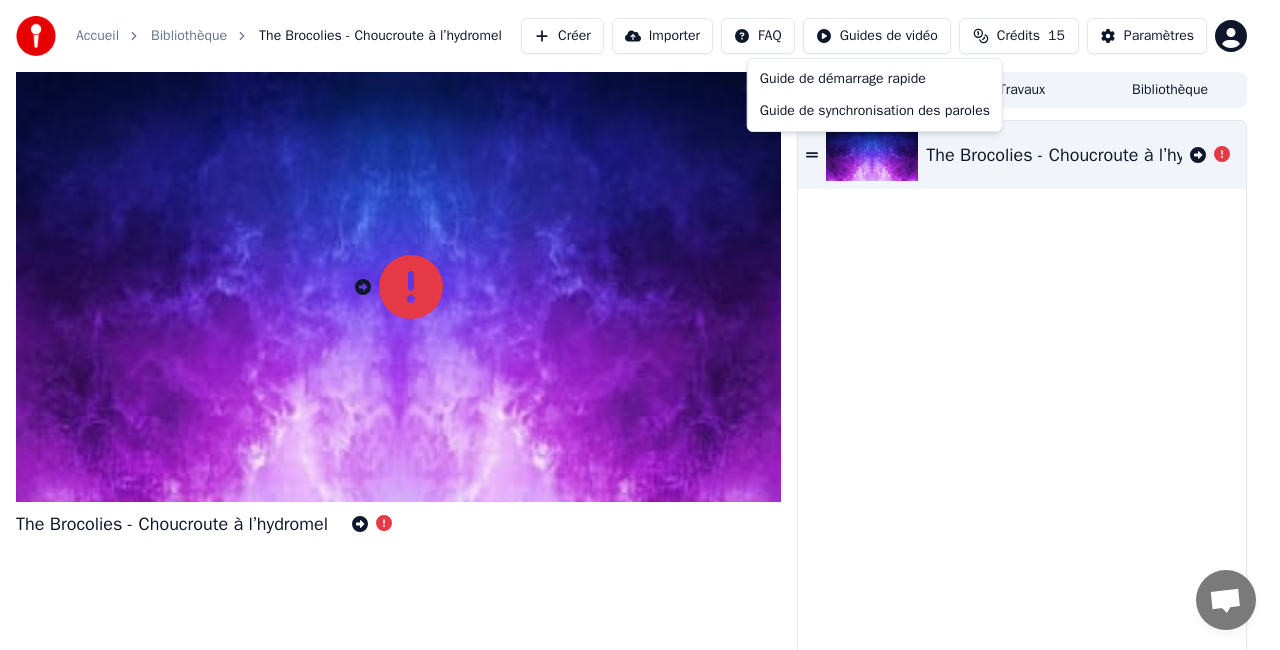 click on "Accueil Bibliothèque The Brocolies - Choucroute à l’hydromel Créer Importer FAQ Guides de vidéo Crédits 15 Paramètres The Brocolies - Choucroute à l’hydromel File d'attente ( 1 ) Travaux Bibliothèque The Brocolies - Choucroute à l’hydromel Guide de démarrage rapide Guide de synchronisation des paroles" at bounding box center [640, 325] 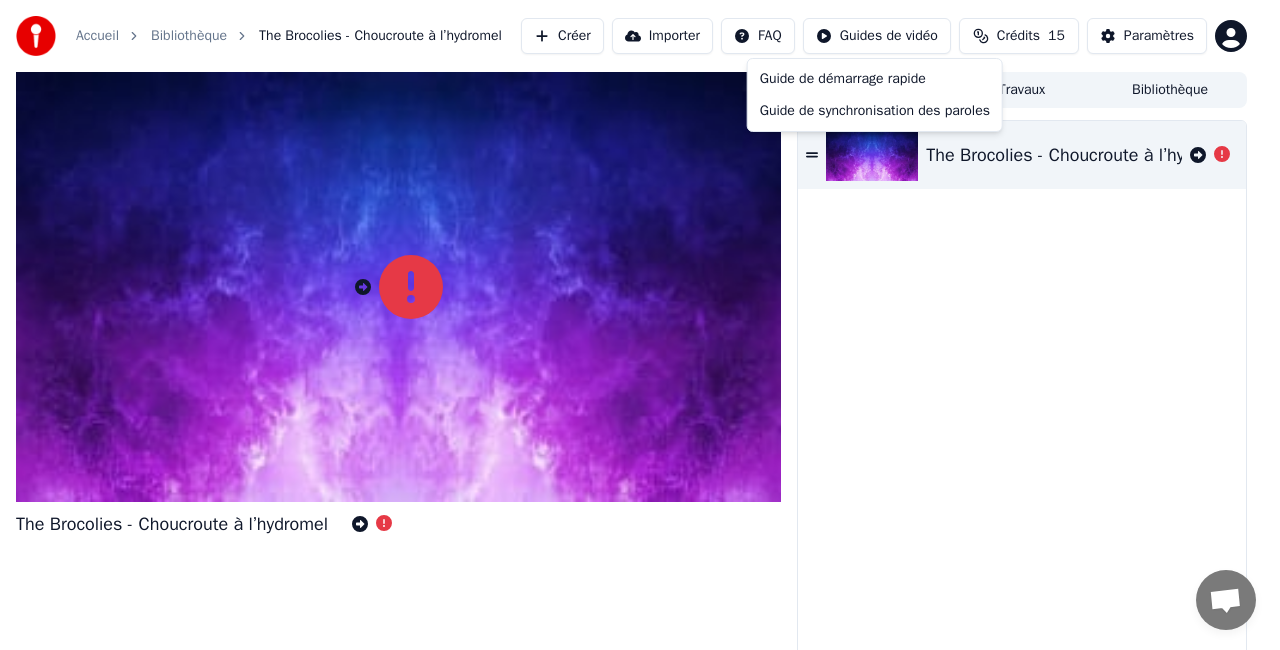 click on "Accueil Bibliothèque The Brocolies - Choucroute à l’hydromel Créer Importer FAQ Guides de vidéo Crédits 15 Paramètres The Brocolies - Choucroute à l’hydromel File d'attente ( 1 ) Travaux Bibliothèque The Brocolies - Choucroute à l’hydromel Guide de démarrage rapide Guide de synchronisation des paroles" at bounding box center (640, 325) 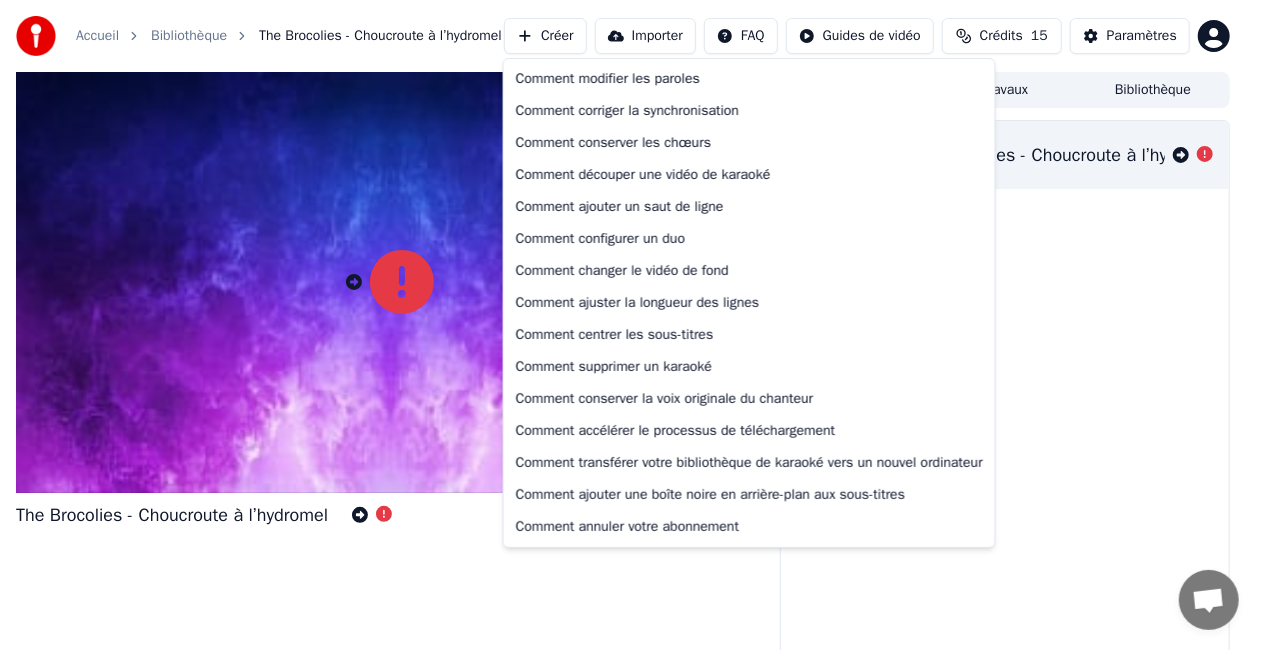 click on "Accueil Bibliothèque The Brocolies - Choucroute à l’hydromel Créer Importer FAQ Guides de vidéo Crédits 15 Paramètres The Brocolies - Choucroute à l’hydromel File d'attente ( 1 ) Travaux Bibliothèque The Brocolies - Choucroute à l’hydromel Comment modifier les paroles Comment corriger la synchronisation Comment conserver les chœurs Comment découper une vidéo de karaoké Comment ajouter un saut de ligne Comment configurer un duo Comment changer le vidéo de fond Comment ajuster la longueur des lignes Comment centrer les sous-titres Comment supprimer un karaoké Comment conserver la voix originale du chanteur Comment accélérer le processus de téléchargement Comment transférer votre bibliothèque de karaoké vers un nouvel ordinateur Comment ajouter une boîte noire en arrière-plan aux sous-titres Comment annuler votre abonnement" at bounding box center [631, 325] 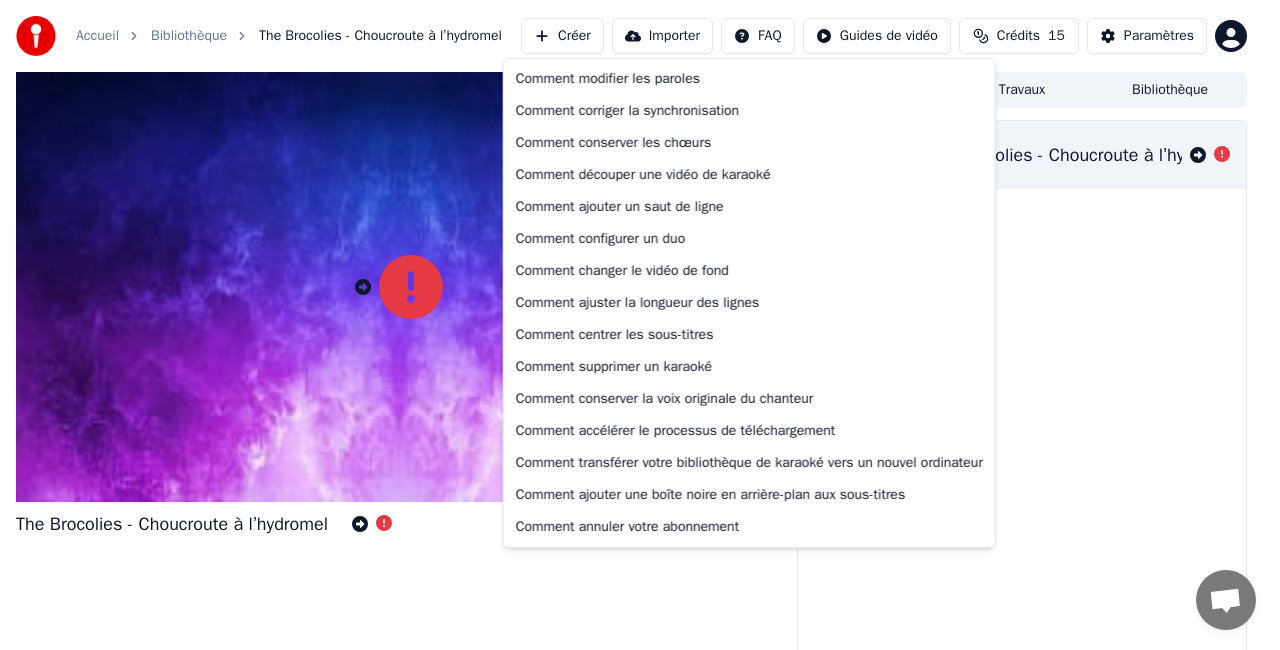 click on "Accueil Bibliothèque The Brocolies - Choucroute à l’hydromel Créer Importer FAQ Guides de vidéo Crédits 15 Paramètres The Brocolies - Choucroute à l’hydromel File d'attente ( 1 ) Travaux Bibliothèque The Brocolies - Choucroute à l’hydromel Comment modifier les paroles Comment corriger la synchronisation Comment conserver les chœurs Comment découper une vidéo de karaoké Comment ajouter un saut de ligne Comment configurer un duo Comment changer le vidéo de fond Comment ajuster la longueur des lignes Comment centrer les sous-titres Comment supprimer un karaoké Comment conserver la voix originale du chanteur Comment accélérer le processus de téléchargement Comment transférer votre bibliothèque de karaoké vers un nouvel ordinateur Comment ajouter une boîte noire en arrière-plan aux sous-titres Comment annuler votre abonnement" at bounding box center (640, 325) 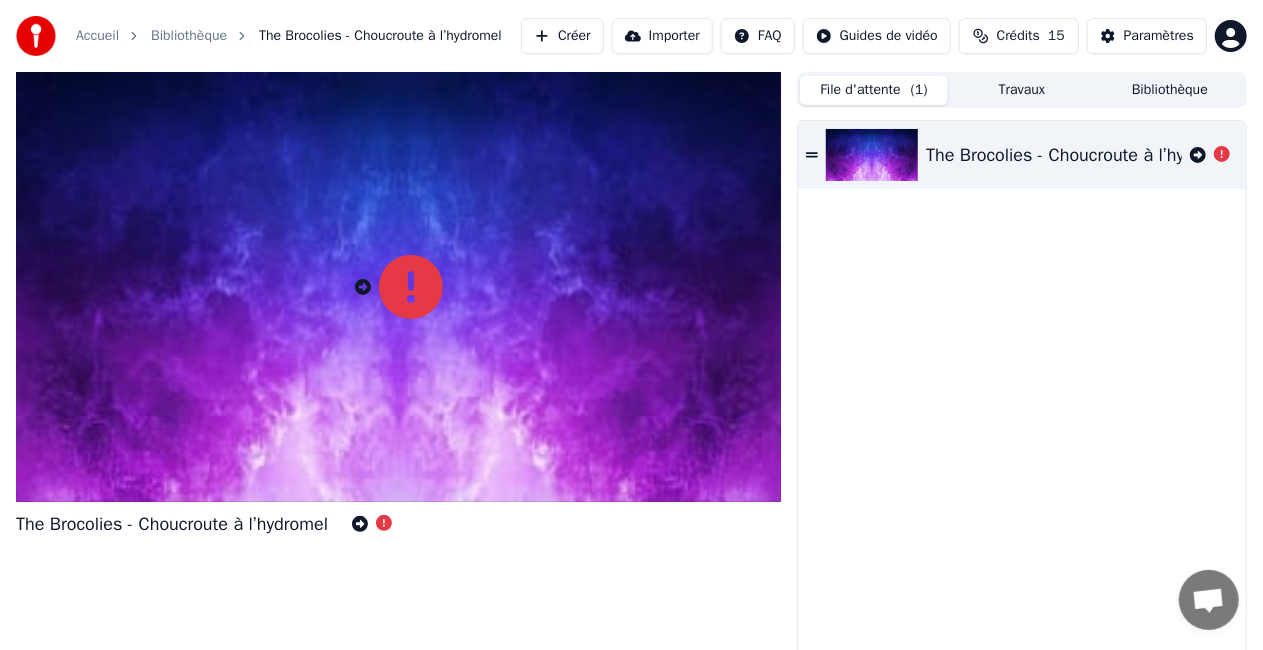 click on "The Brocolies - Choucroute à l’hydromel" at bounding box center [1082, 155] 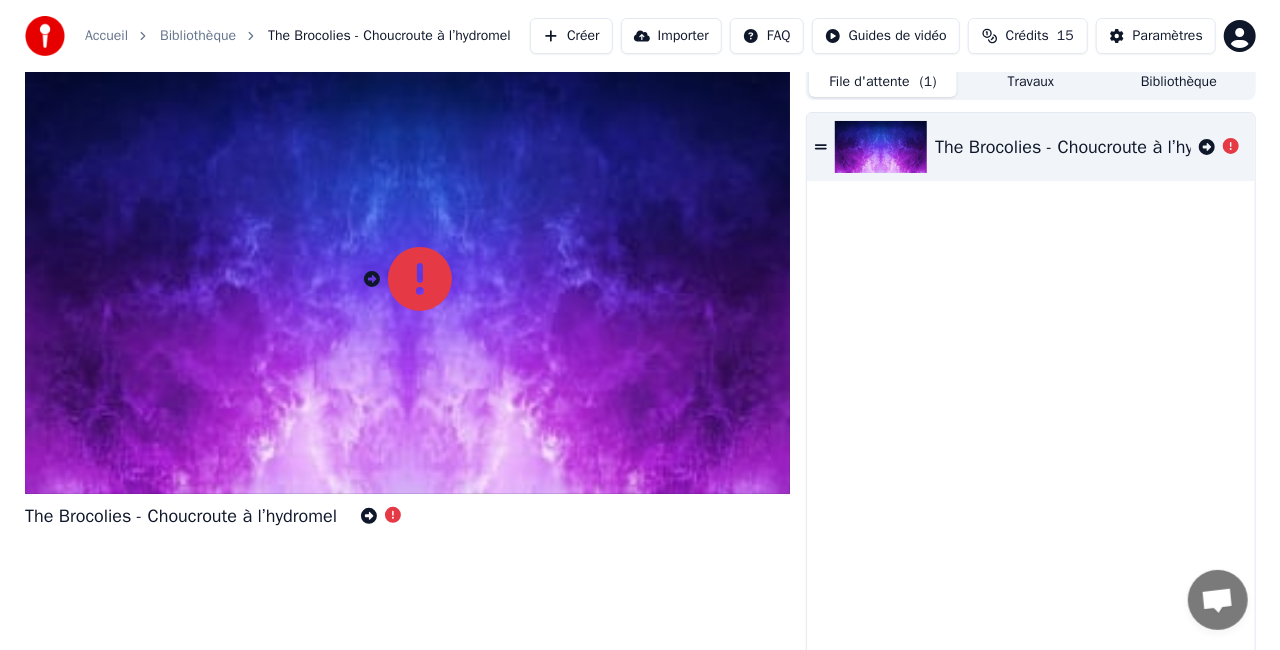 scroll, scrollTop: 0, scrollLeft: 0, axis: both 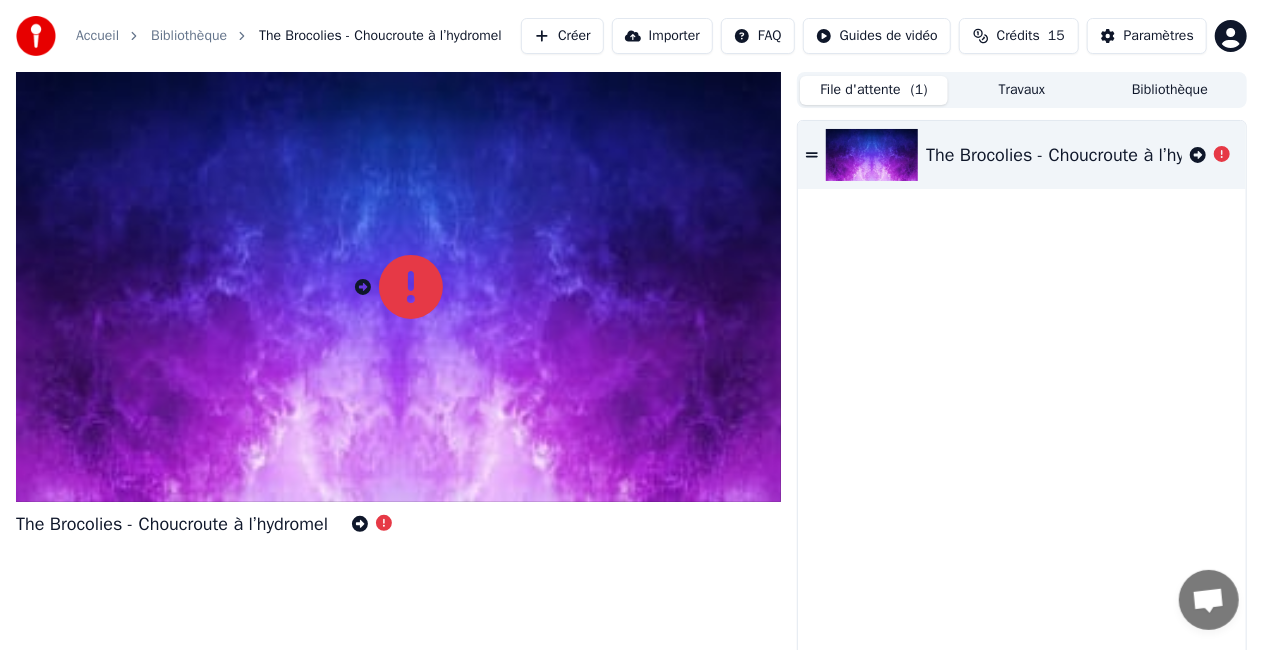 click on "The Brocolies - Choucroute à l’hydromel" at bounding box center (1082, 155) 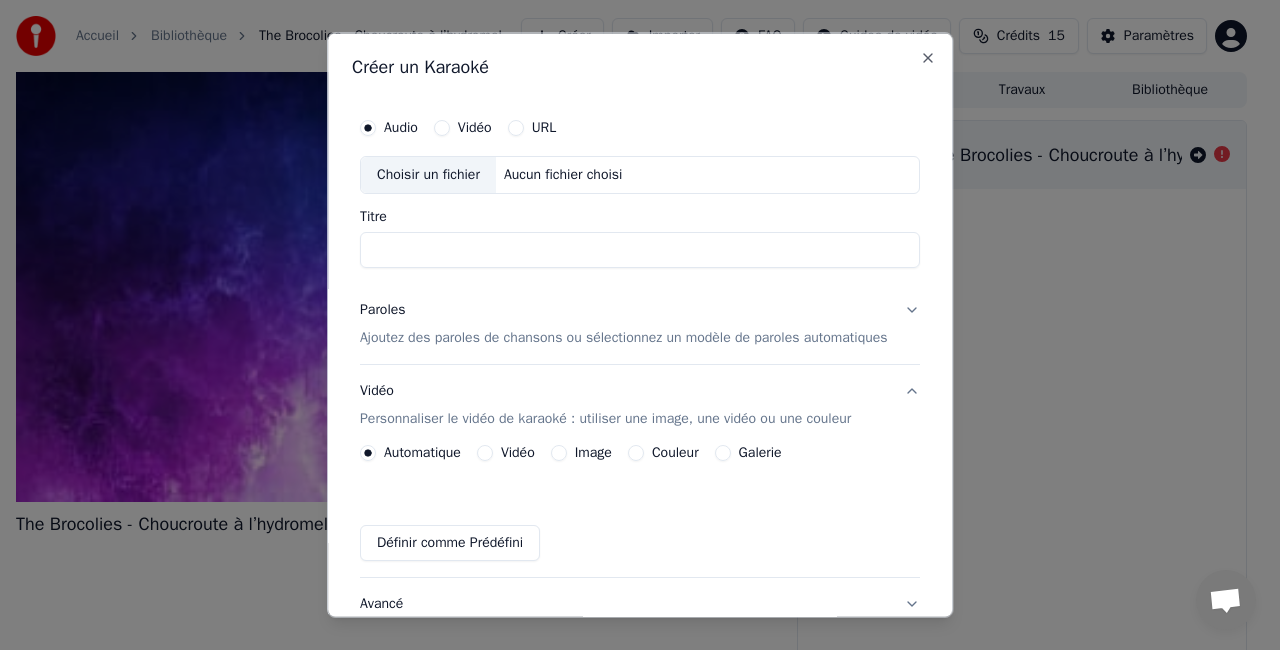 click on "Choisir un fichier" at bounding box center [428, 175] 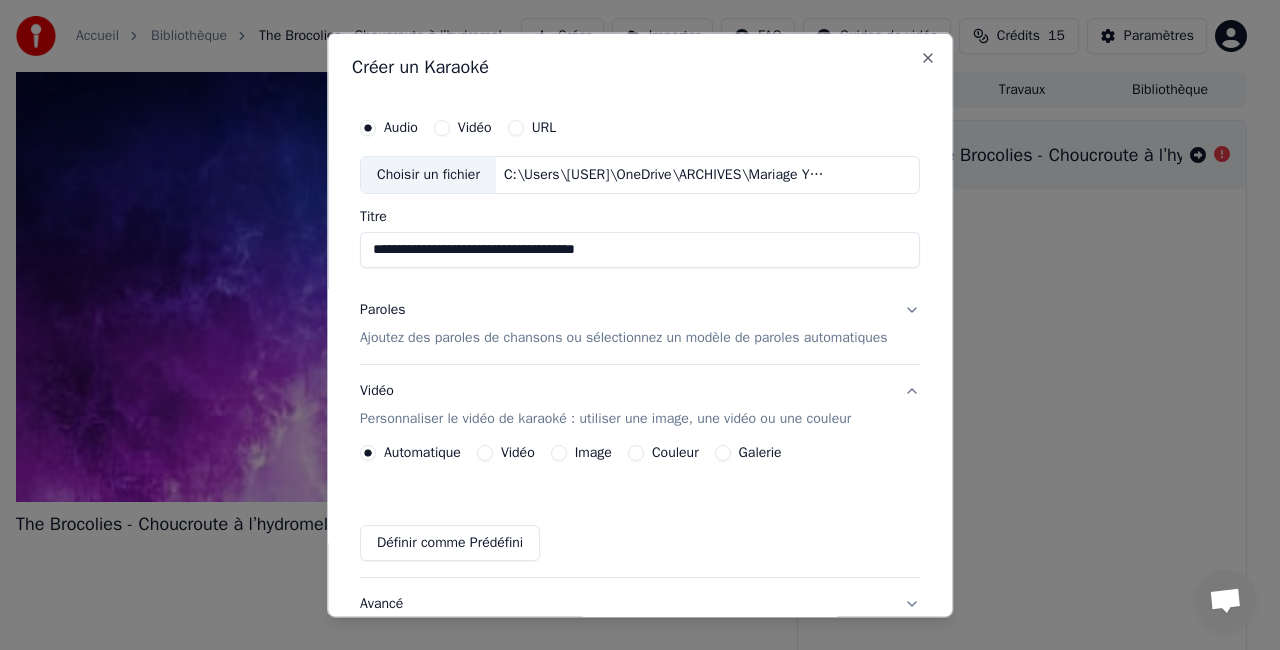 drag, startPoint x: 620, startPoint y: 255, endPoint x: 530, endPoint y: 256, distance: 90.005554 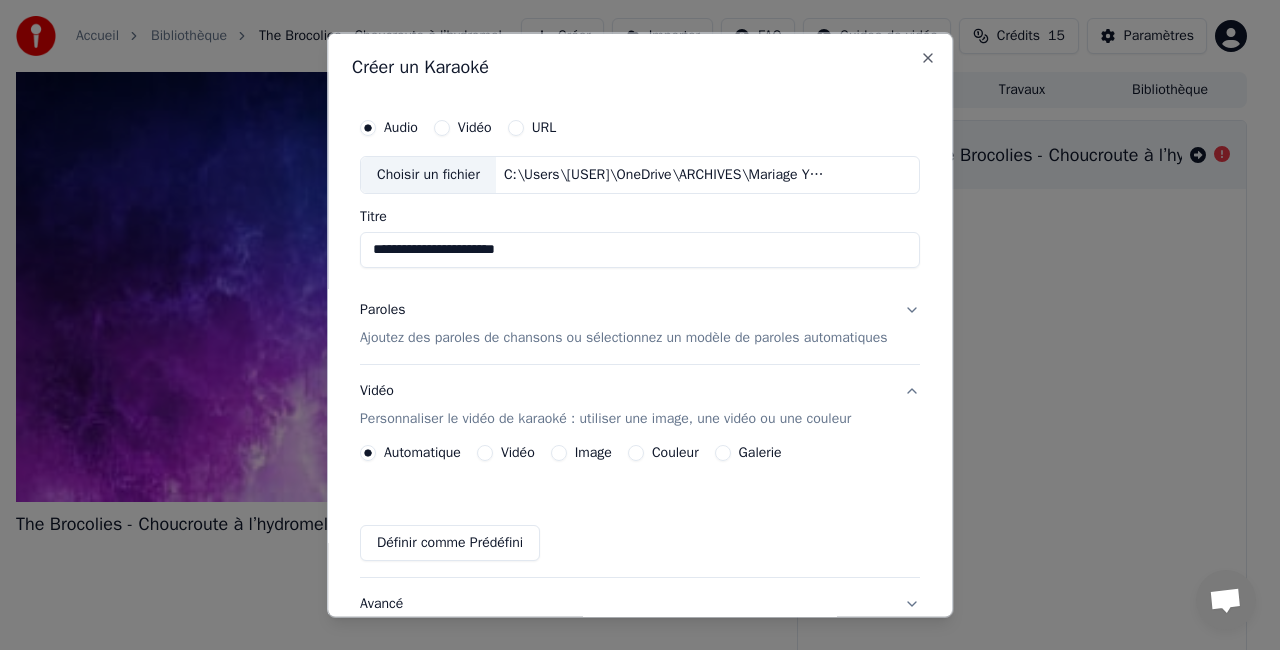 paste on "**********" 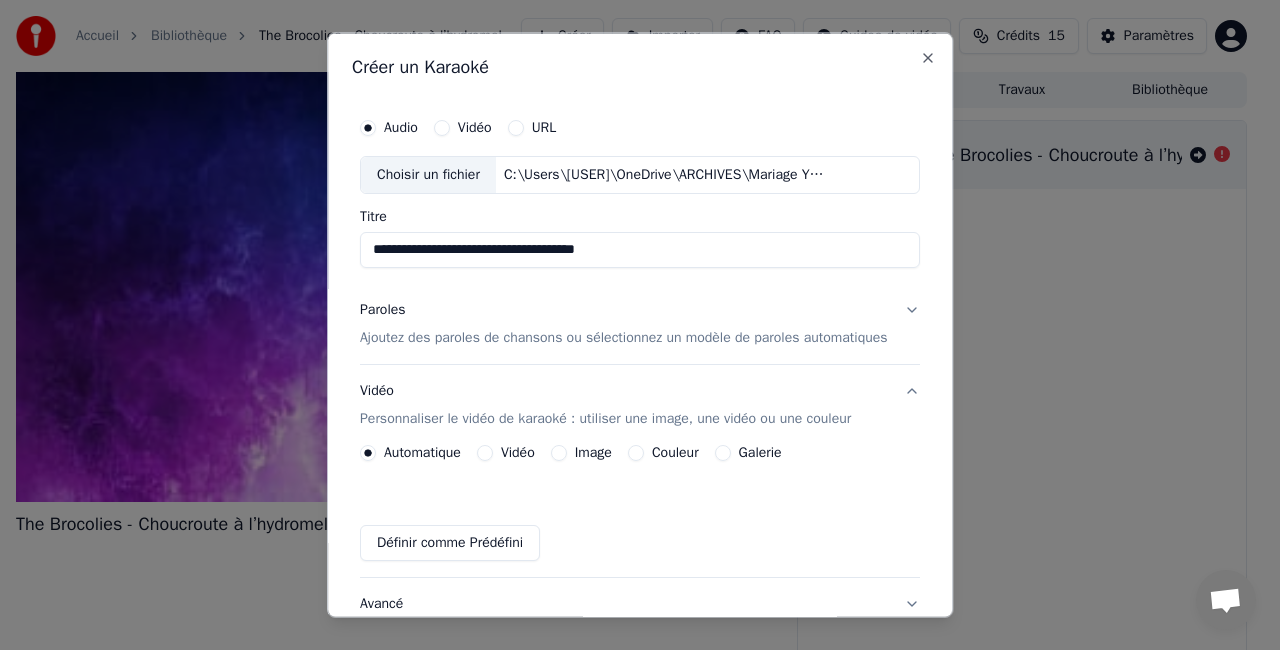 type on "**********" 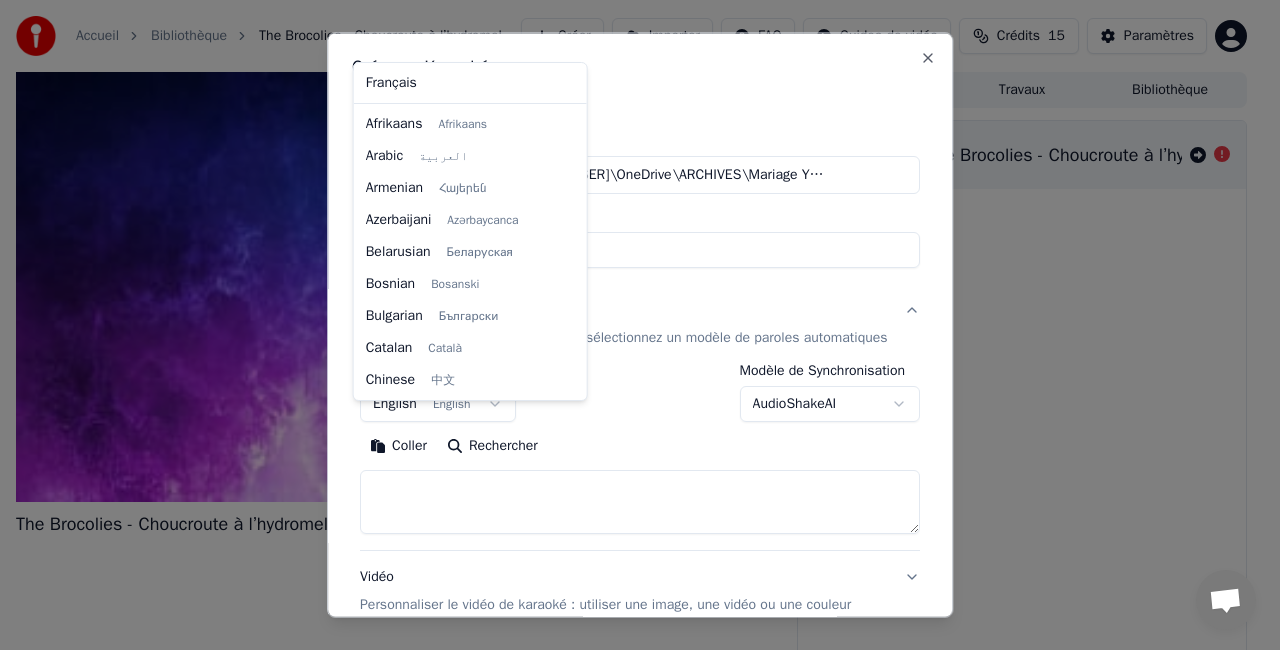 click on "**********" at bounding box center [631, 325] 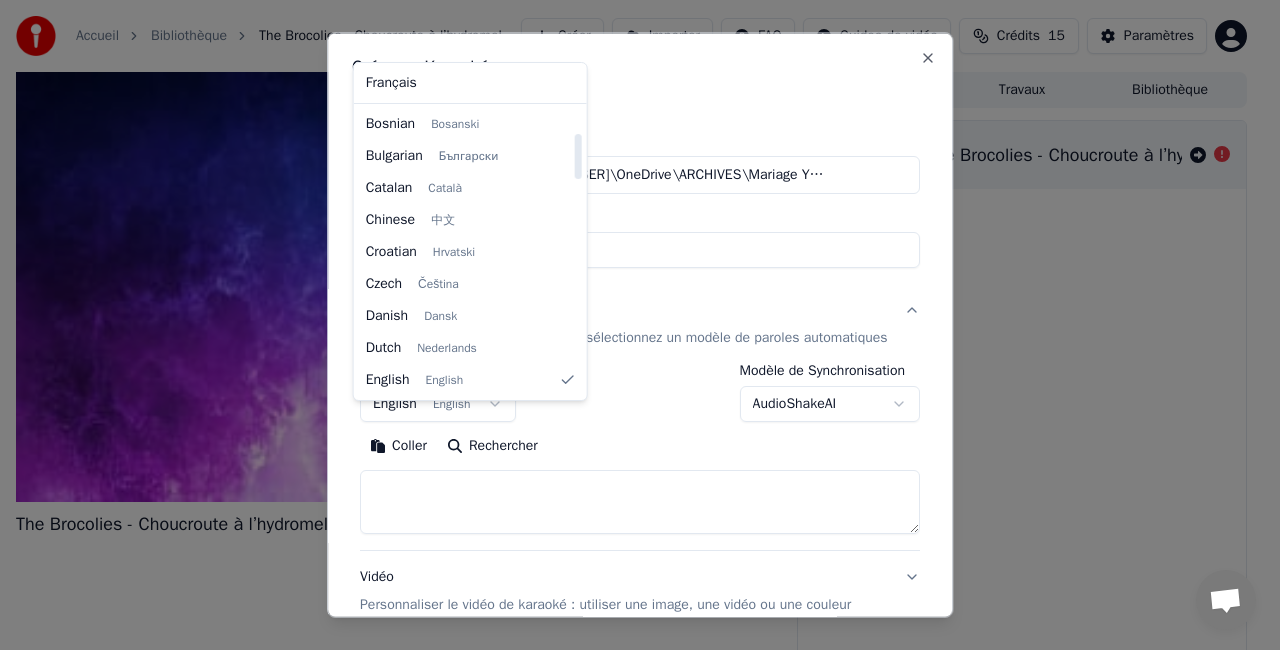 select on "**" 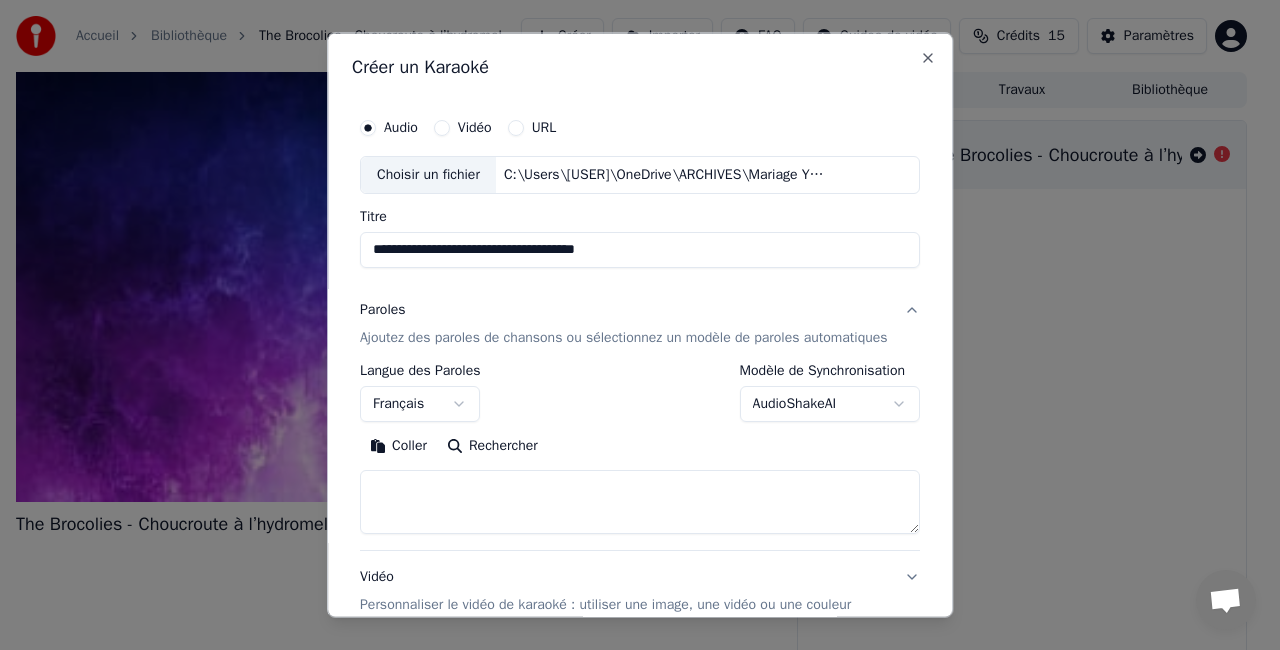 click at bounding box center (640, 501) 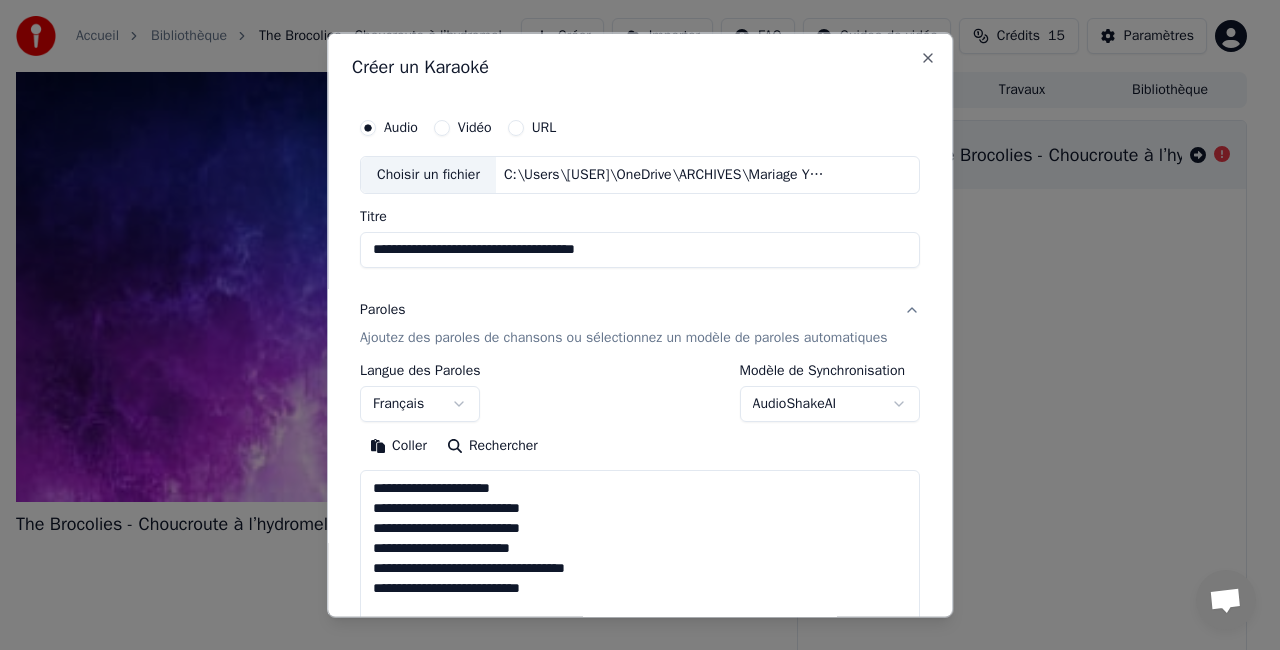 scroll, scrollTop: 1383, scrollLeft: 0, axis: vertical 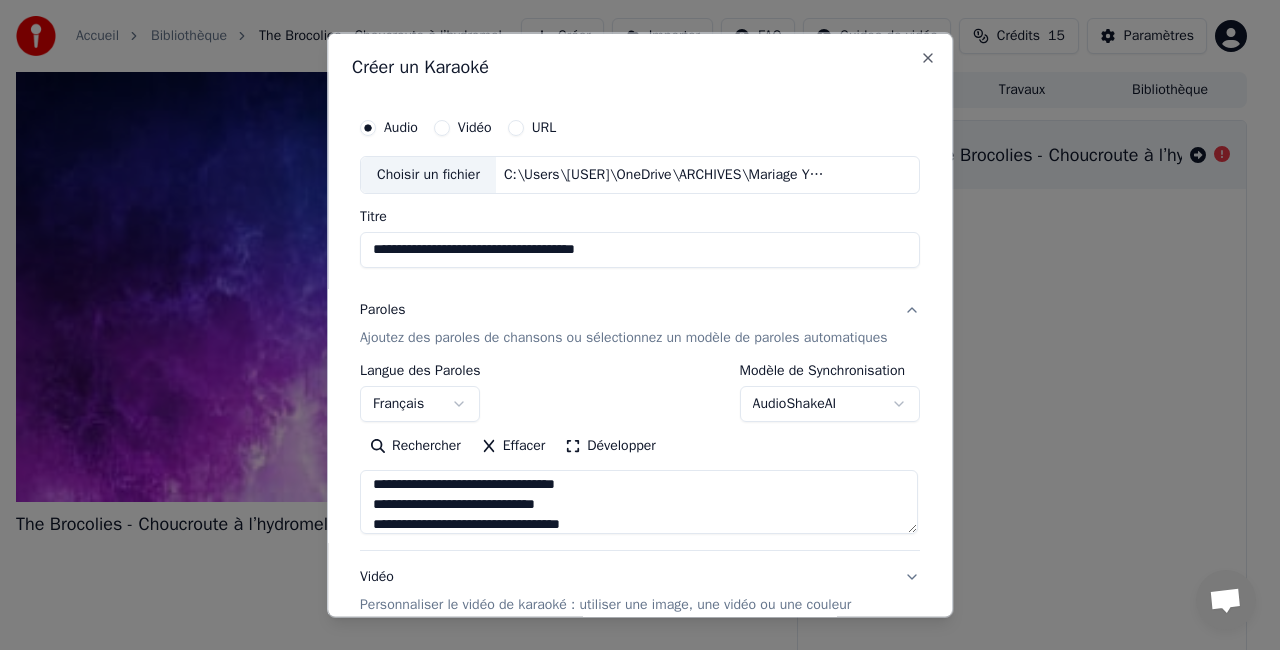 type on "**********" 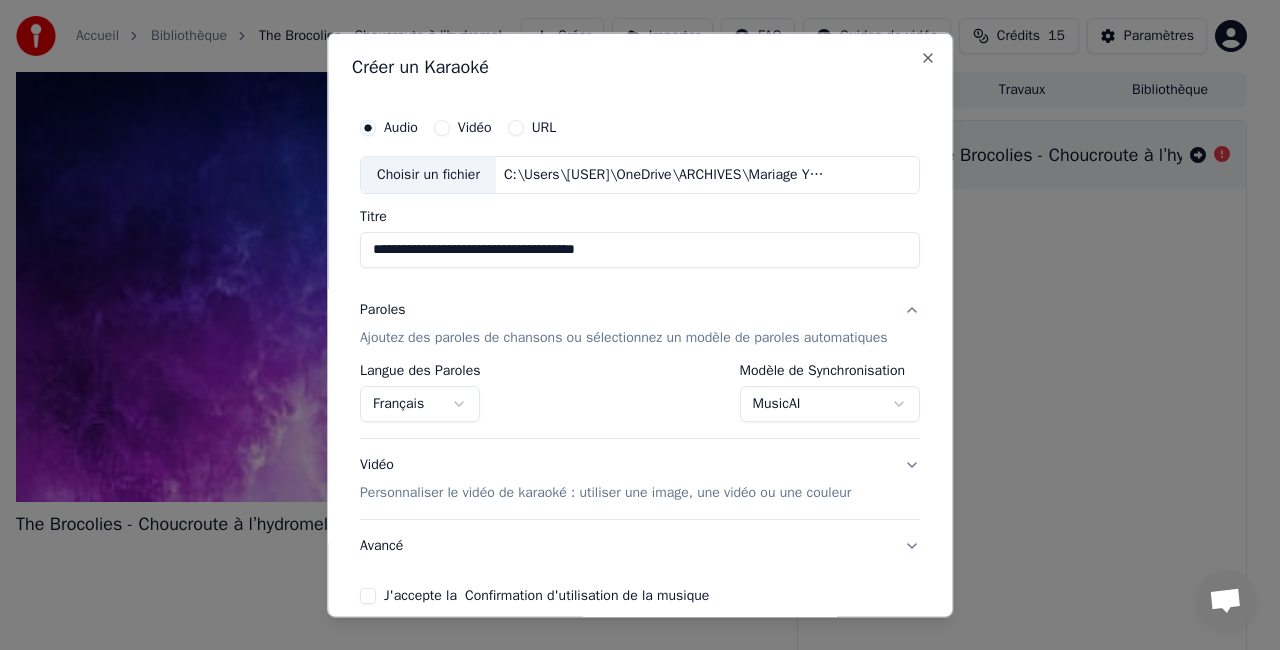 scroll, scrollTop: 100, scrollLeft: 0, axis: vertical 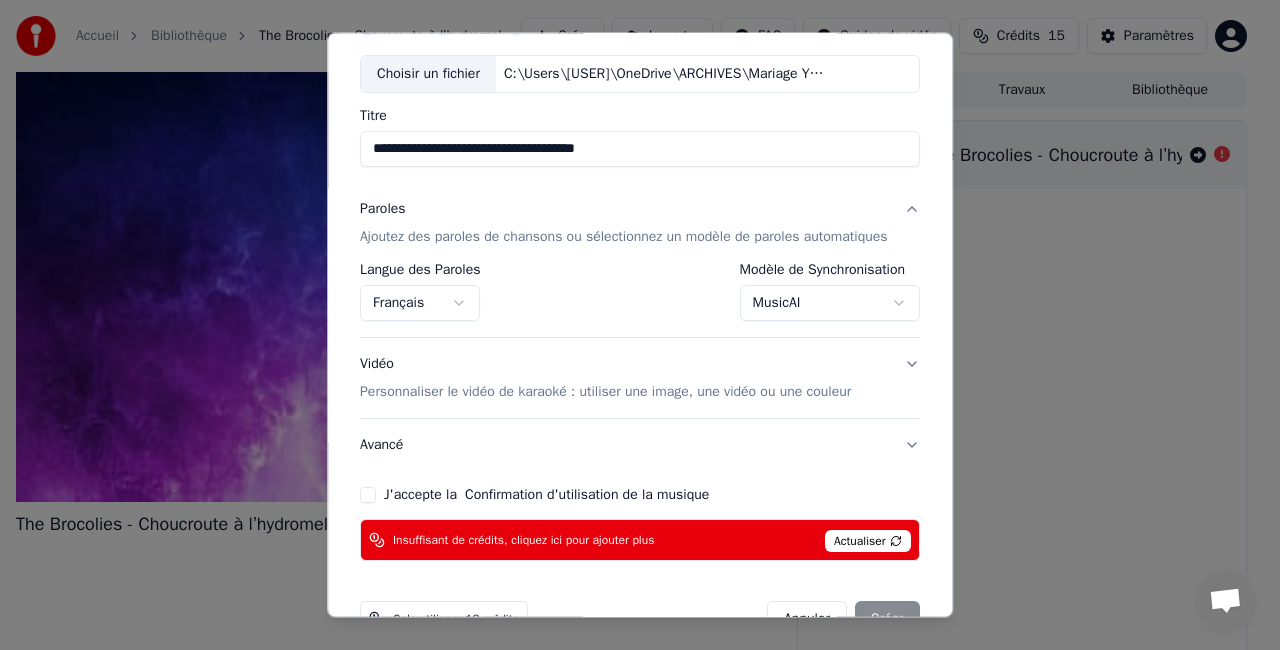 click on "**********" at bounding box center [631, 325] 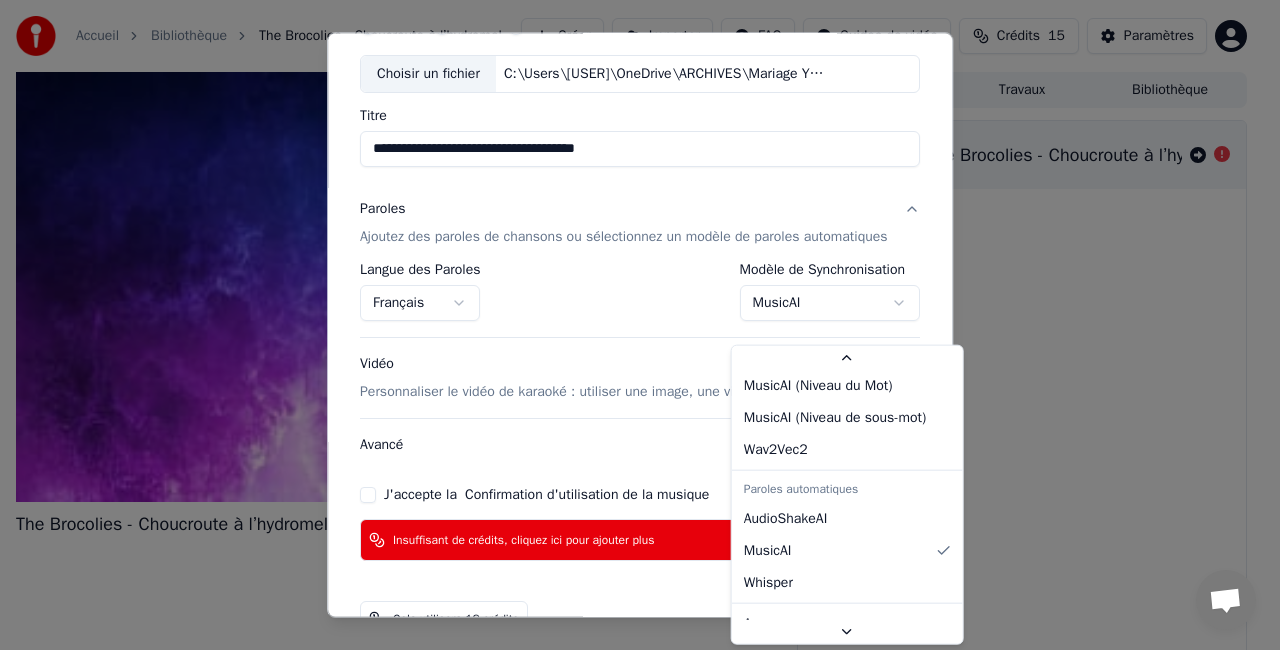 scroll, scrollTop: 64, scrollLeft: 0, axis: vertical 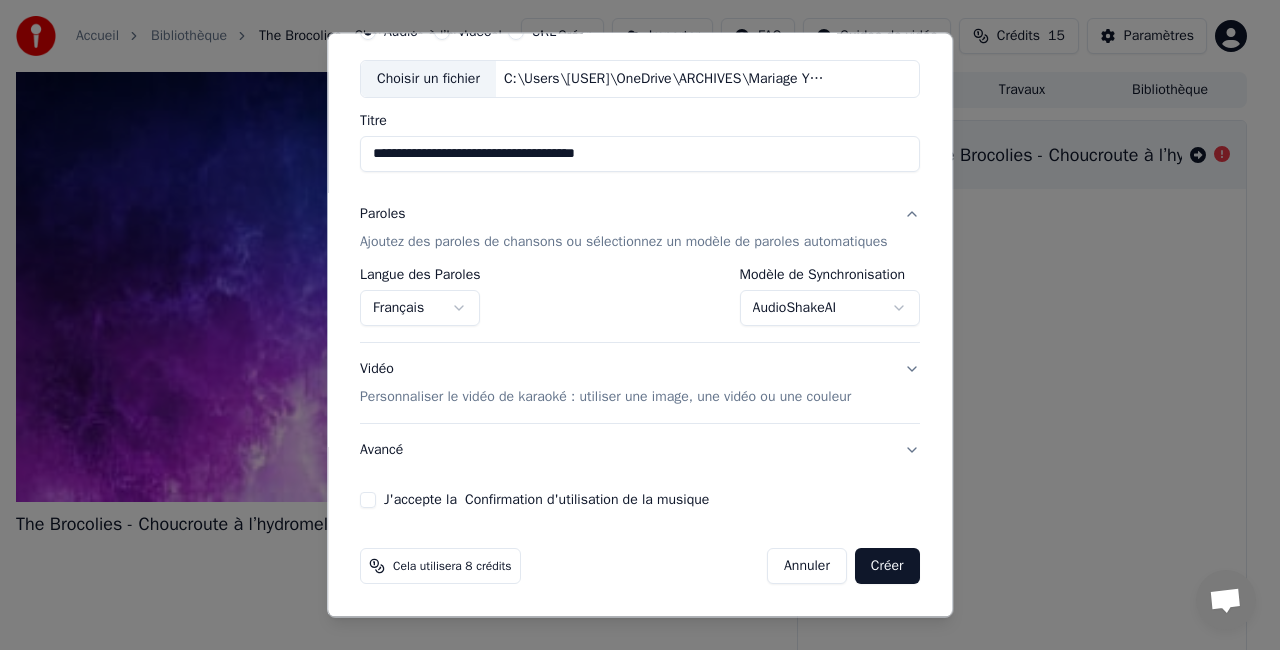 click on "**********" at bounding box center [631, 325] 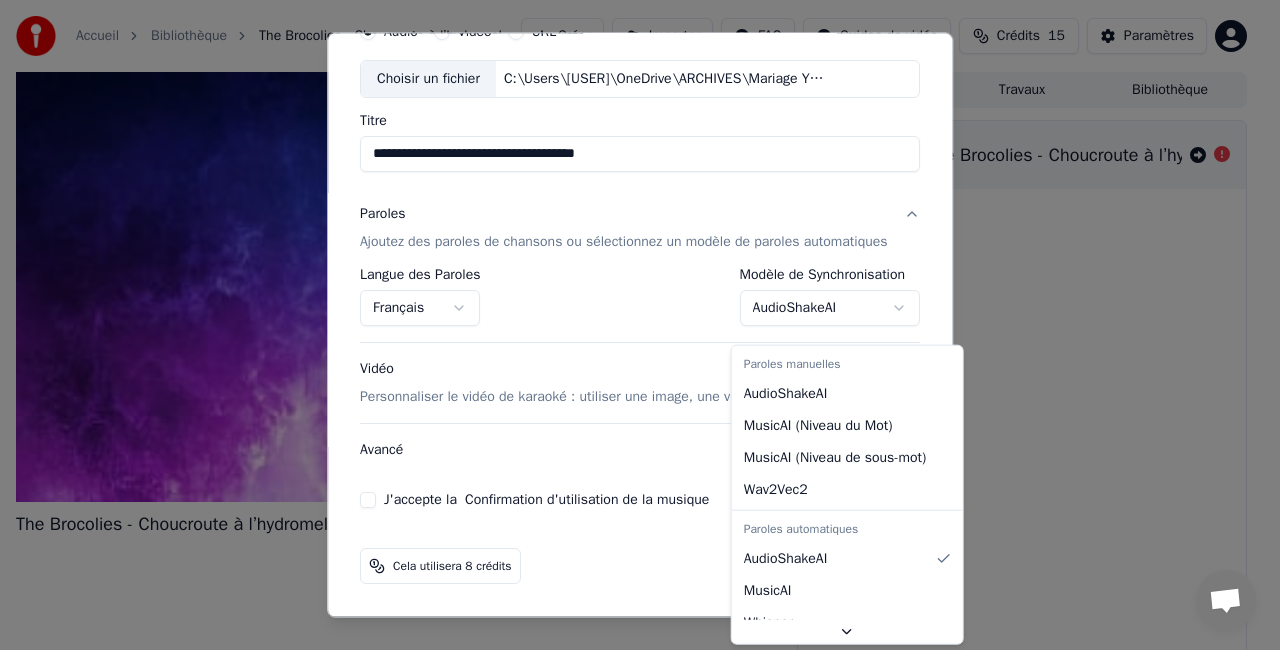 select on "**********" 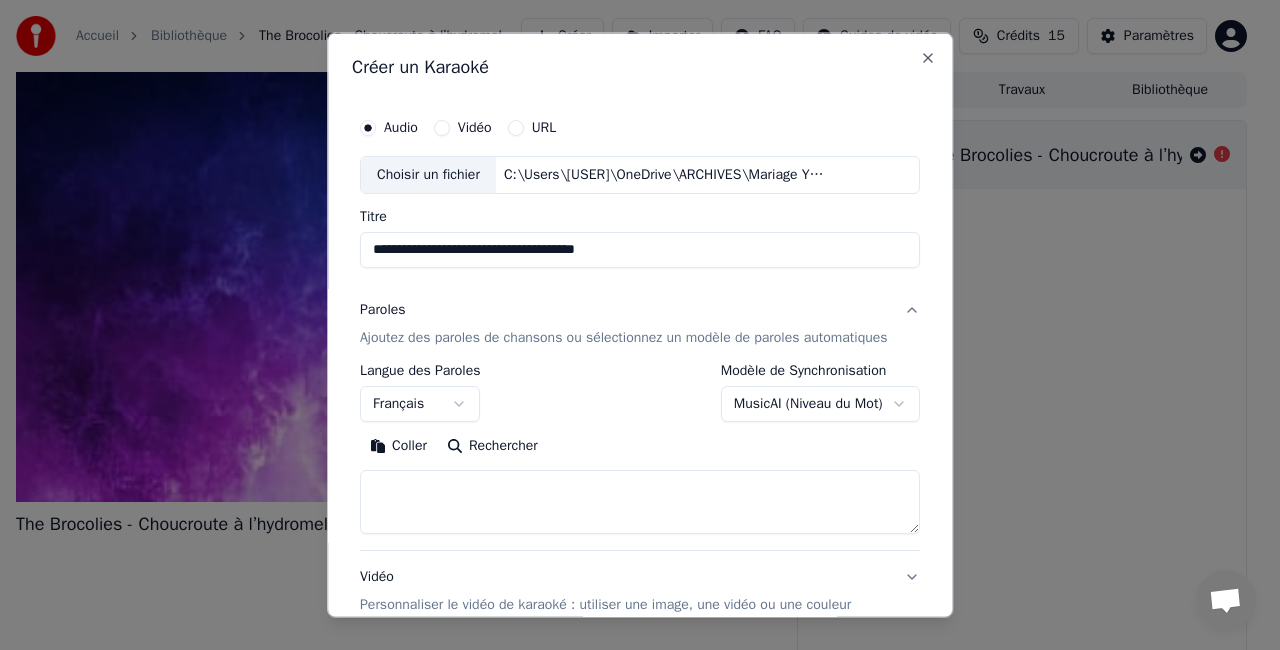 scroll, scrollTop: 200, scrollLeft: 0, axis: vertical 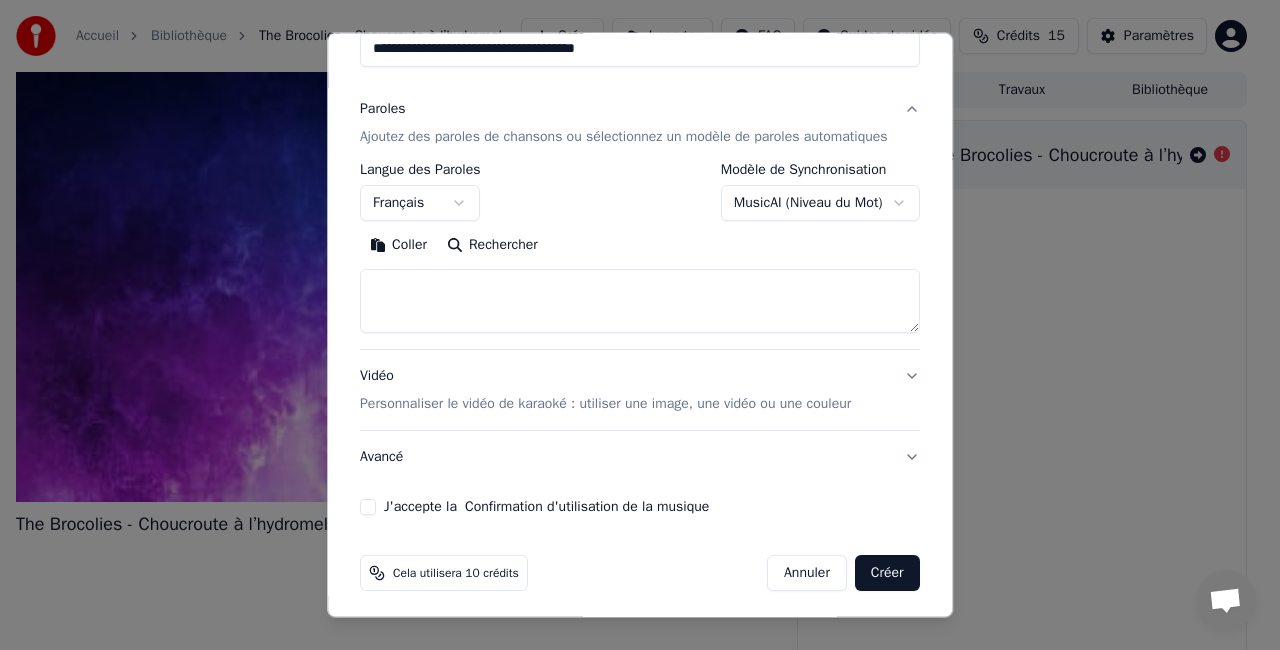 click on "Ajoutez des paroles de chansons ou sélectionnez un modèle de paroles automatiques" at bounding box center (624, 137) 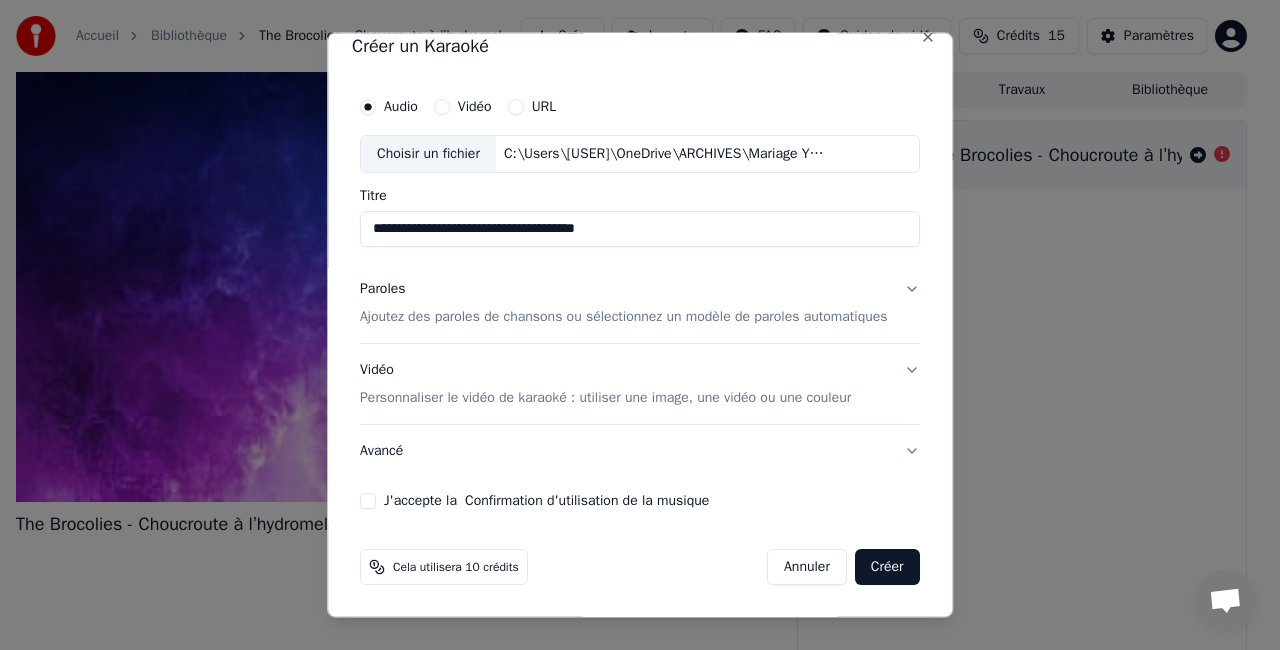 click on "Ajoutez des paroles de chansons ou sélectionnez un modèle de paroles automatiques" at bounding box center (624, 316) 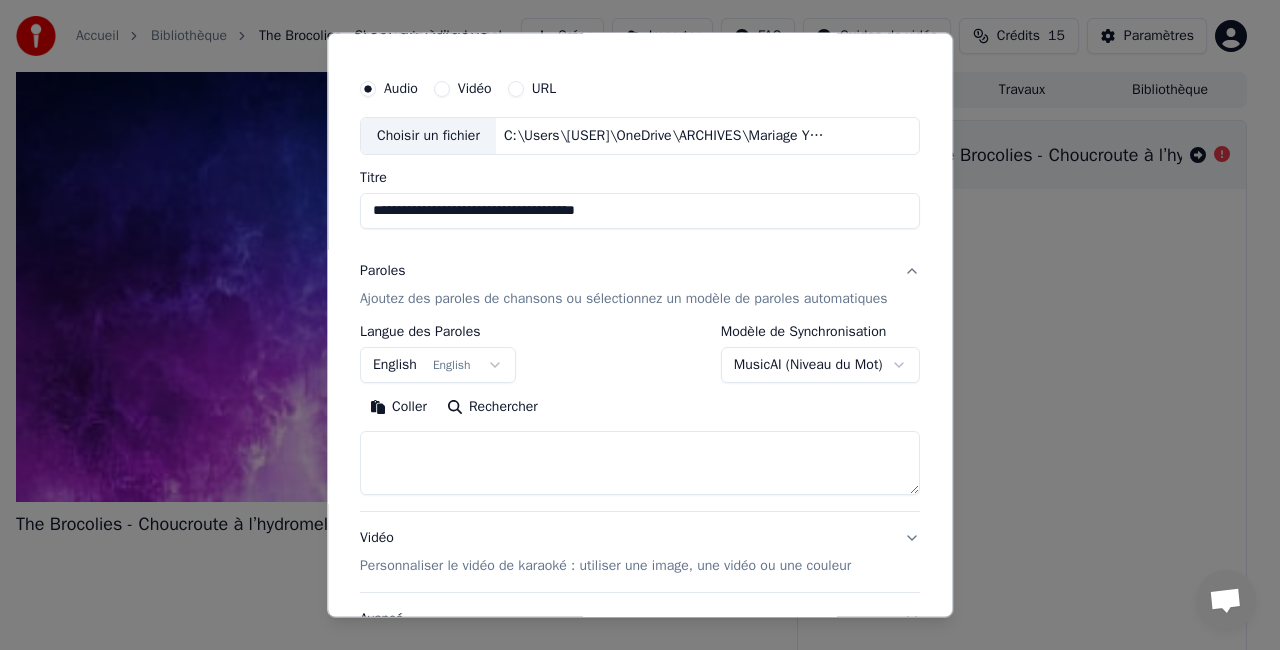 scroll, scrollTop: 200, scrollLeft: 0, axis: vertical 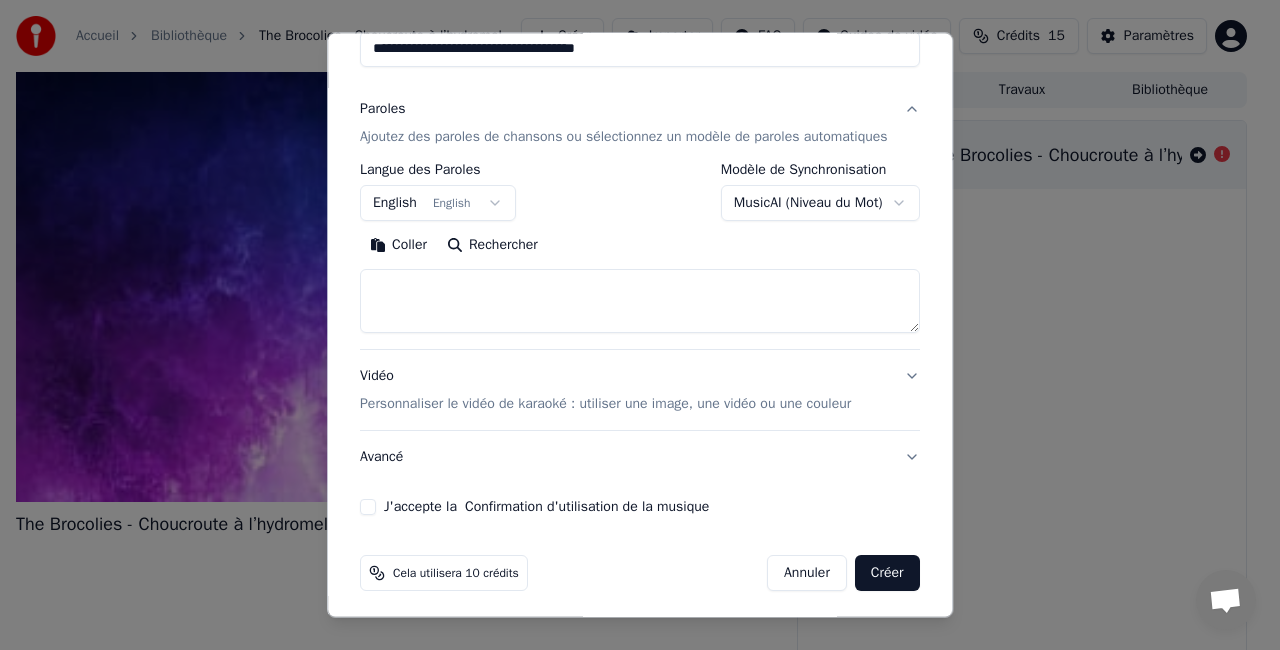 click on "**********" at bounding box center (631, 325) 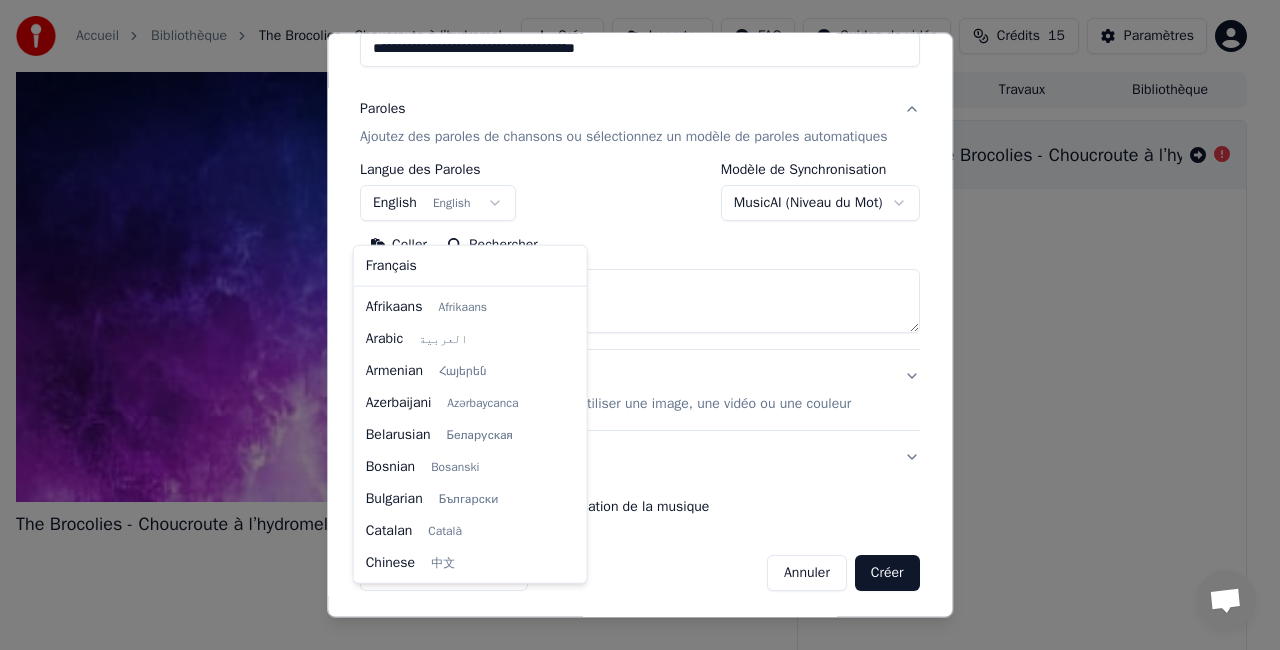 scroll, scrollTop: 160, scrollLeft: 0, axis: vertical 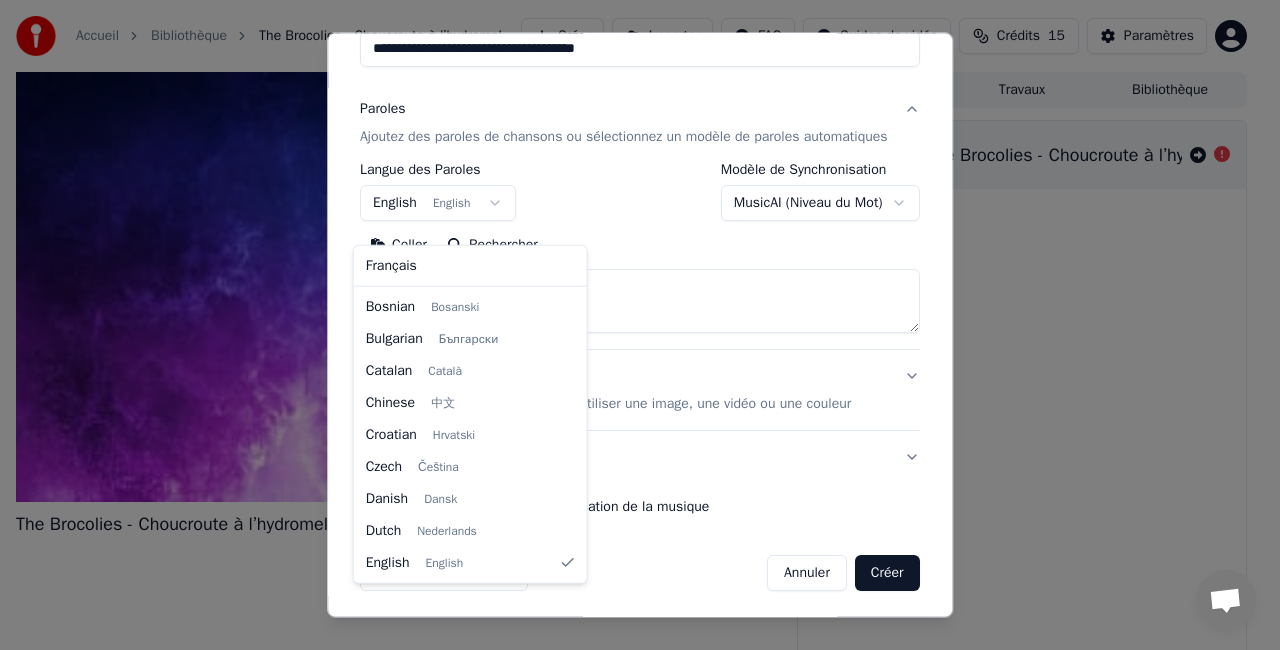 select on "**" 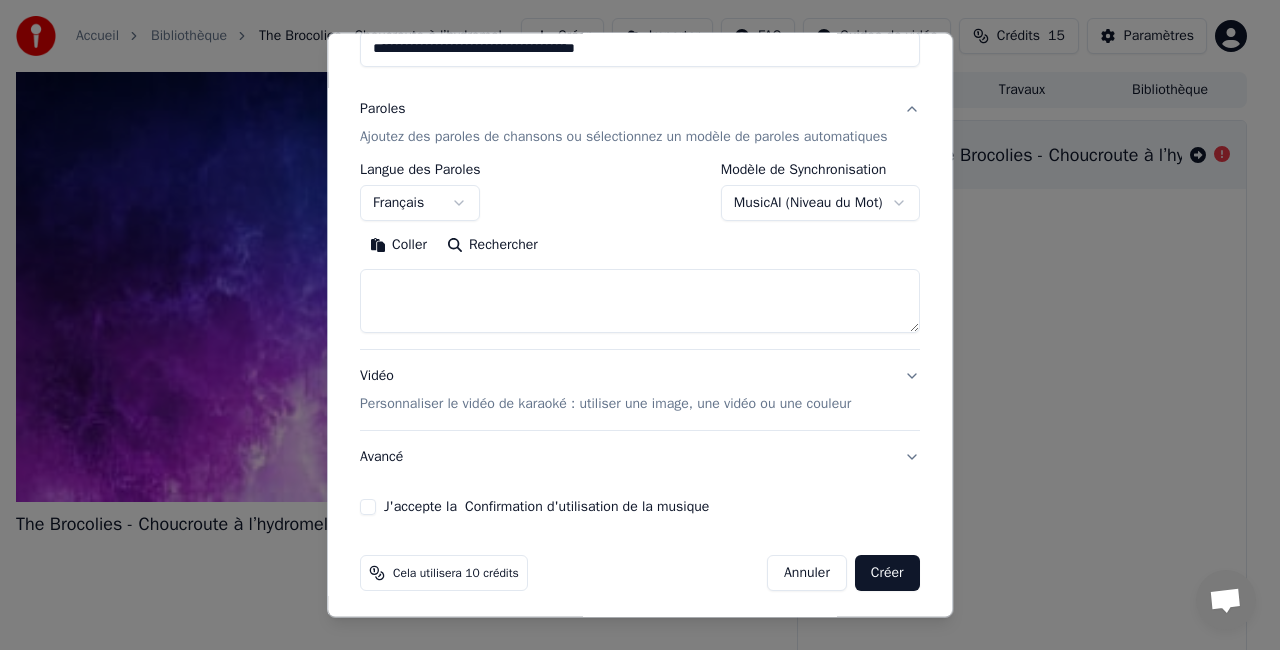 click at bounding box center (640, 301) 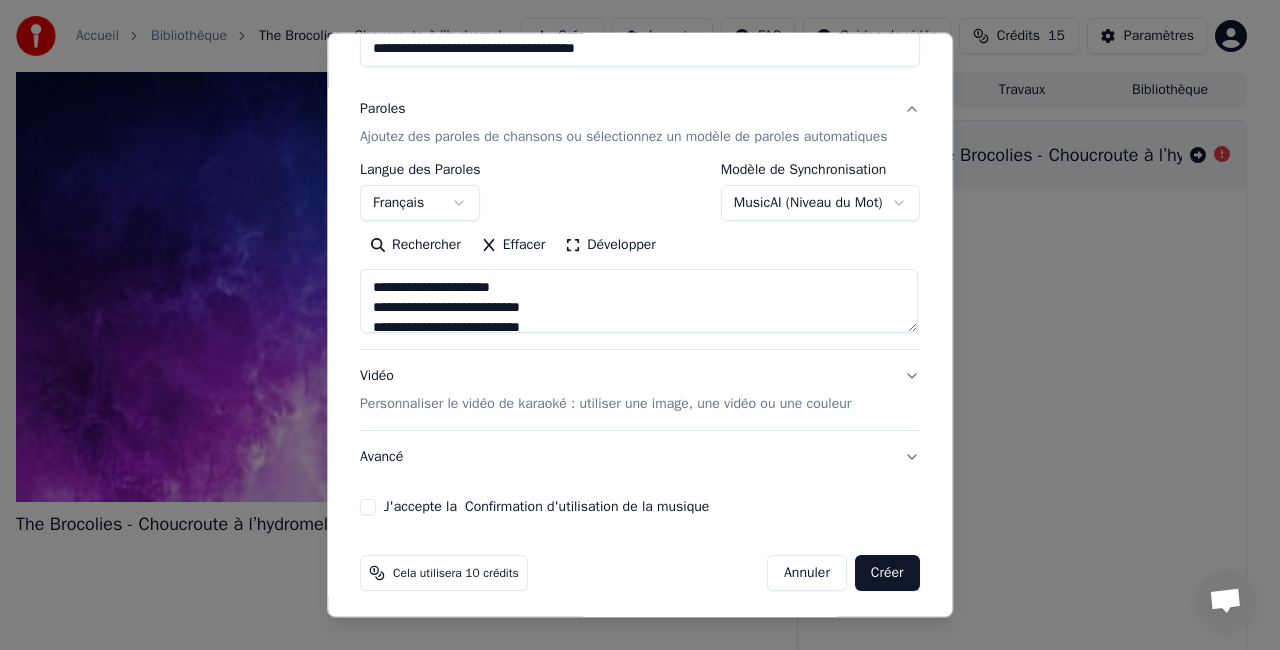 scroll, scrollTop: 1383, scrollLeft: 0, axis: vertical 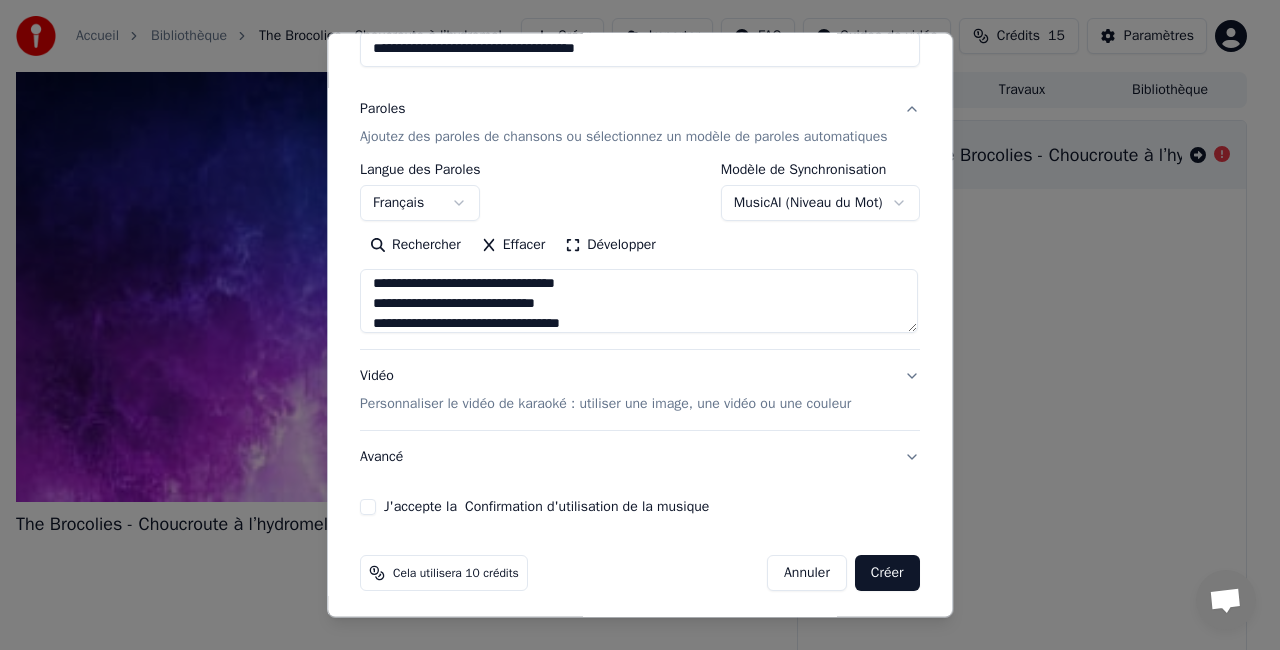 type on "**********" 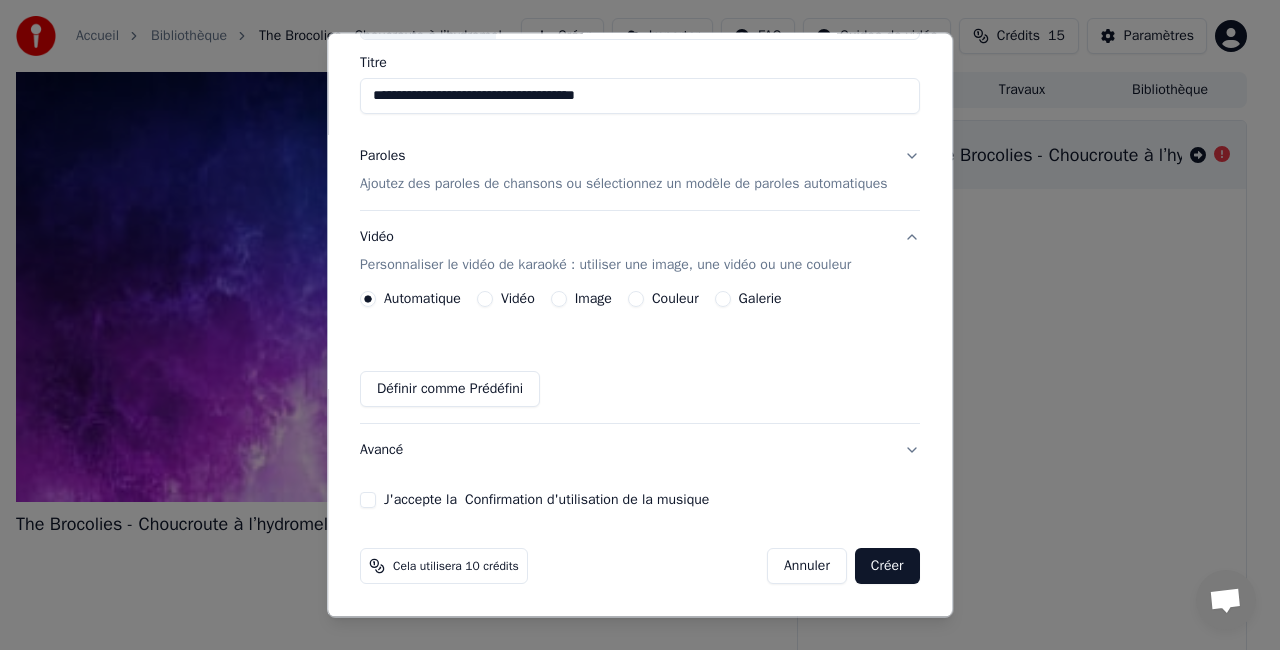 scroll, scrollTop: 170, scrollLeft: 0, axis: vertical 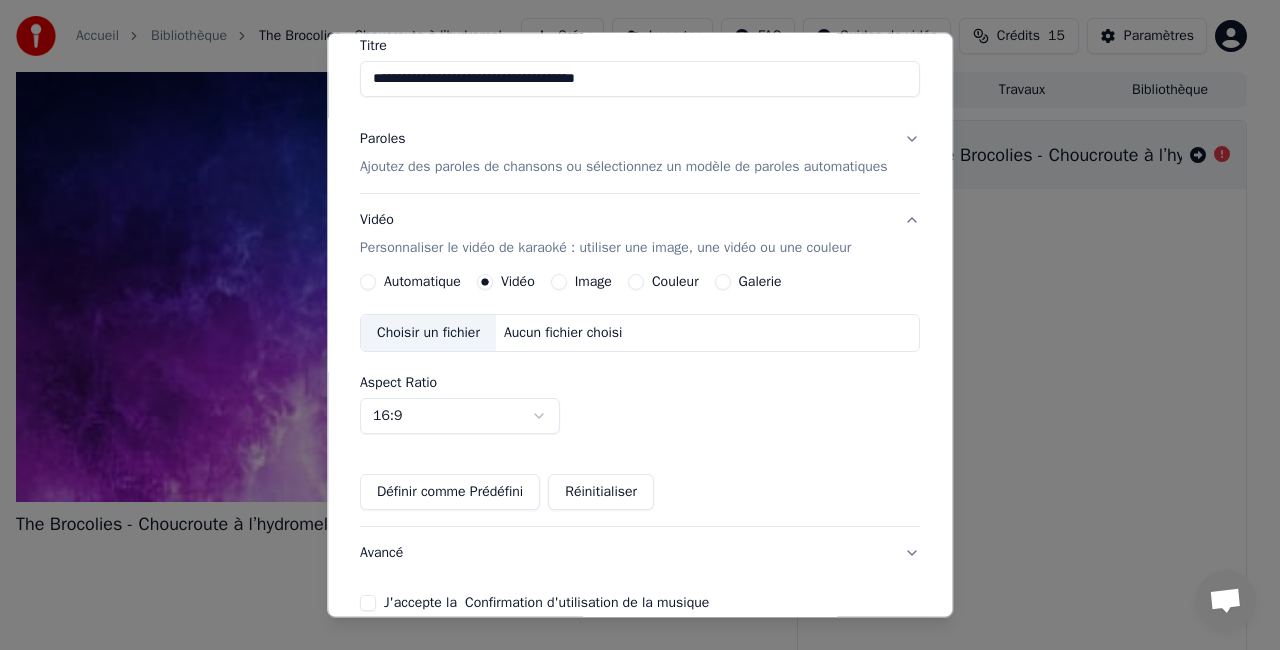 click on "Choisir un fichier" at bounding box center [428, 333] 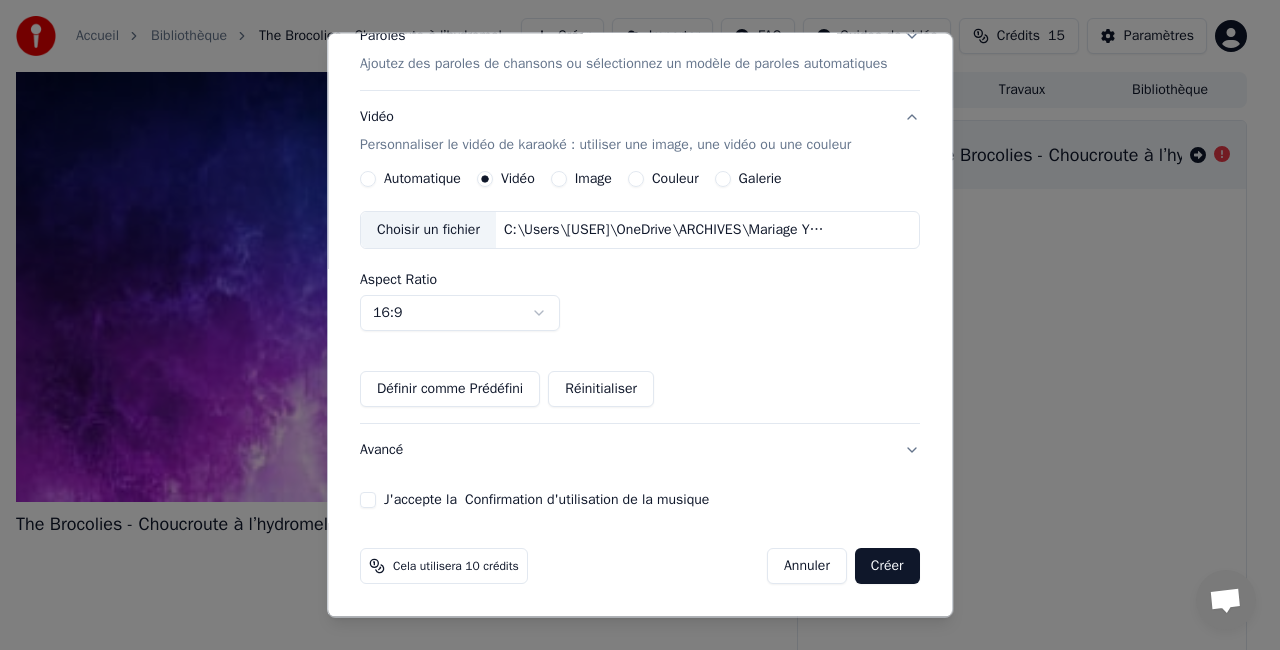 scroll, scrollTop: 290, scrollLeft: 0, axis: vertical 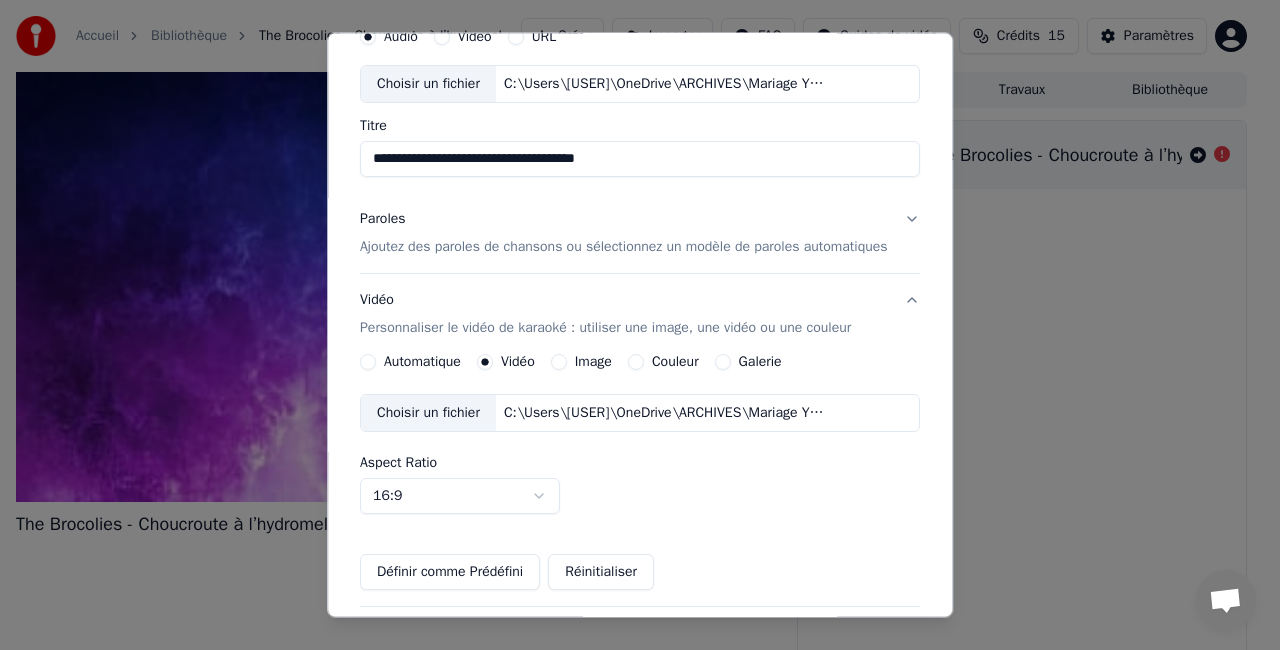 click on "Ajoutez des paroles de chansons ou sélectionnez un modèle de paroles automatiques" at bounding box center [624, 247] 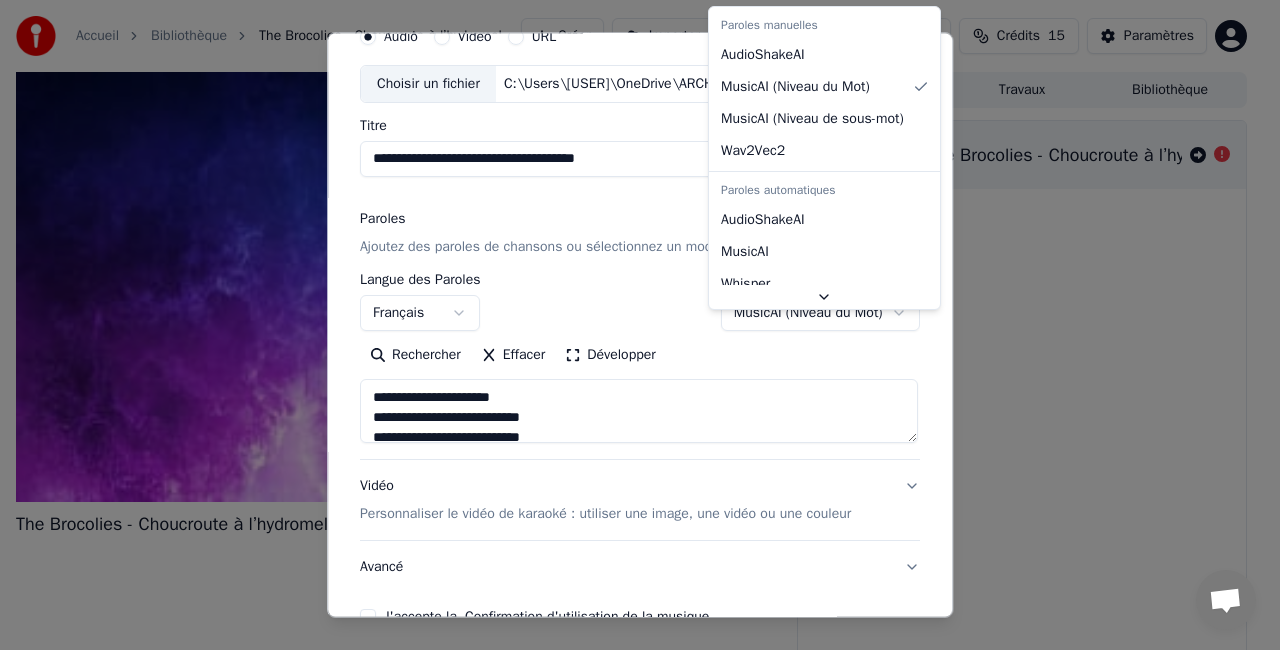 click on "**********" at bounding box center [631, 325] 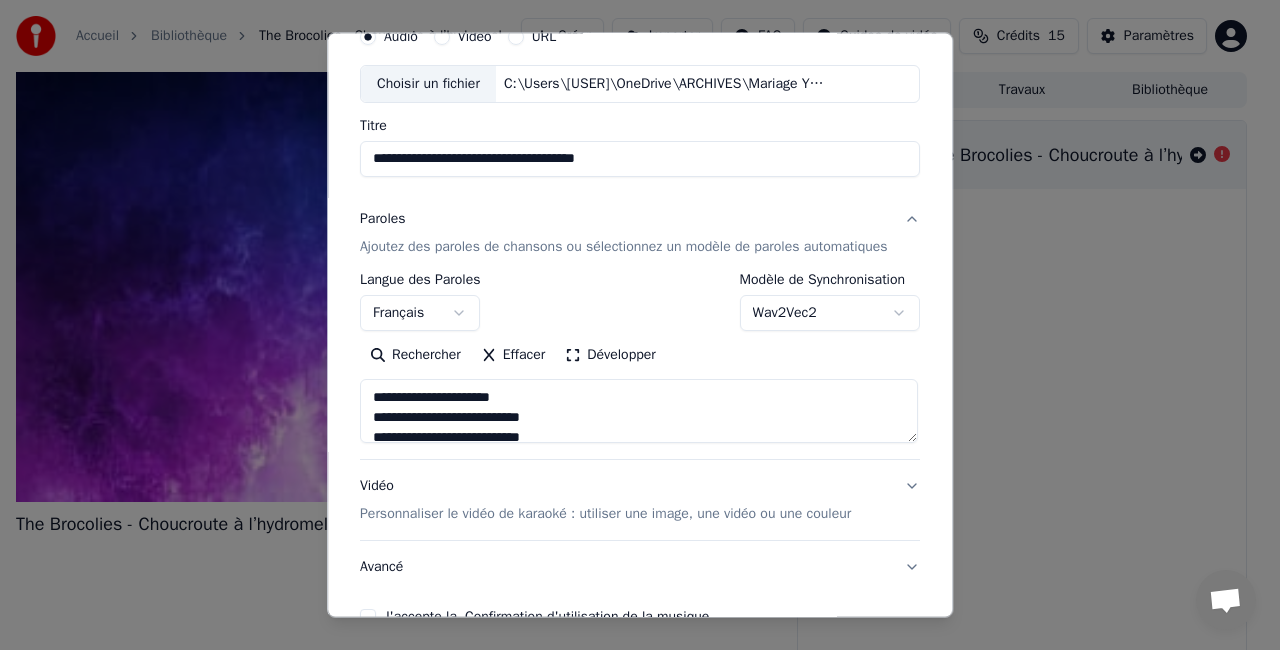 scroll, scrollTop: 224, scrollLeft: 0, axis: vertical 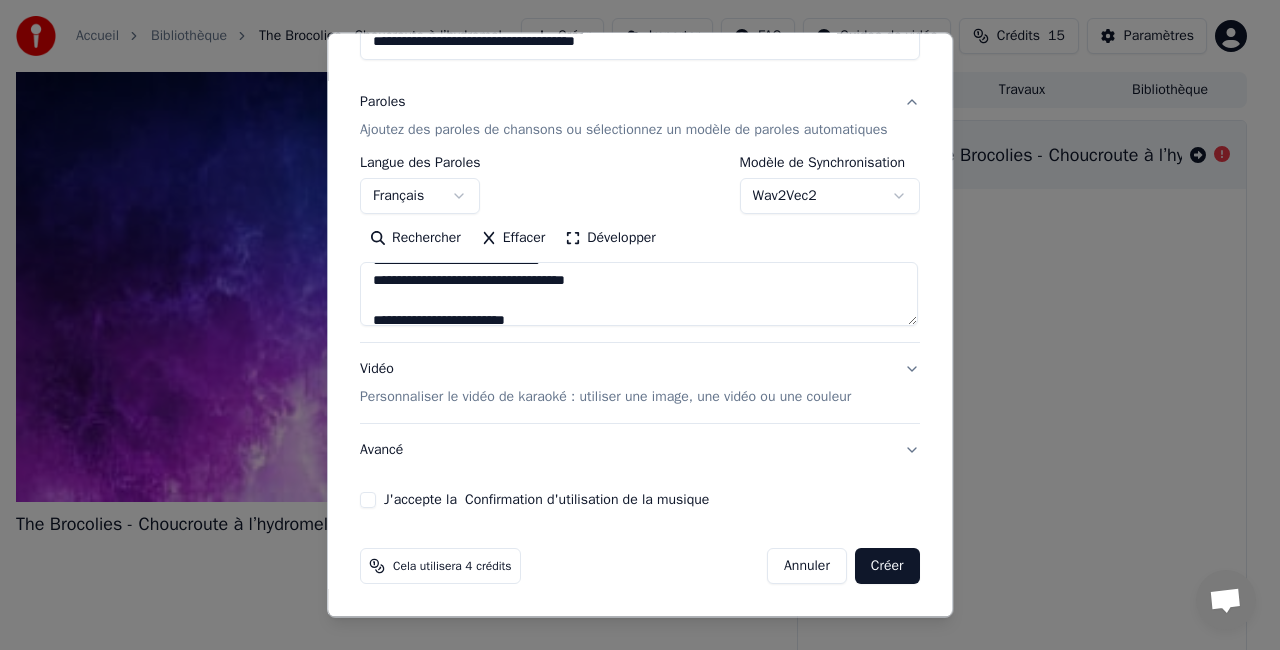 click on "Personnaliser le vidéo de karaoké : utiliser une image, une vidéo ou une couleur" at bounding box center [605, 397] 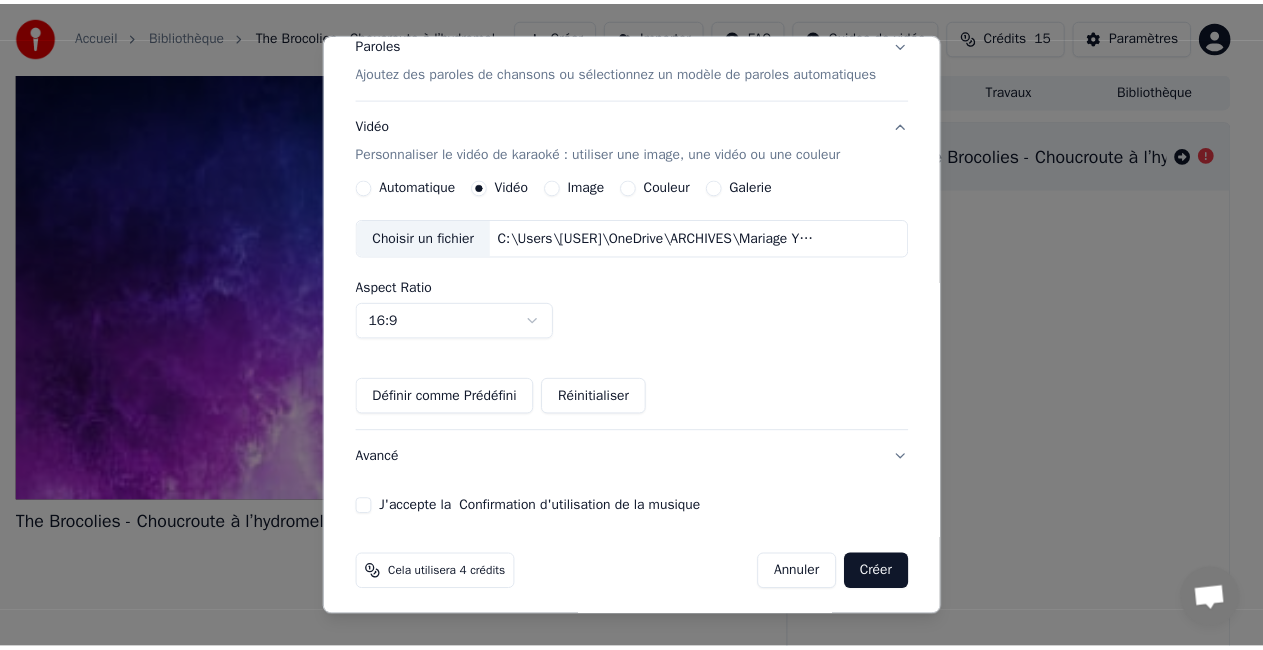 scroll, scrollTop: 290, scrollLeft: 0, axis: vertical 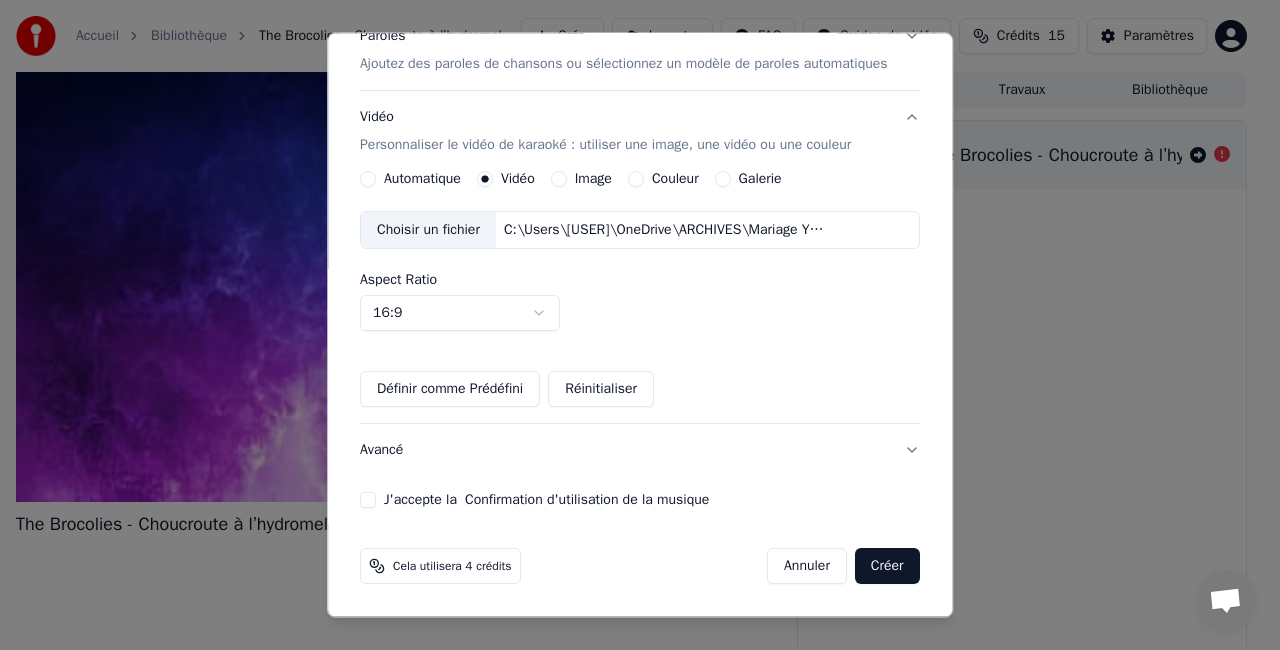 click on "J'accepte la   Confirmation d'utilisation de la musique" at bounding box center (368, 500) 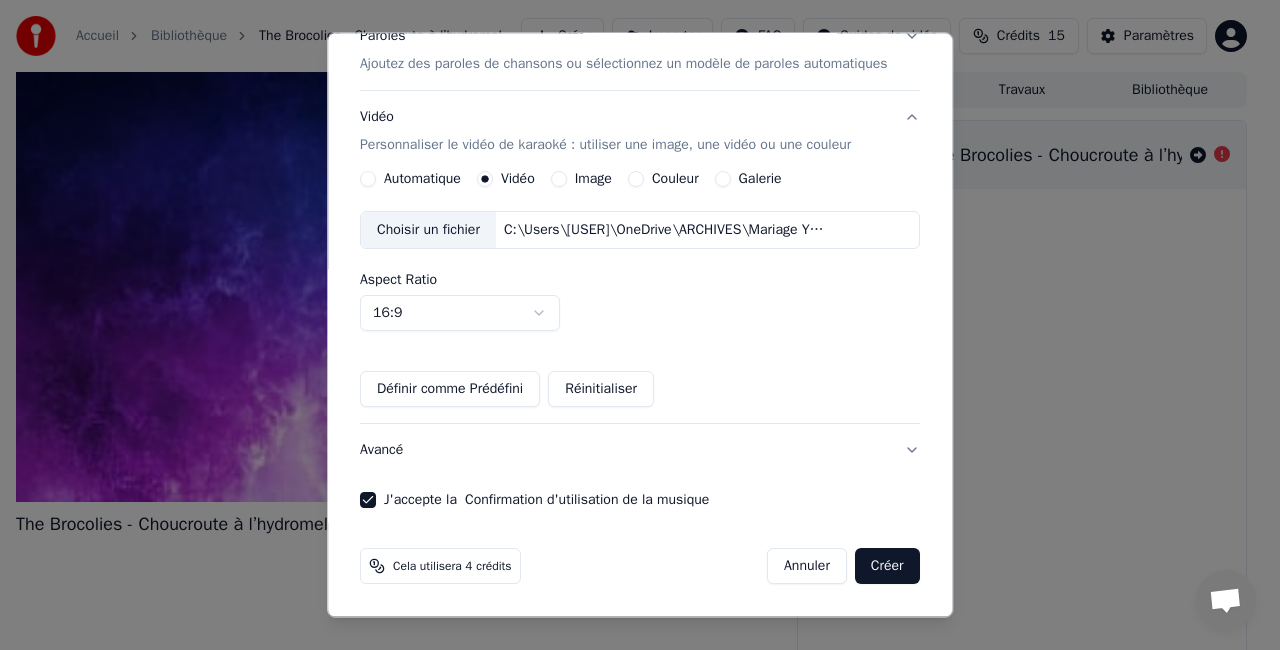 click on "Créer" at bounding box center (887, 566) 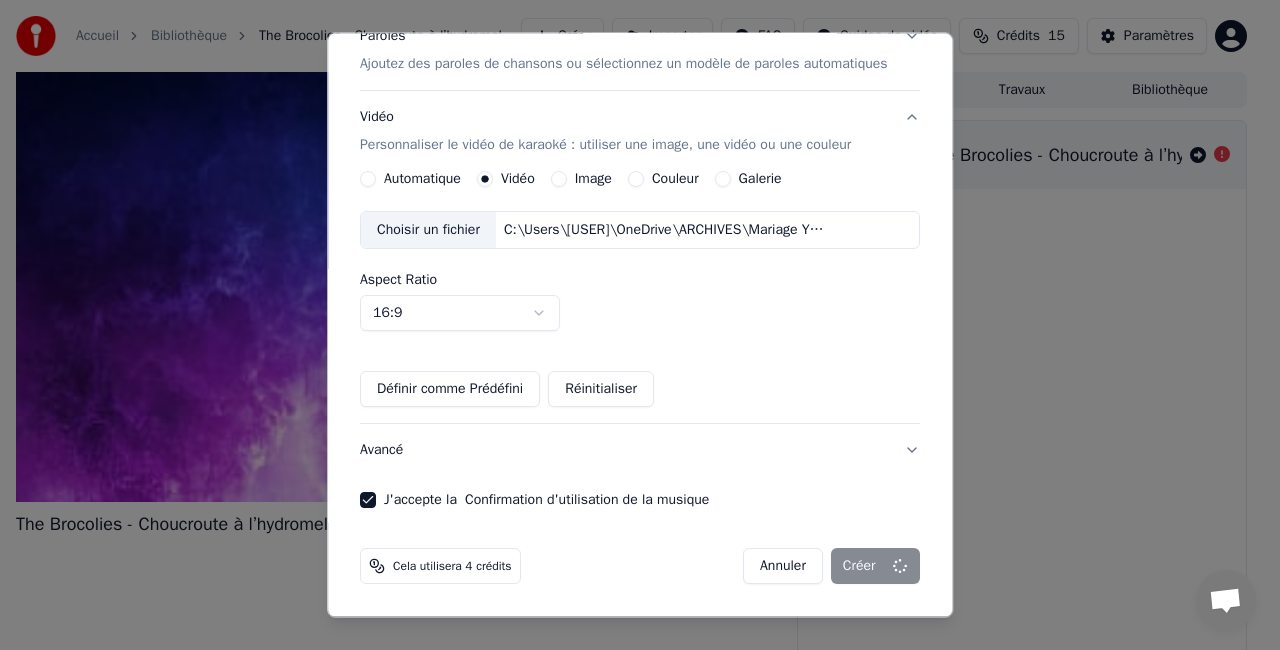 type 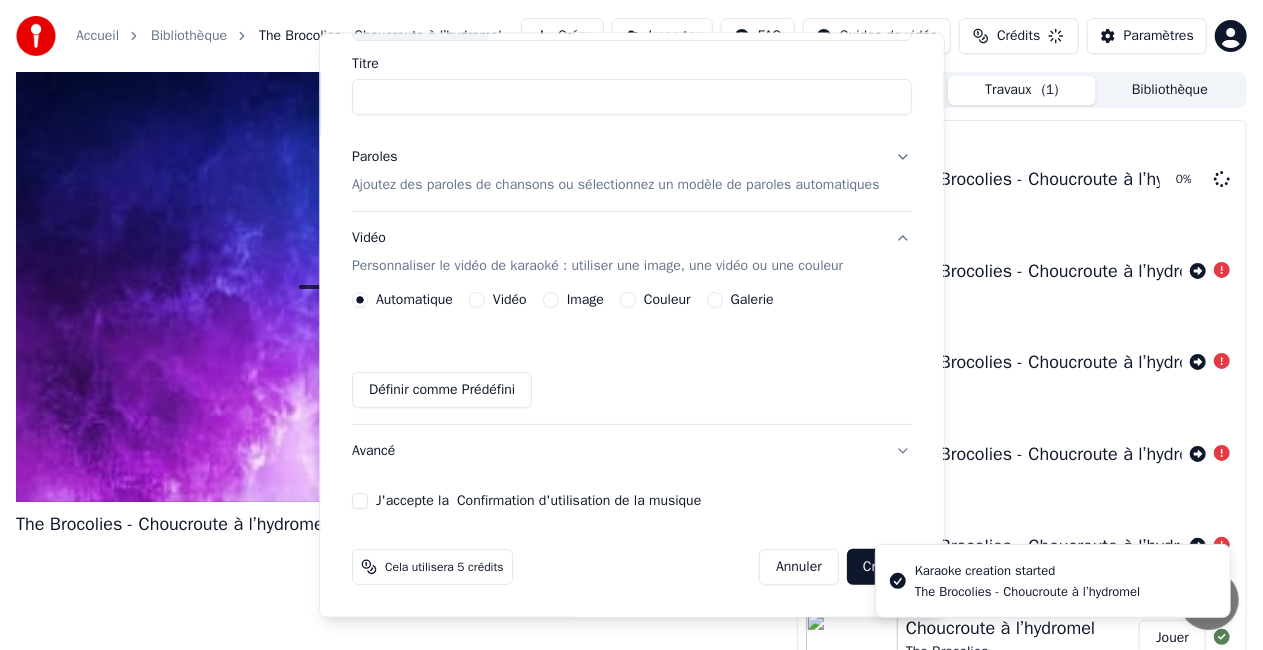scroll, scrollTop: 170, scrollLeft: 0, axis: vertical 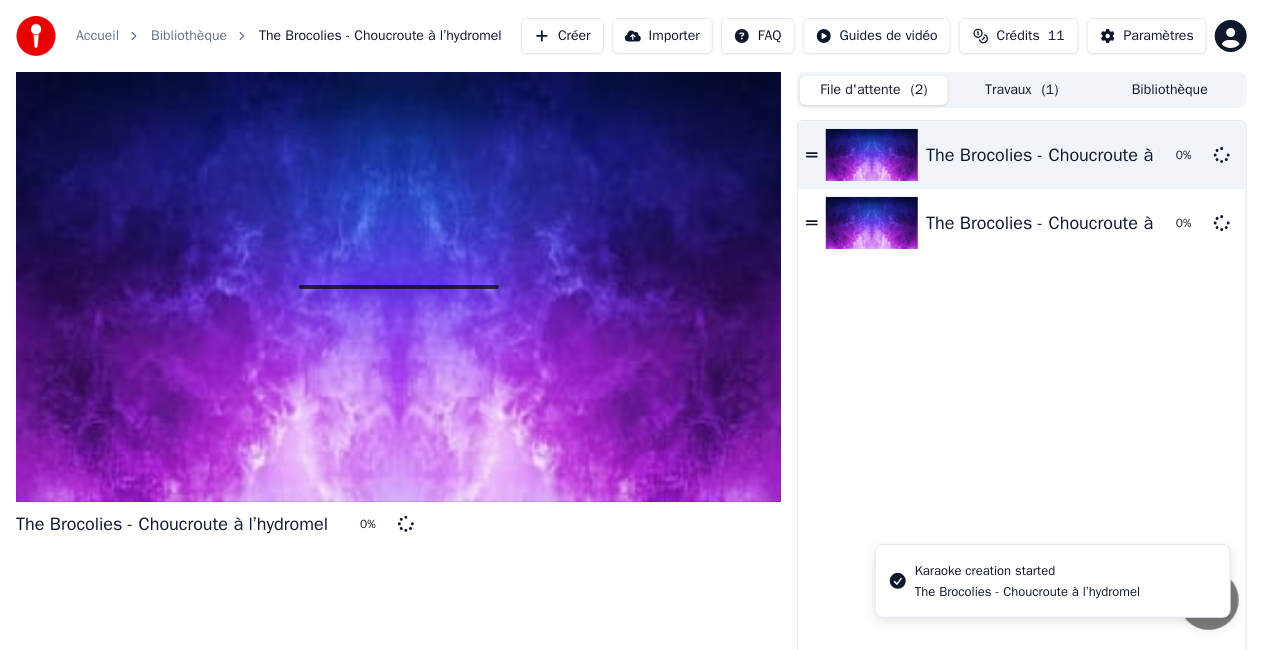 click on "File d'attente ( 2 )" at bounding box center [874, 90] 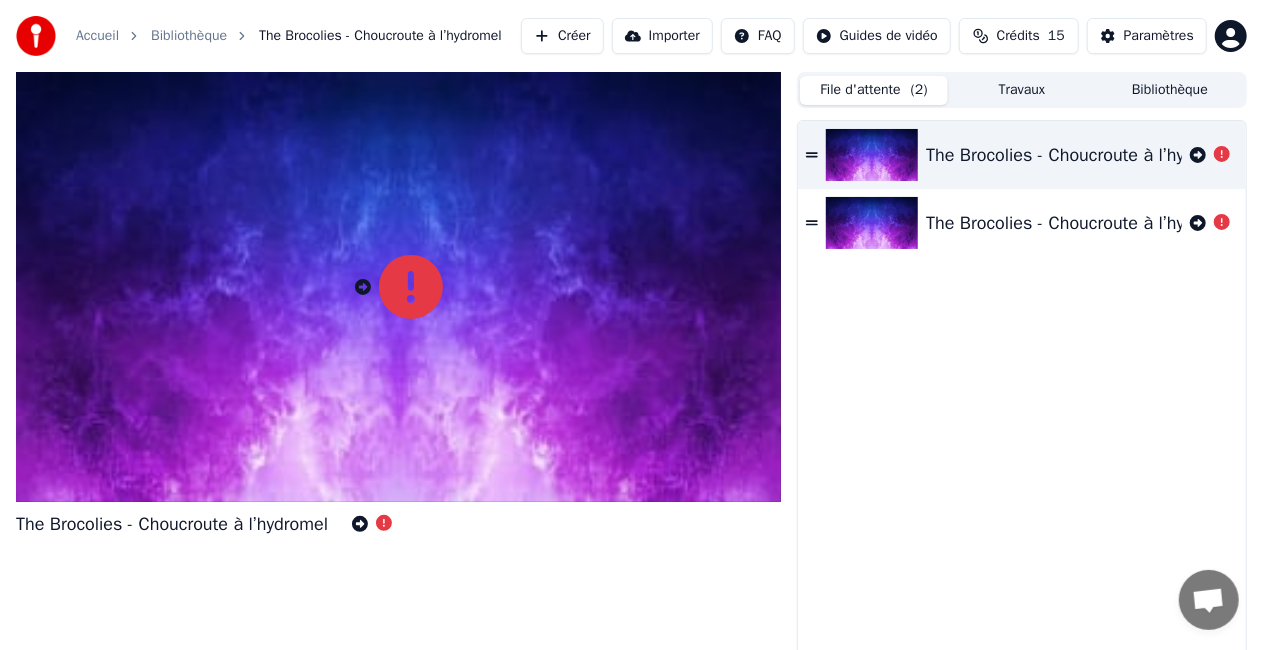 click on "The Brocolies - Choucroute à l’hydromel The Brocolies - Choucroute à l’hydromel" at bounding box center [1022, 396] 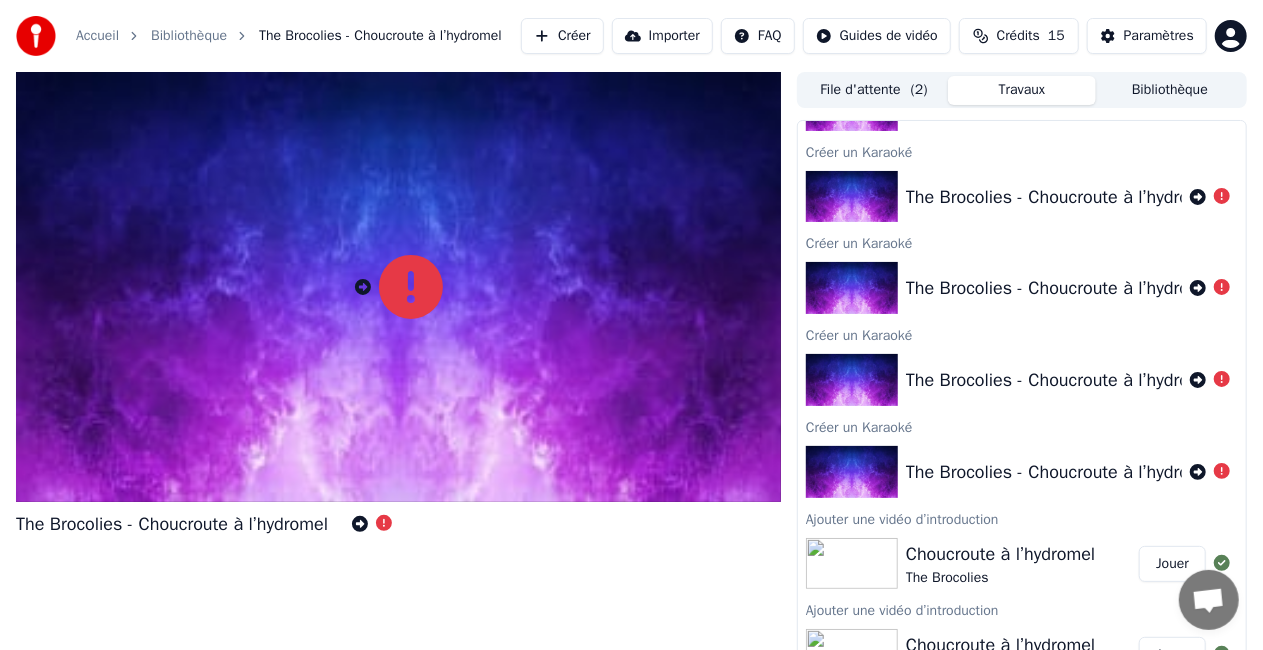 scroll, scrollTop: 0, scrollLeft: 0, axis: both 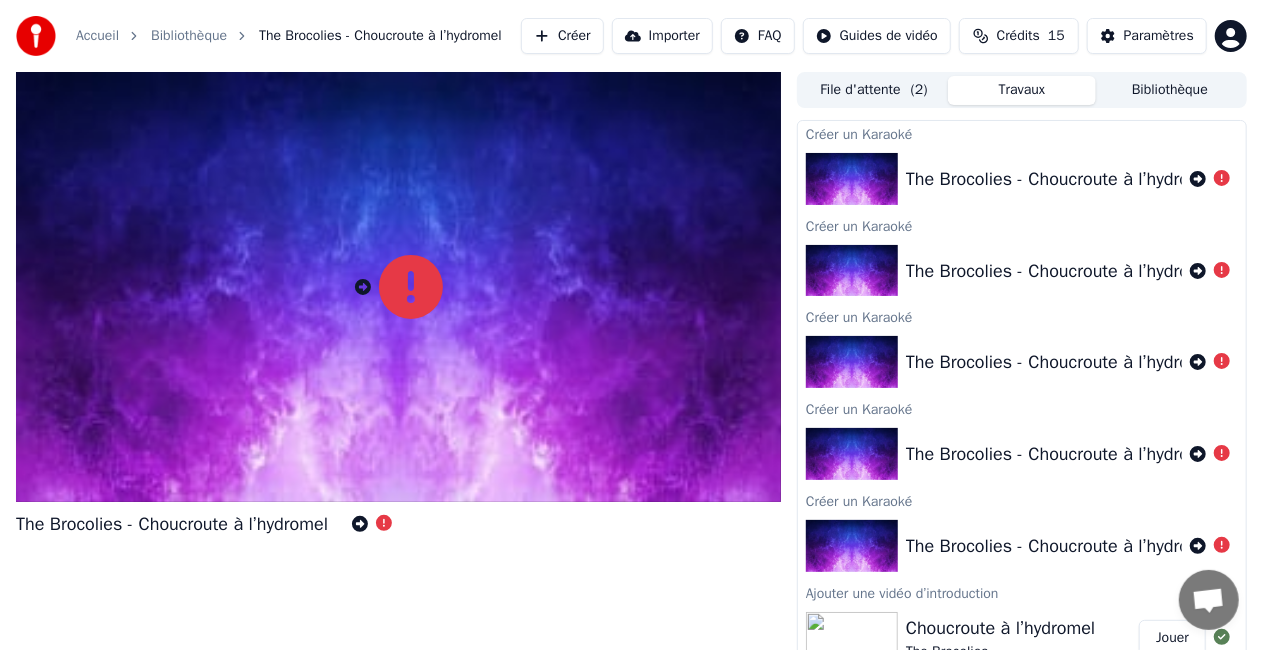 click on "Bibliothèque" at bounding box center (1170, 90) 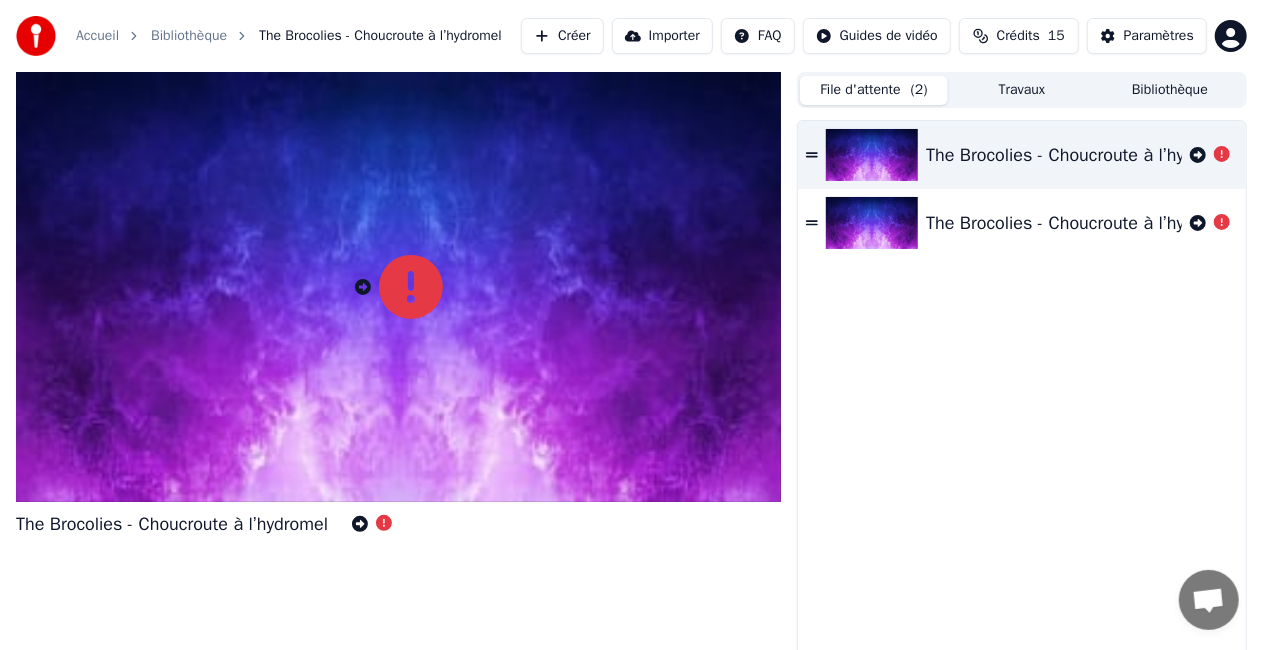 click on "File d'attente ( 2 )" at bounding box center [874, 90] 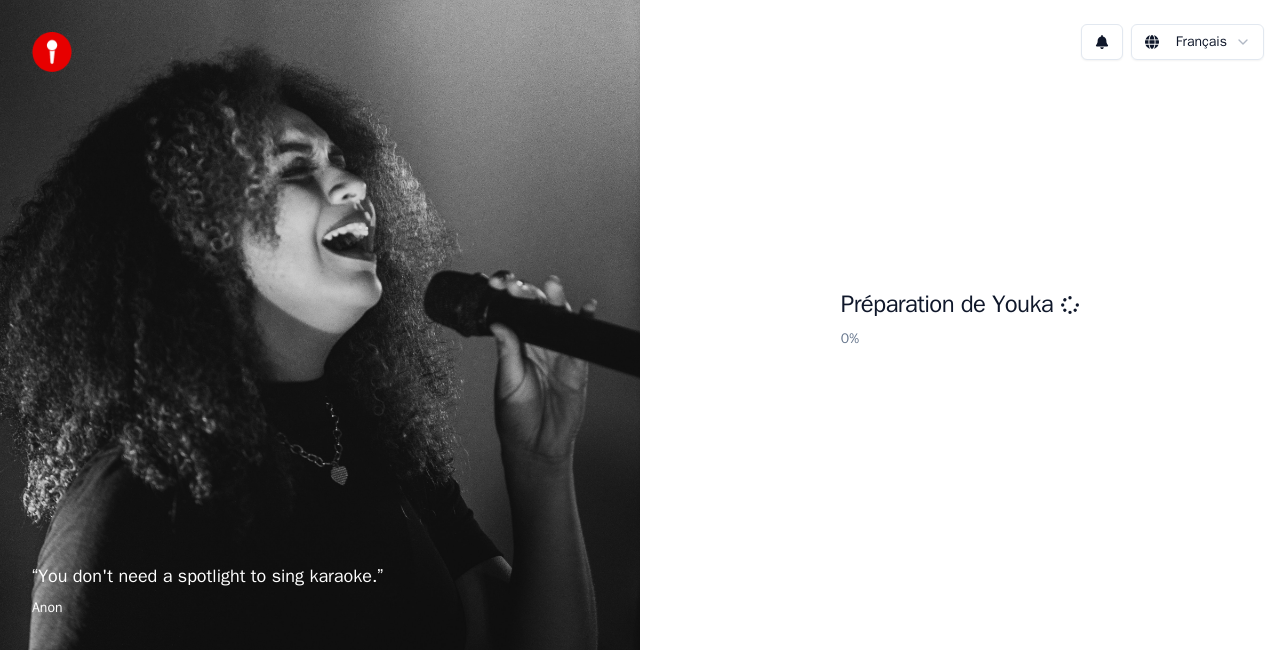 scroll, scrollTop: 0, scrollLeft: 0, axis: both 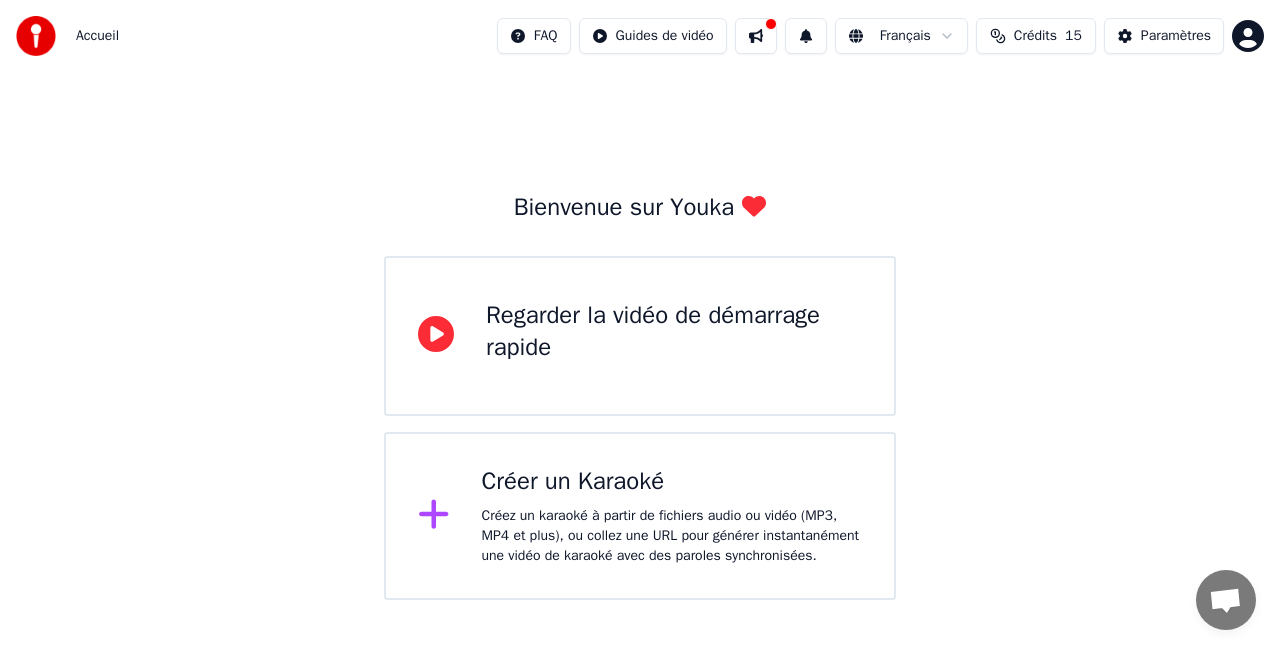 click on "Créer un Karaoké" at bounding box center [672, 482] 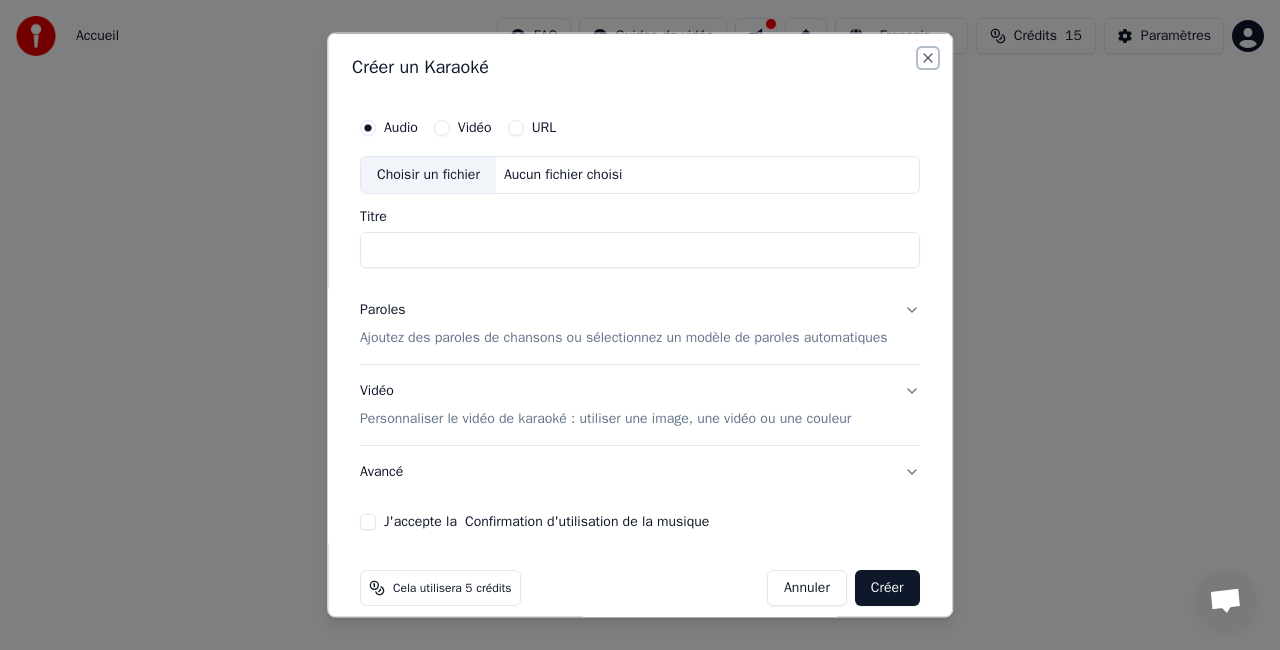 drag, startPoint x: 922, startPoint y: 51, endPoint x: 898, endPoint y: 51, distance: 24 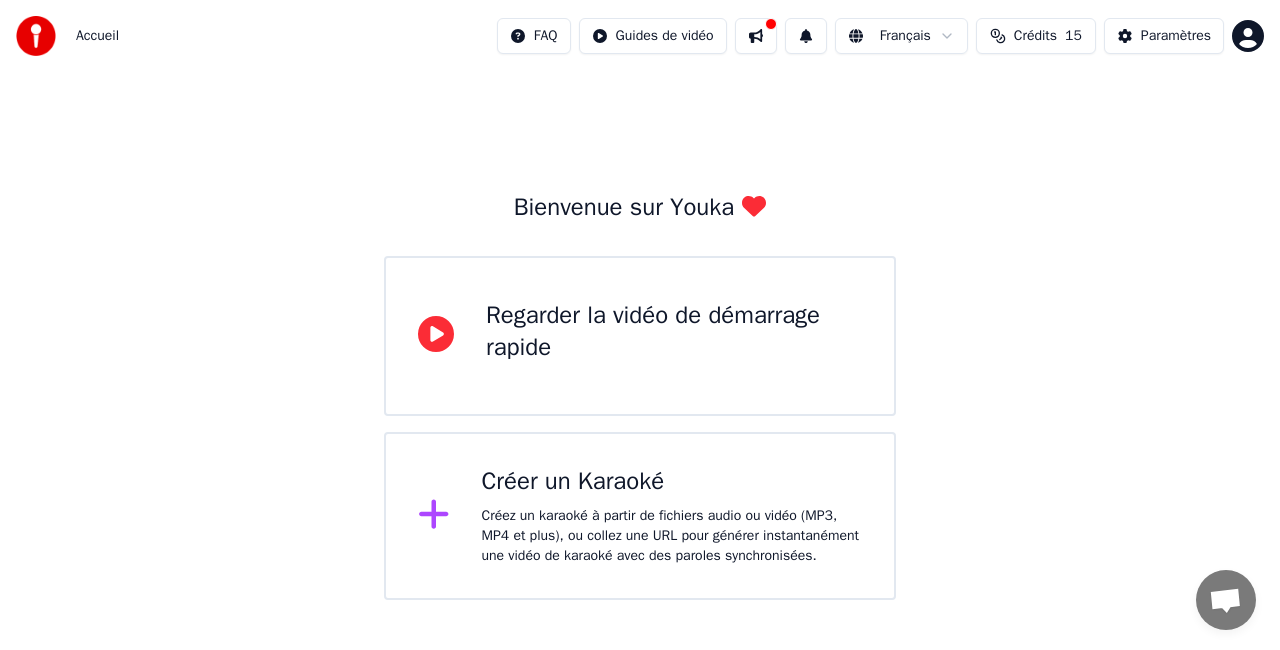 click at bounding box center (756, 36) 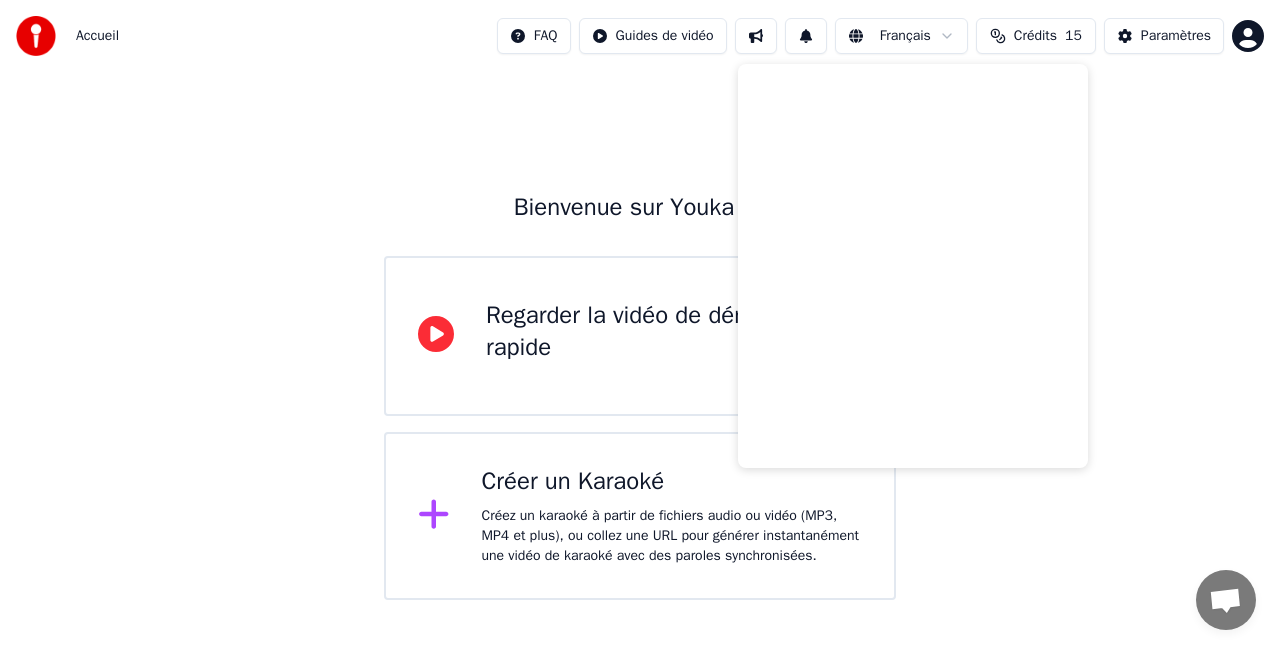 click on "Bienvenue sur Youka Regarder la vidéo de démarrage rapide Créer un Karaoké Créez un karaoké à partir de fichiers audio ou vidéo (MP3, MP4 et plus), ou collez une URL pour générer instantanément une vidéo de karaoké avec des paroles synchronisées." at bounding box center (640, 336) 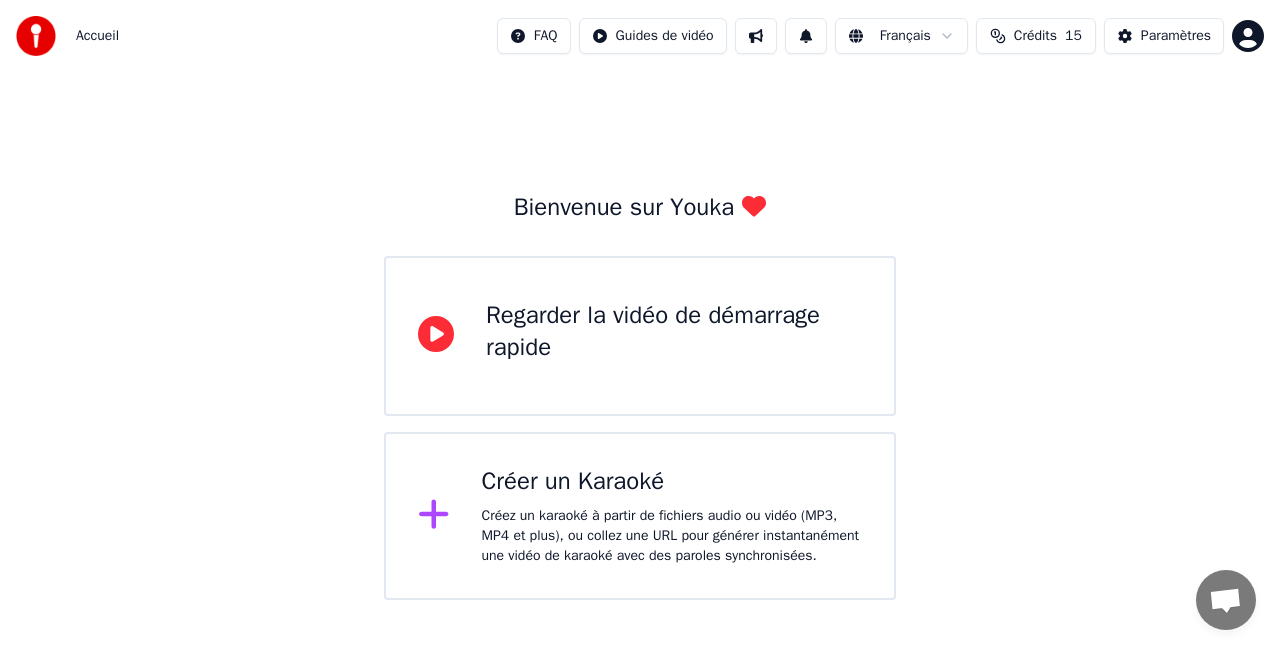 click on "Créer un Karaoké Créez un karaoké à partir de fichiers audio ou vidéo (MP3, MP4 et plus), ou collez une URL pour générer instantanément une vidéo de karaoké avec des paroles synchronisées." at bounding box center [672, 516] 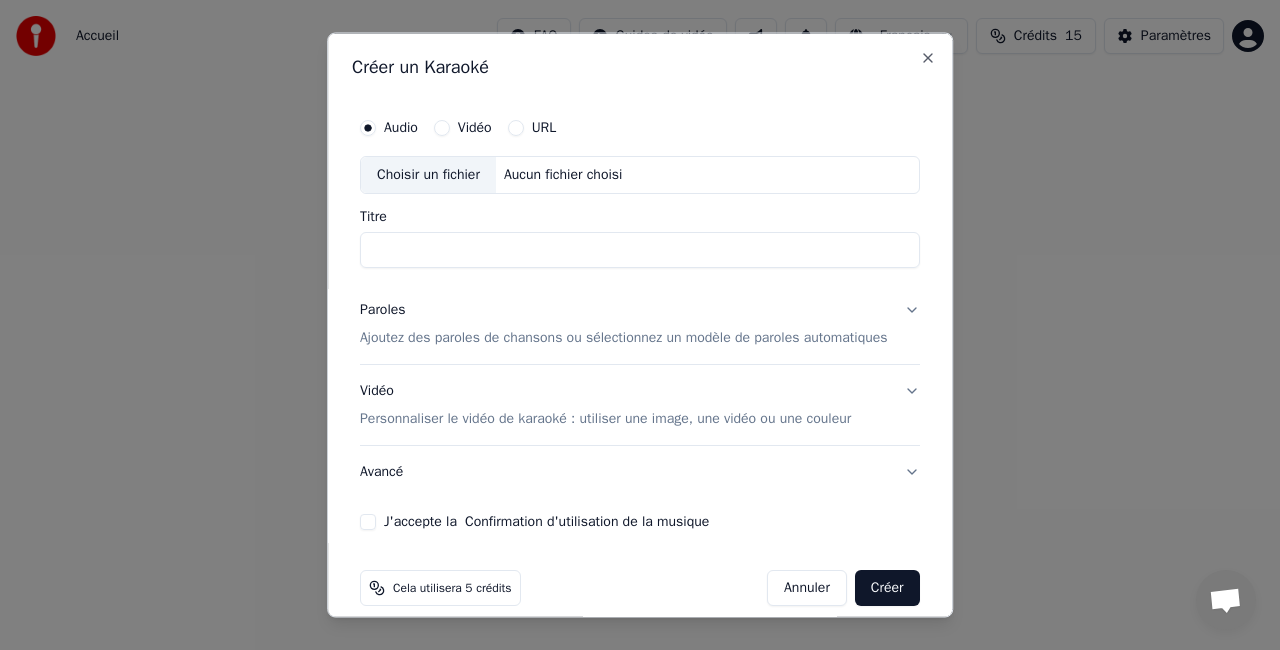 click on "Choisir un fichier" at bounding box center [428, 175] 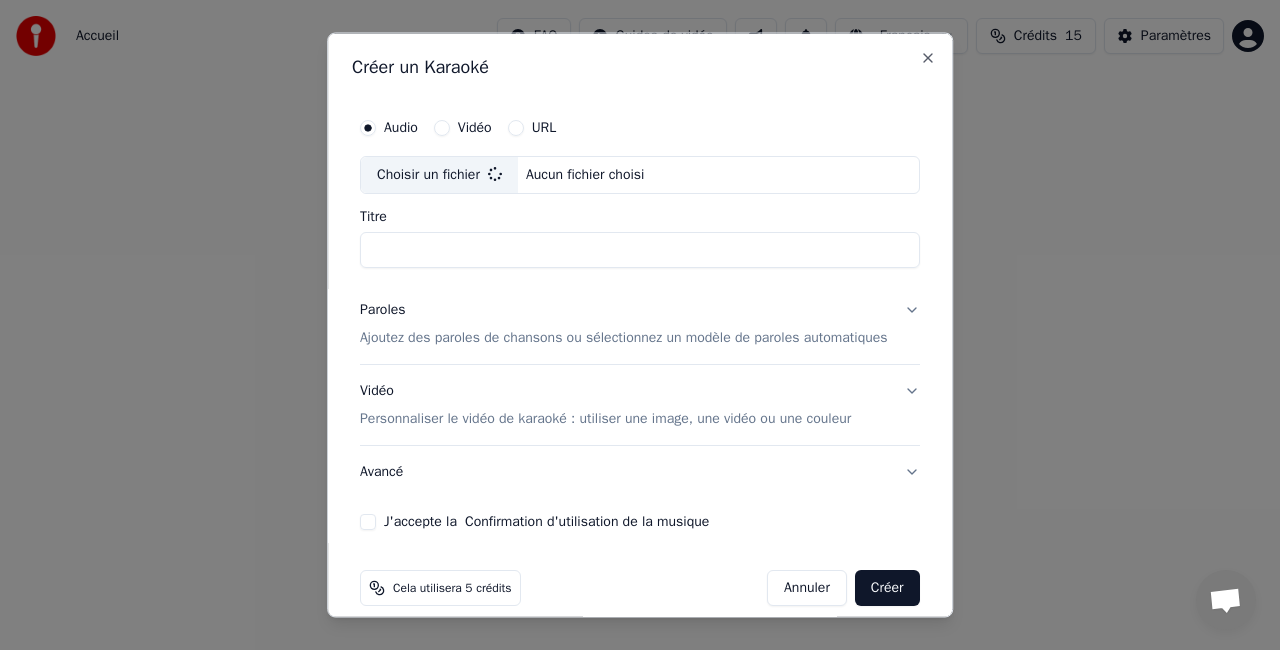type on "**********" 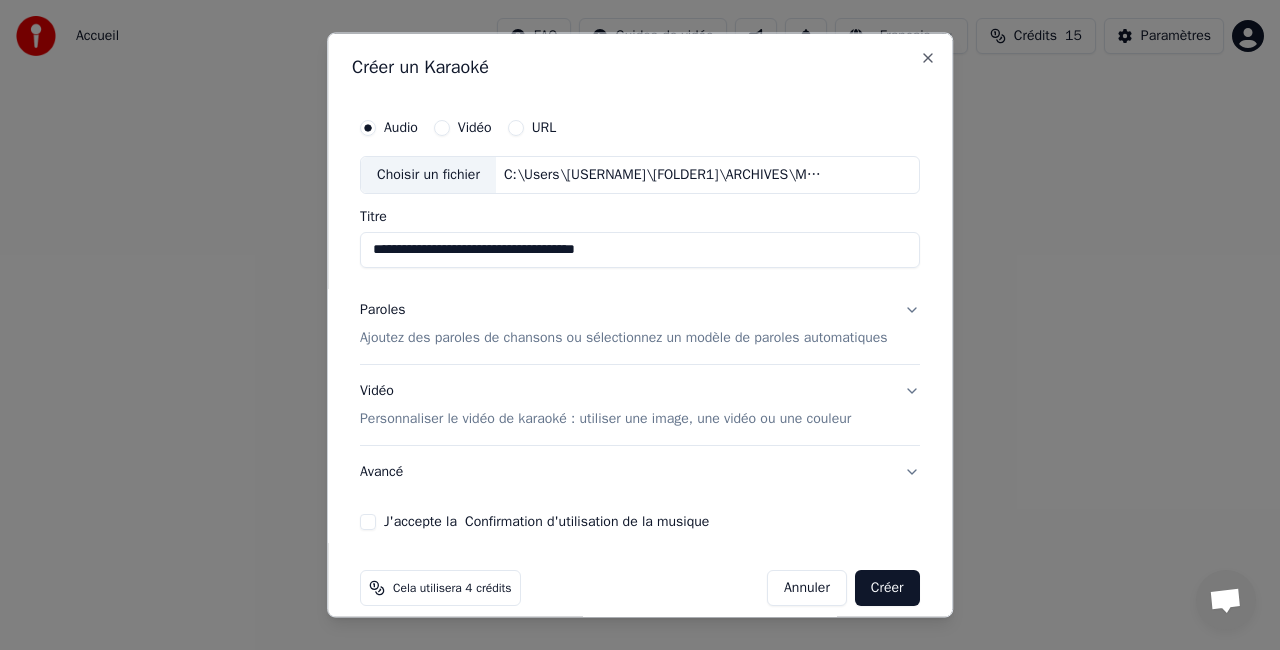drag, startPoint x: 568, startPoint y: 242, endPoint x: 526, endPoint y: 244, distance: 42.047592 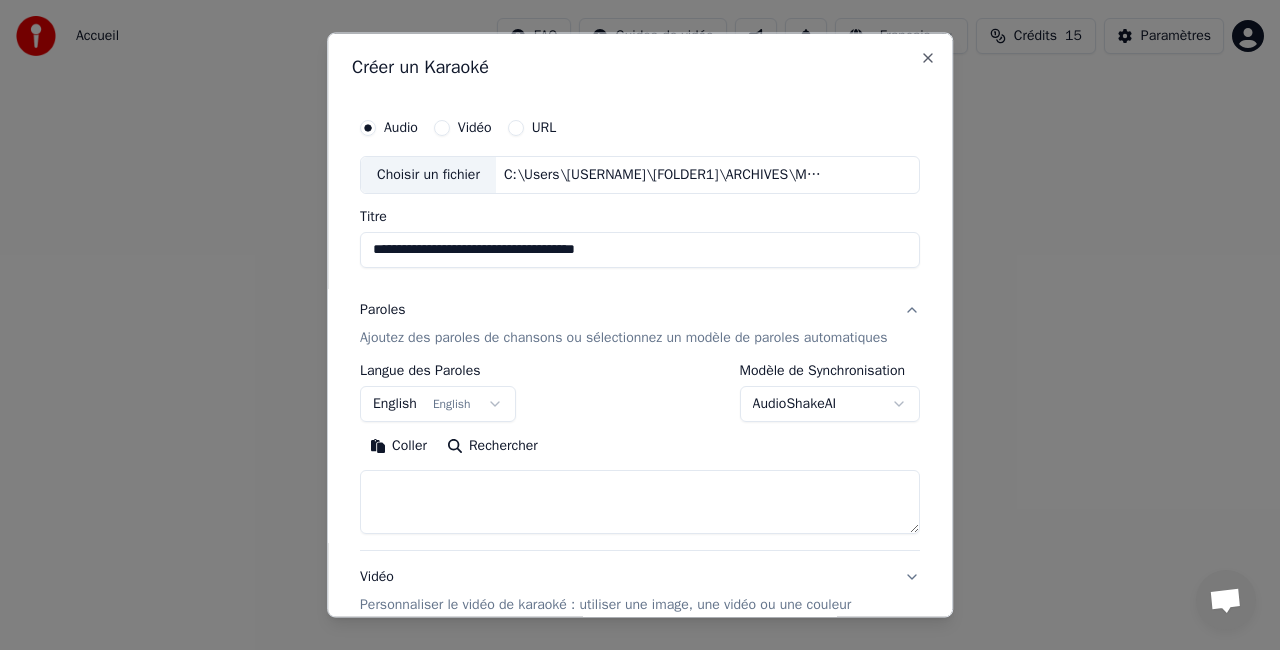 click on "English English" at bounding box center [438, 403] 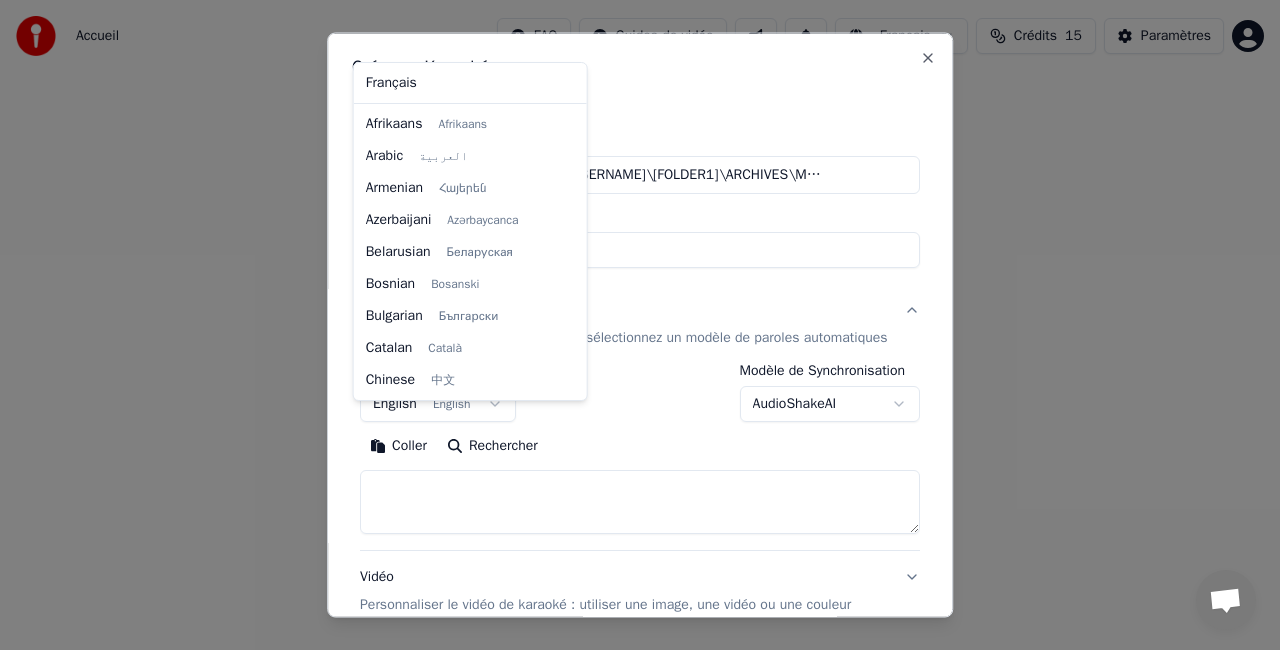 scroll, scrollTop: 160, scrollLeft: 0, axis: vertical 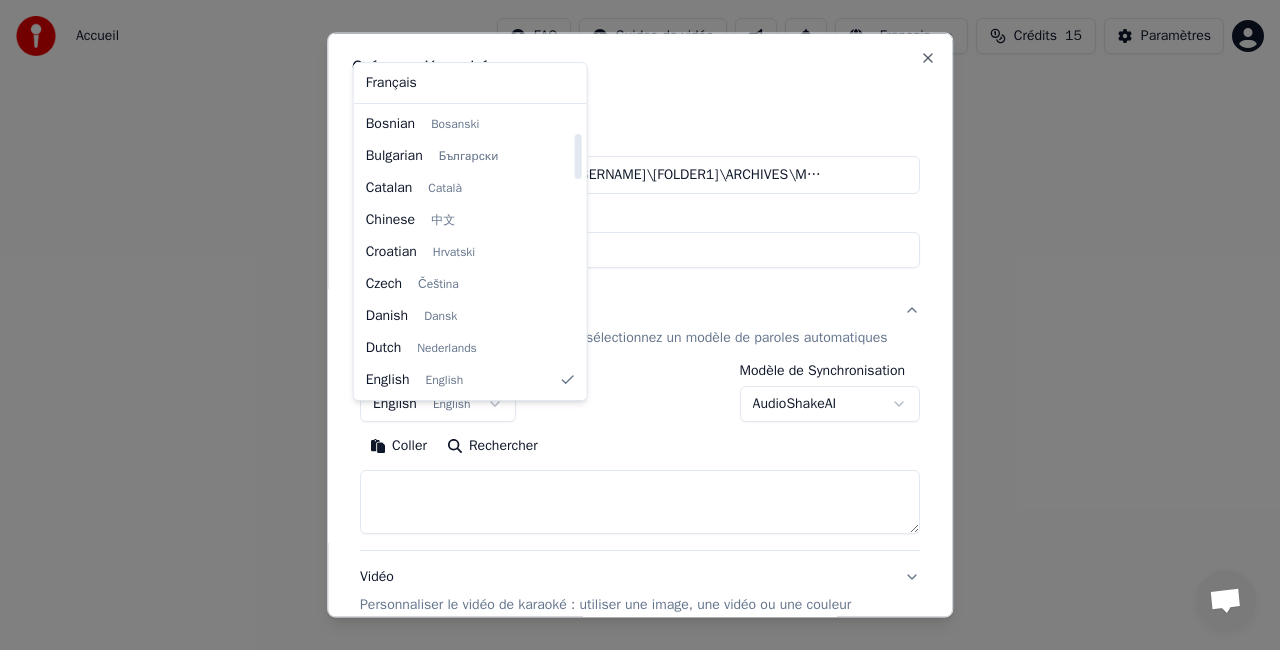 select on "**" 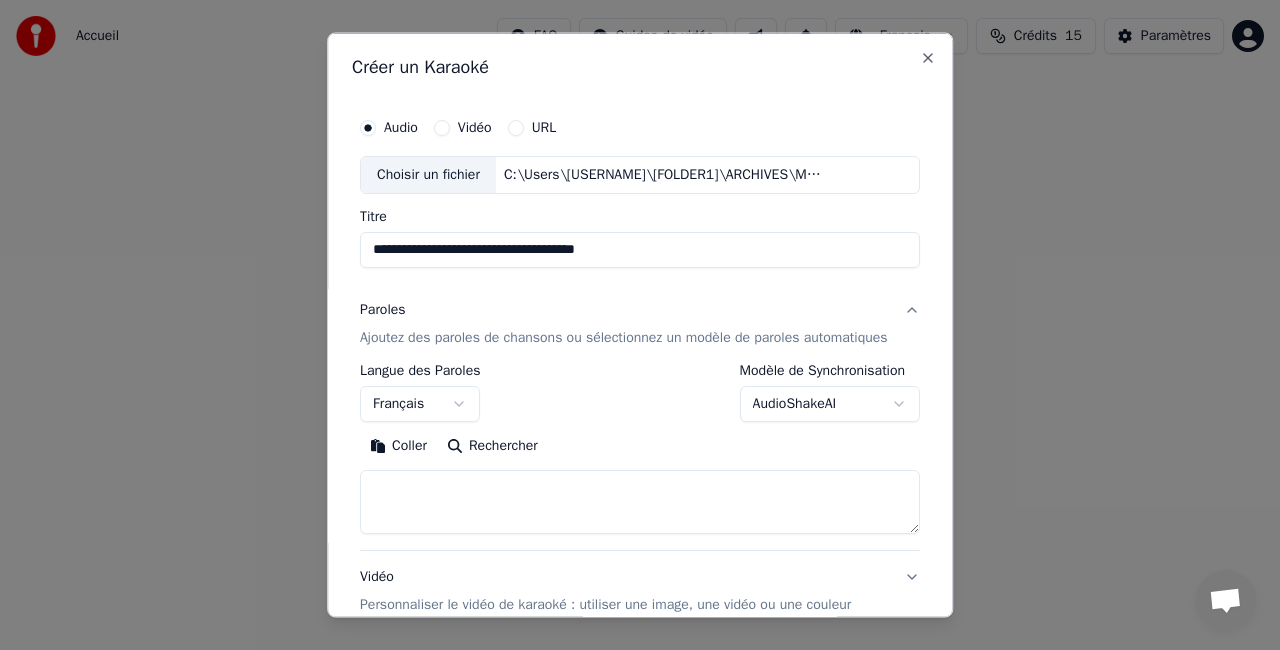 click at bounding box center [640, 501] 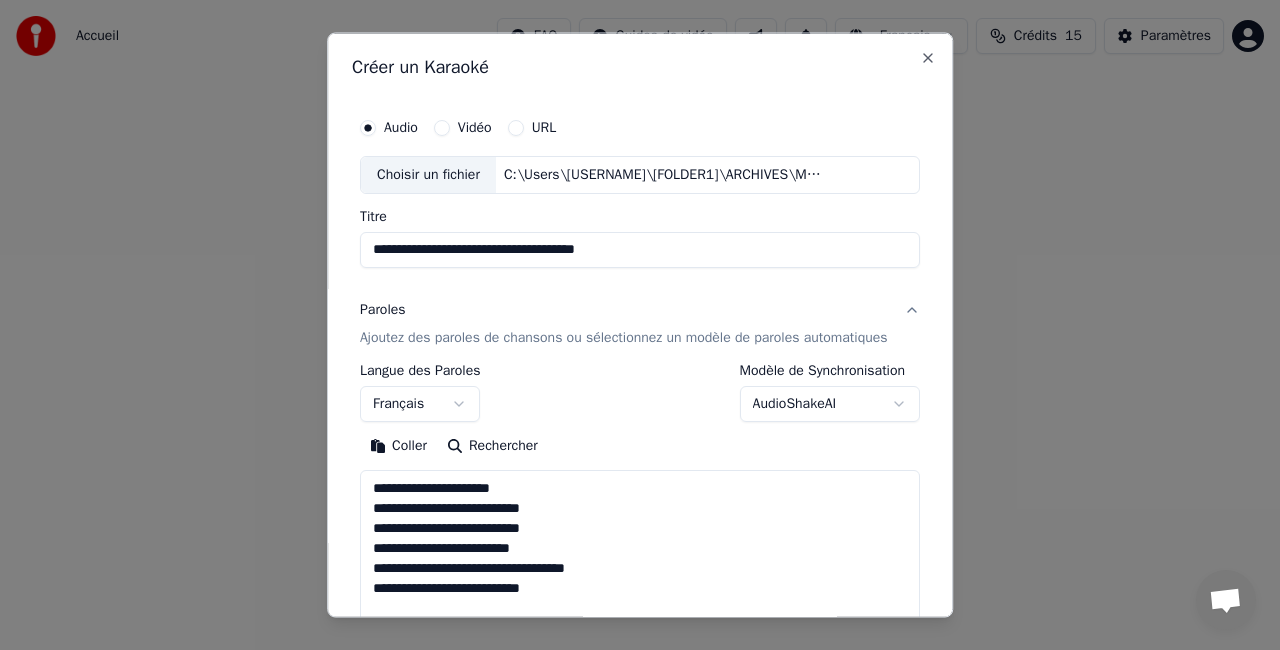 scroll, scrollTop: 1383, scrollLeft: 0, axis: vertical 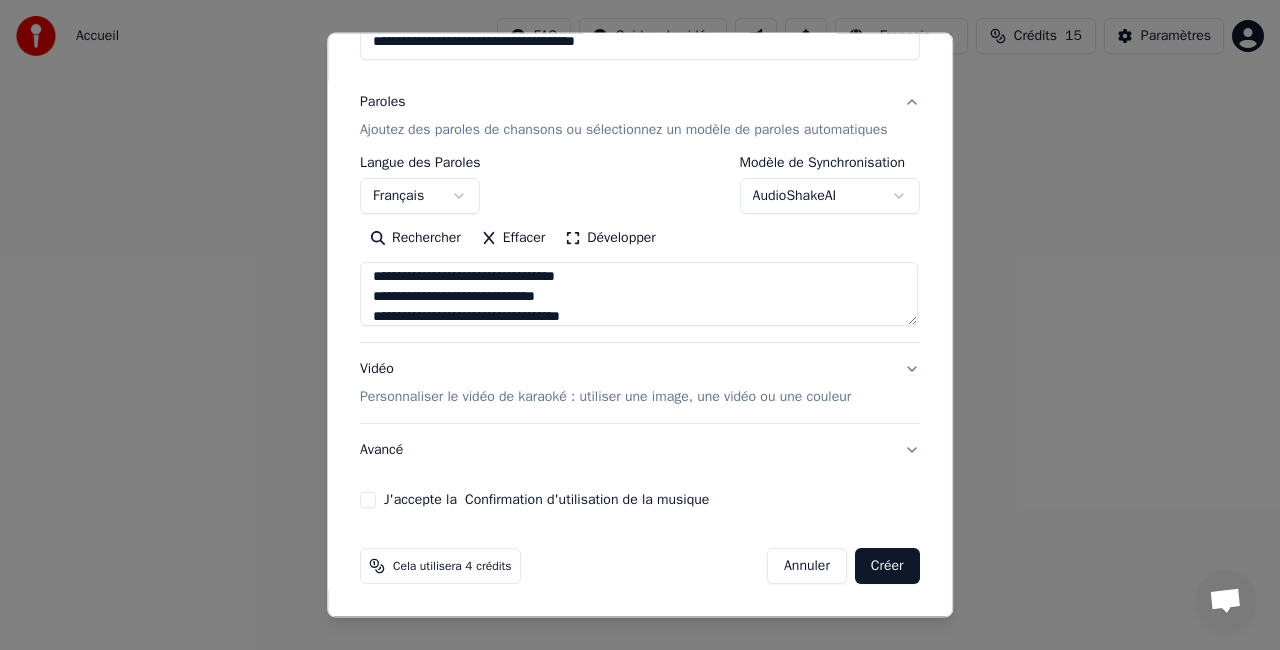 type on "**********" 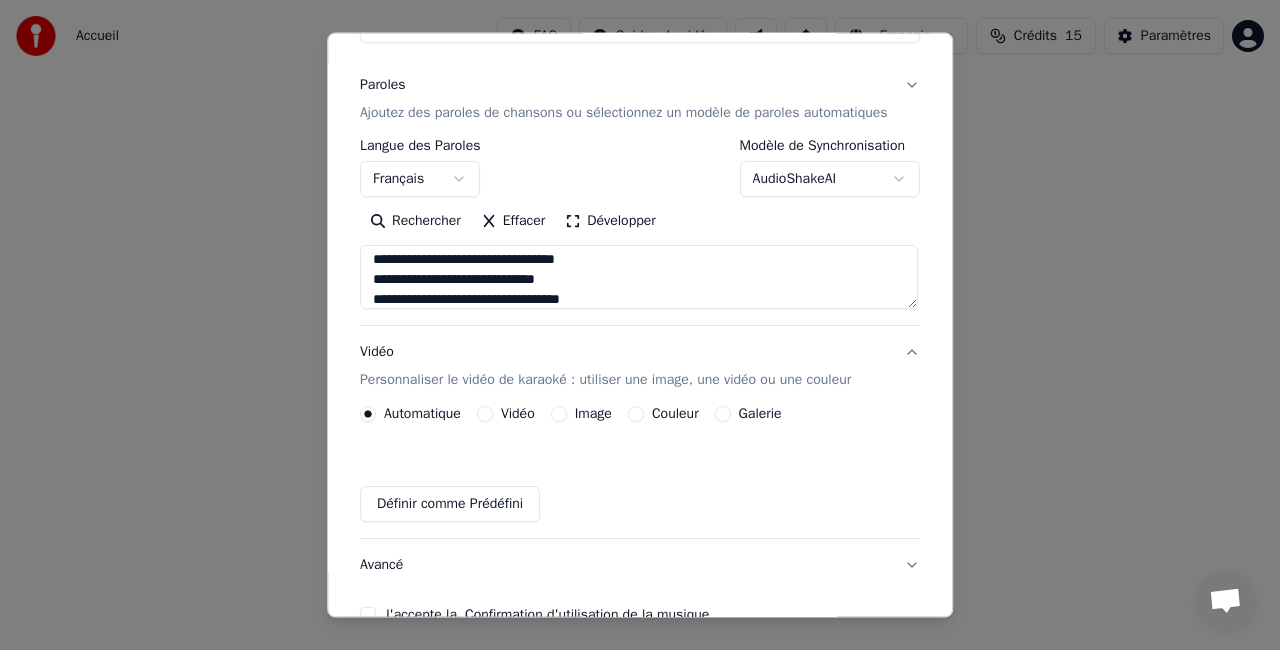 scroll, scrollTop: 170, scrollLeft: 0, axis: vertical 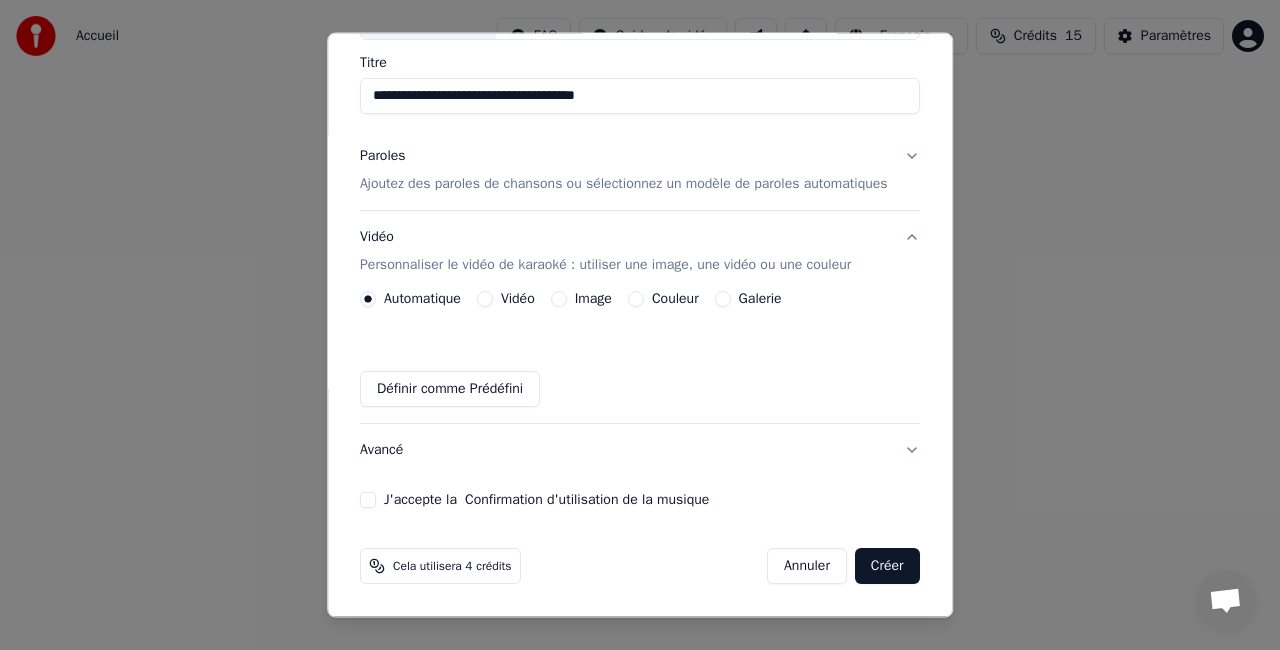 click on "Vidéo" at bounding box center [506, 299] 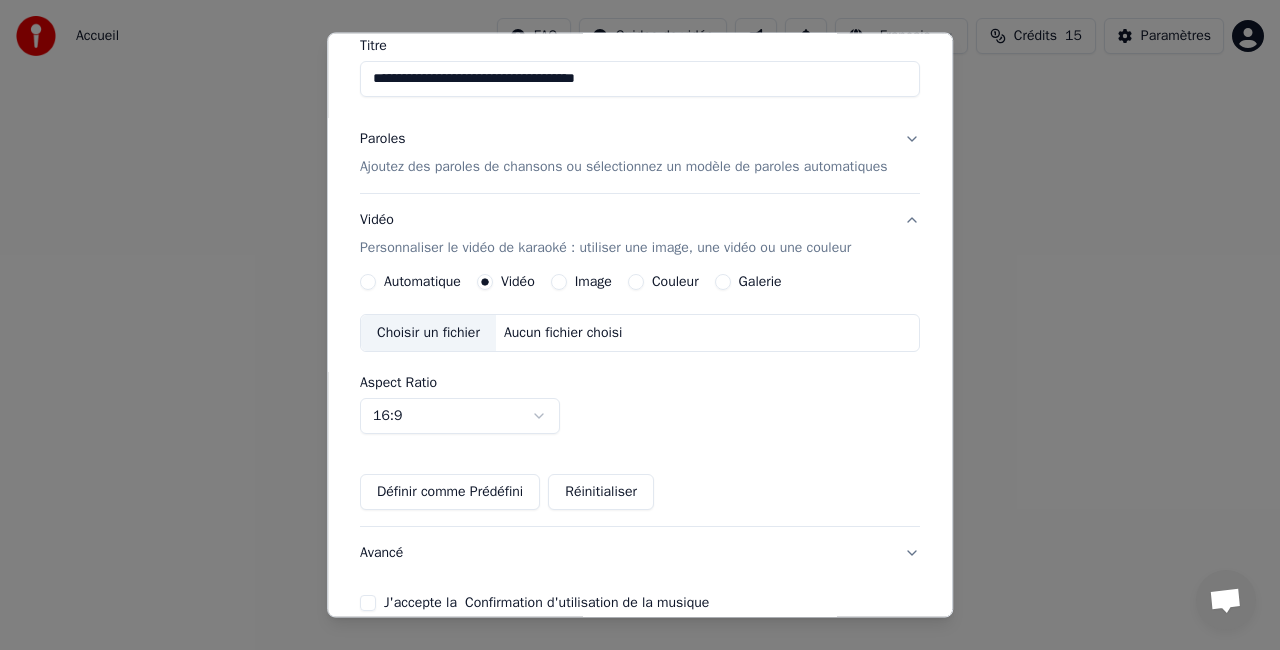 click 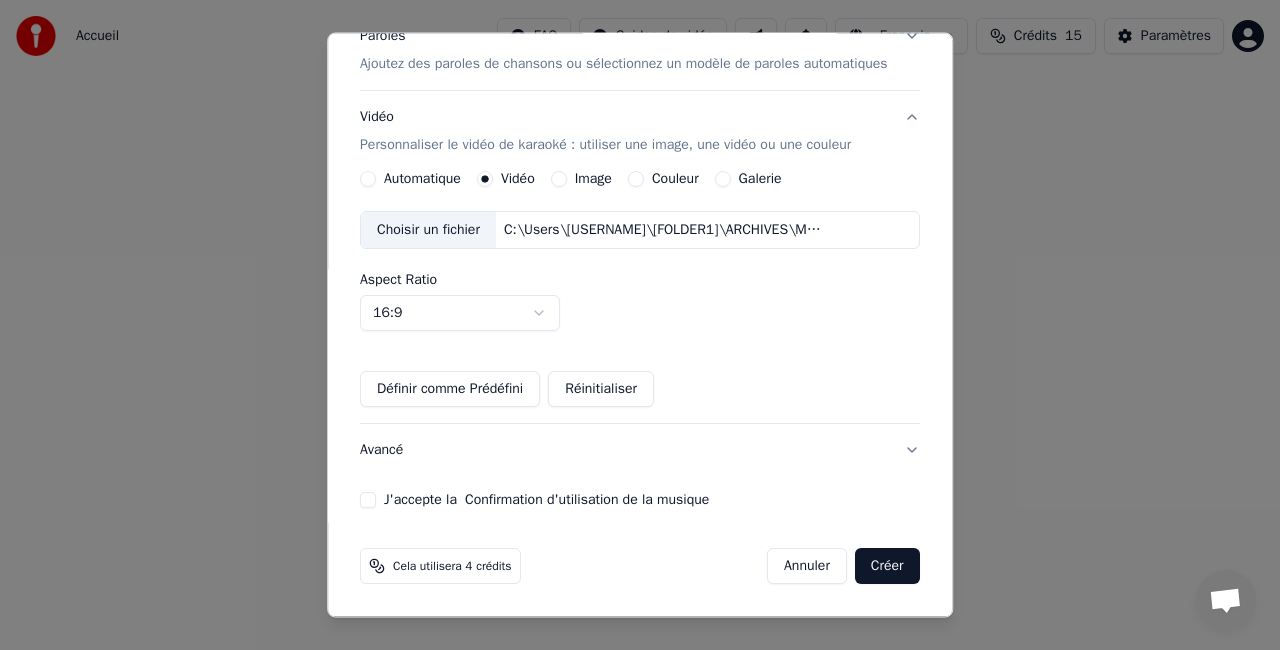 scroll, scrollTop: 290, scrollLeft: 0, axis: vertical 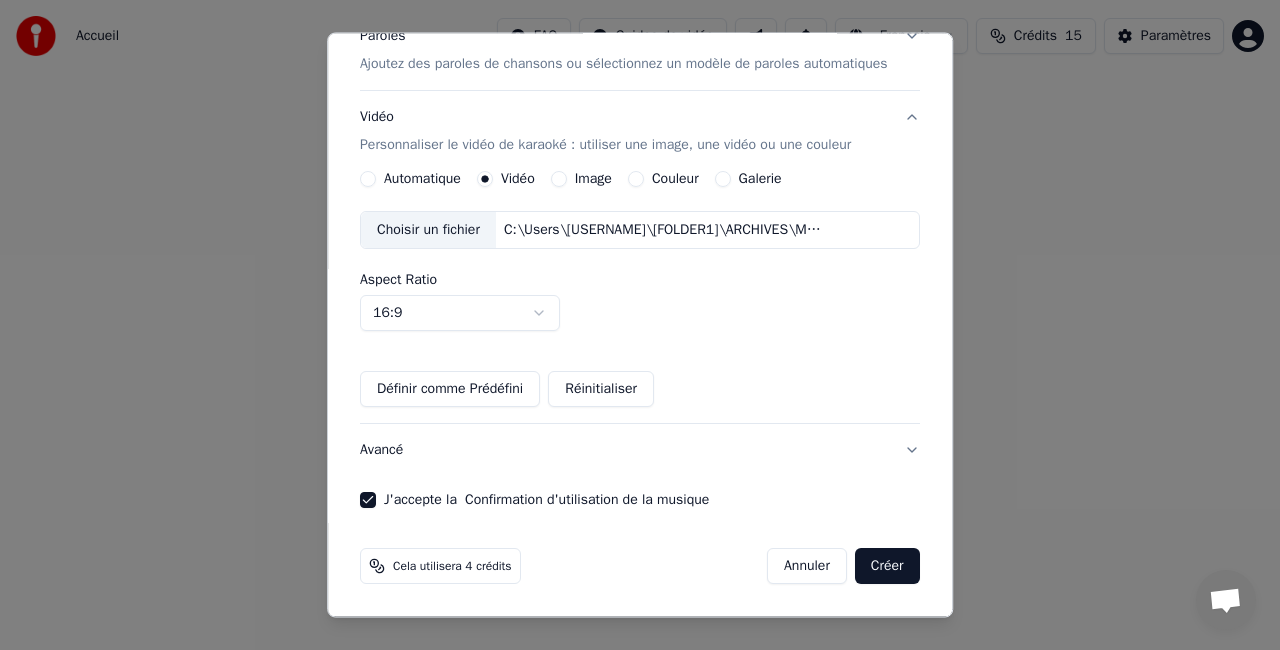 click on "Créer" at bounding box center [887, 566] 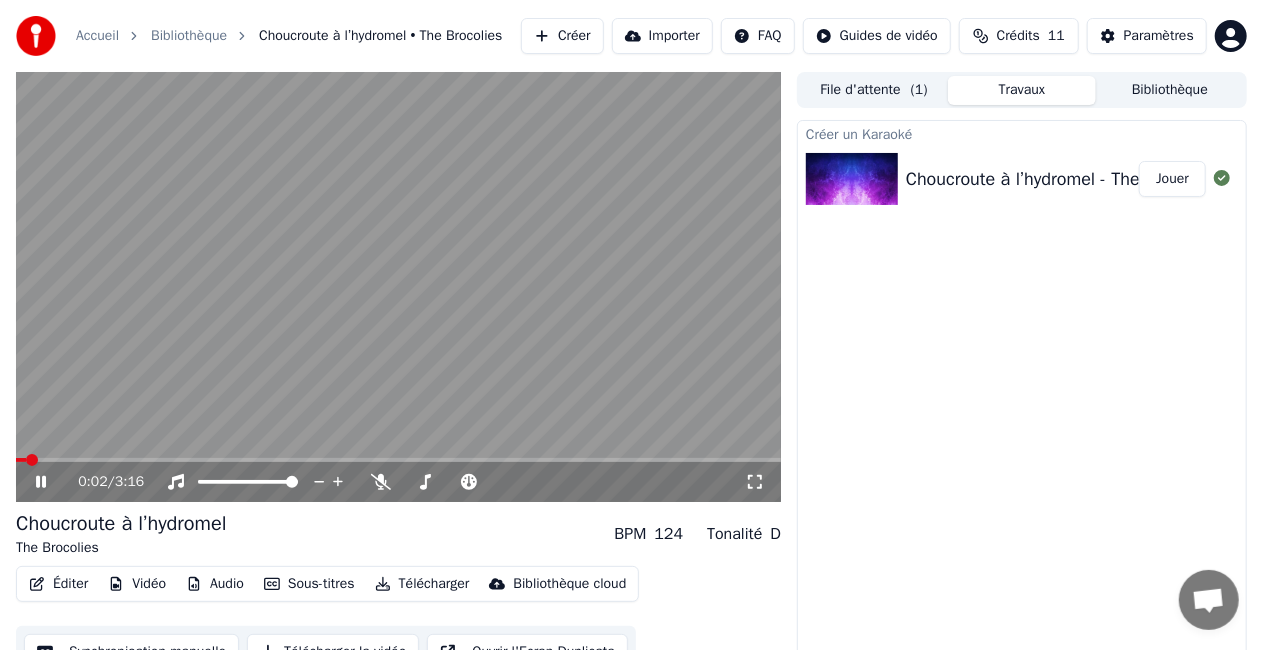 click 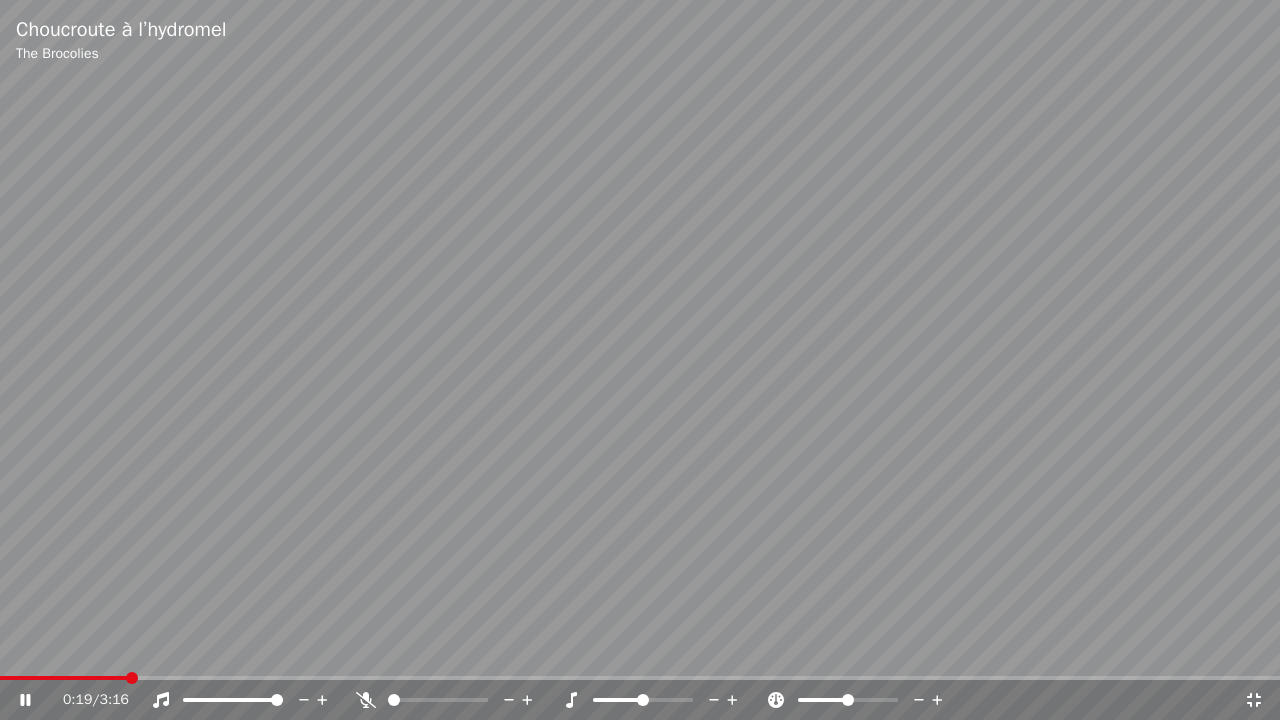 click 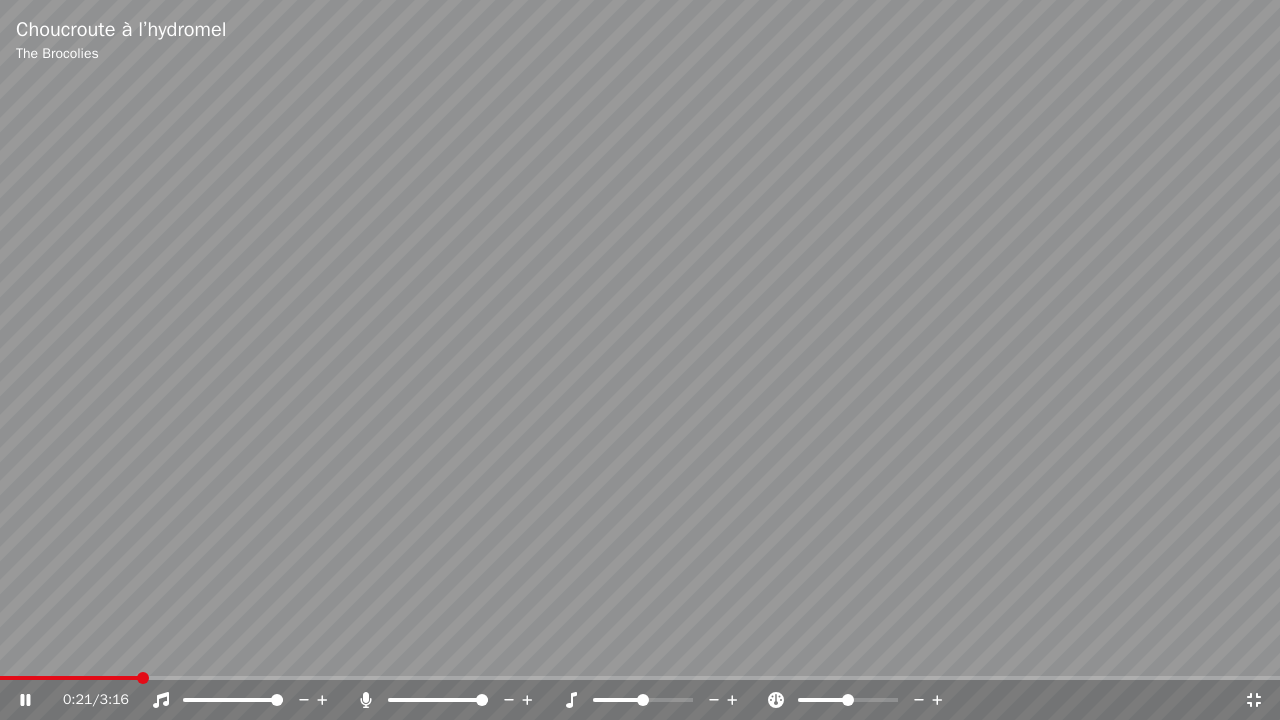 click 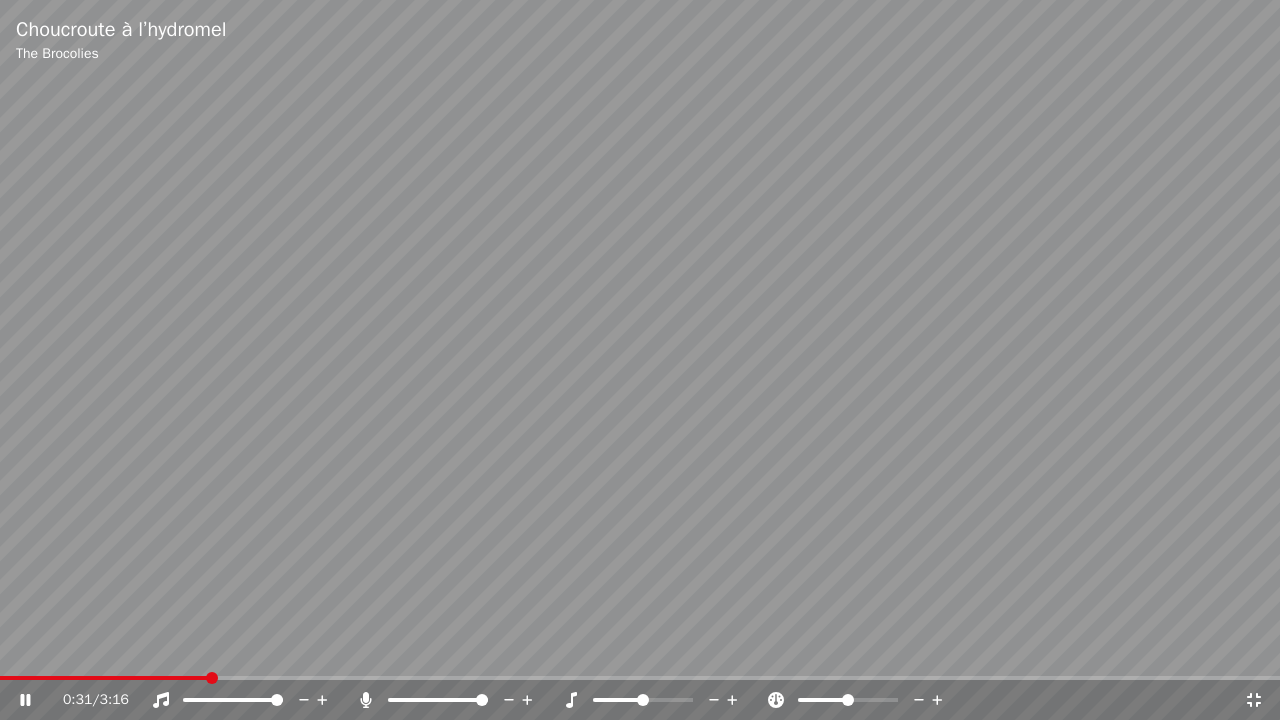 click at bounding box center [640, 678] 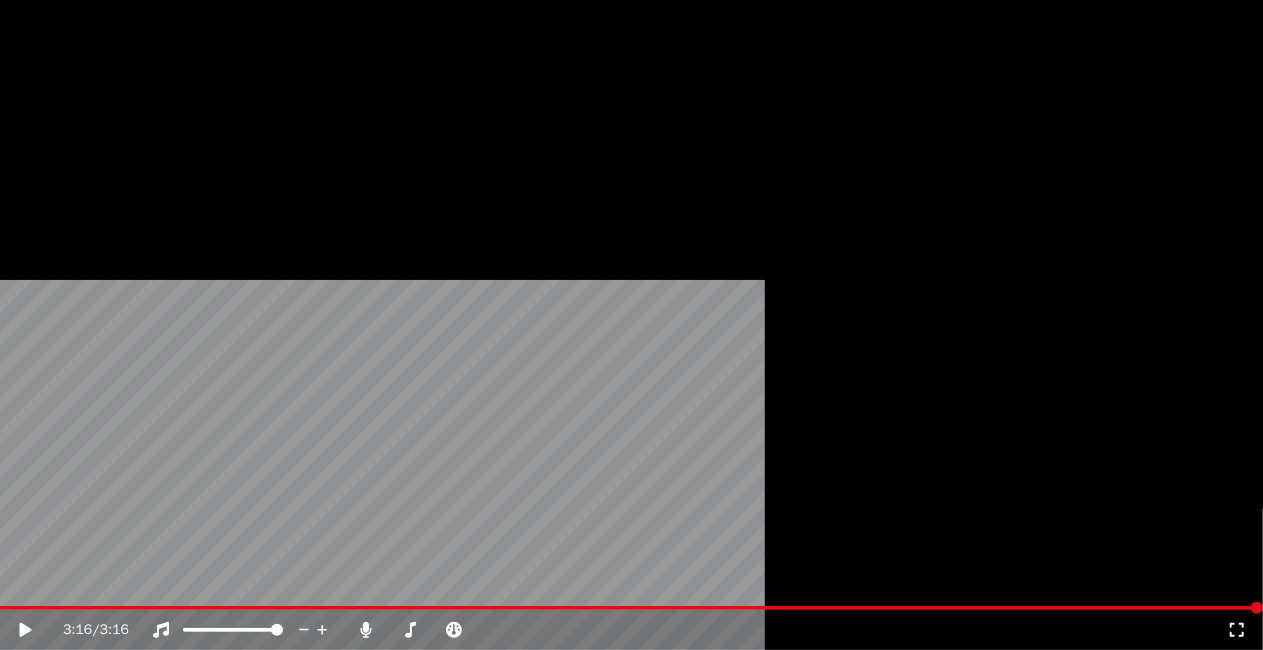 click on "Télécharger" at bounding box center (422, 154) 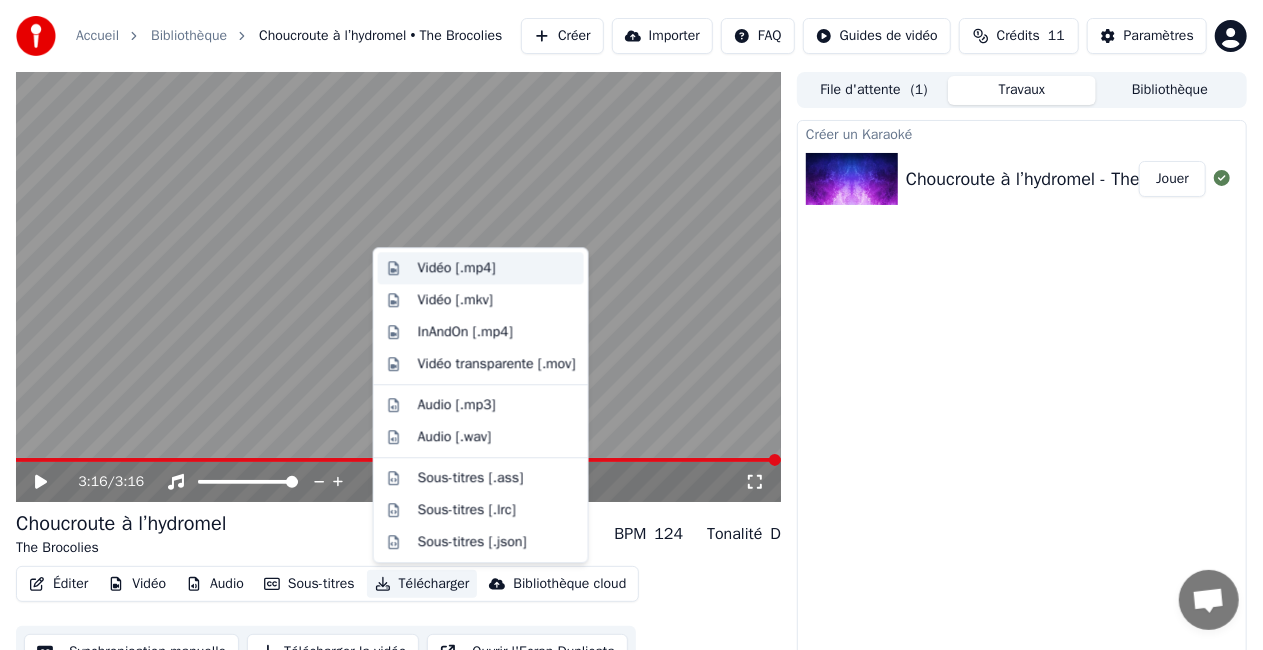 click on "Vidéo [.mp4]" at bounding box center [497, 268] 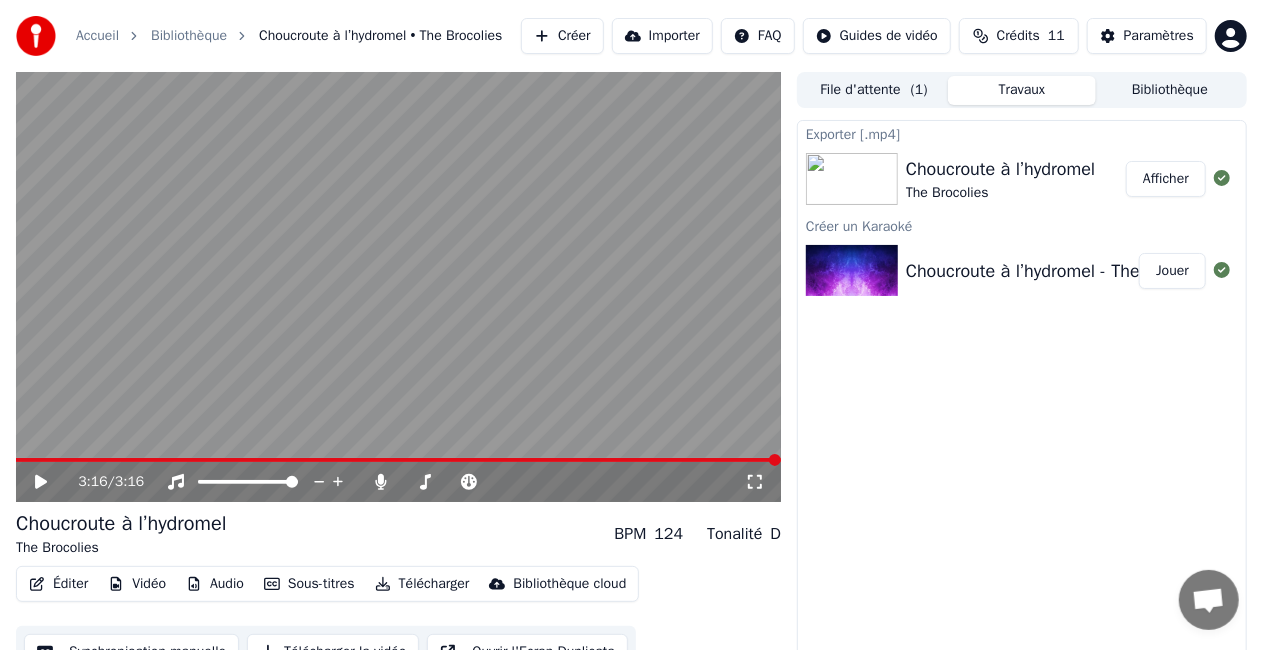 click on "Choucroute à l’hydromel" at bounding box center [1000, 169] 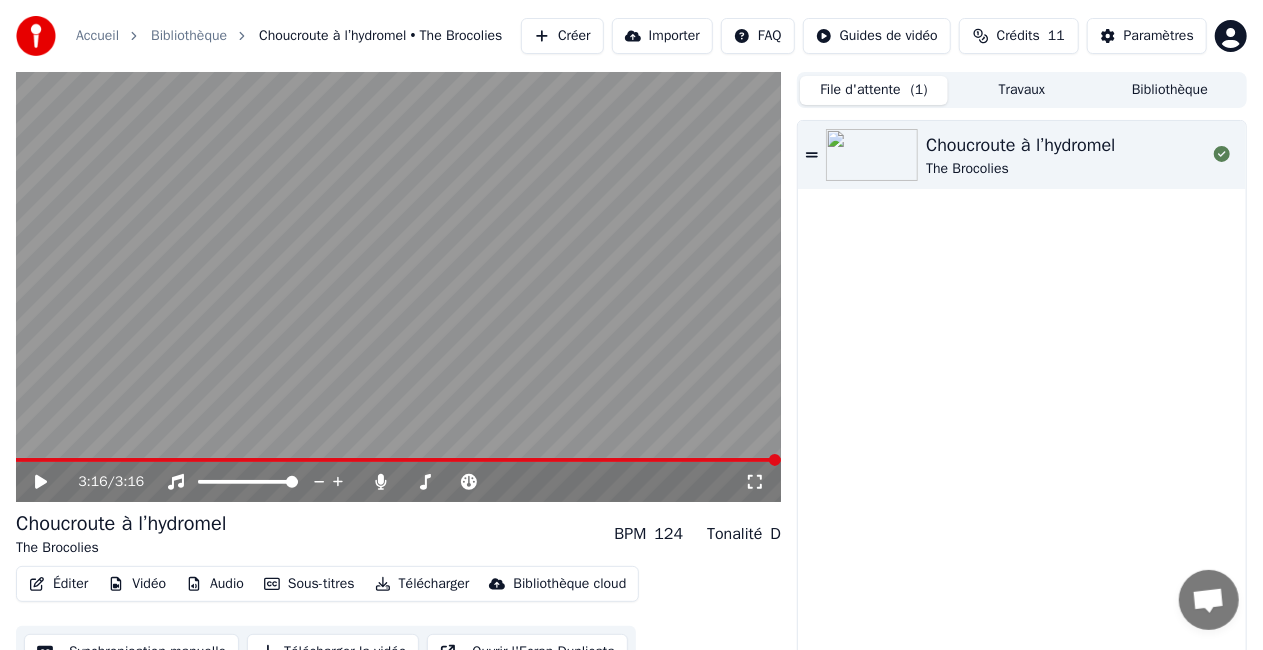 click on "The Brocolies" at bounding box center [1020, 169] 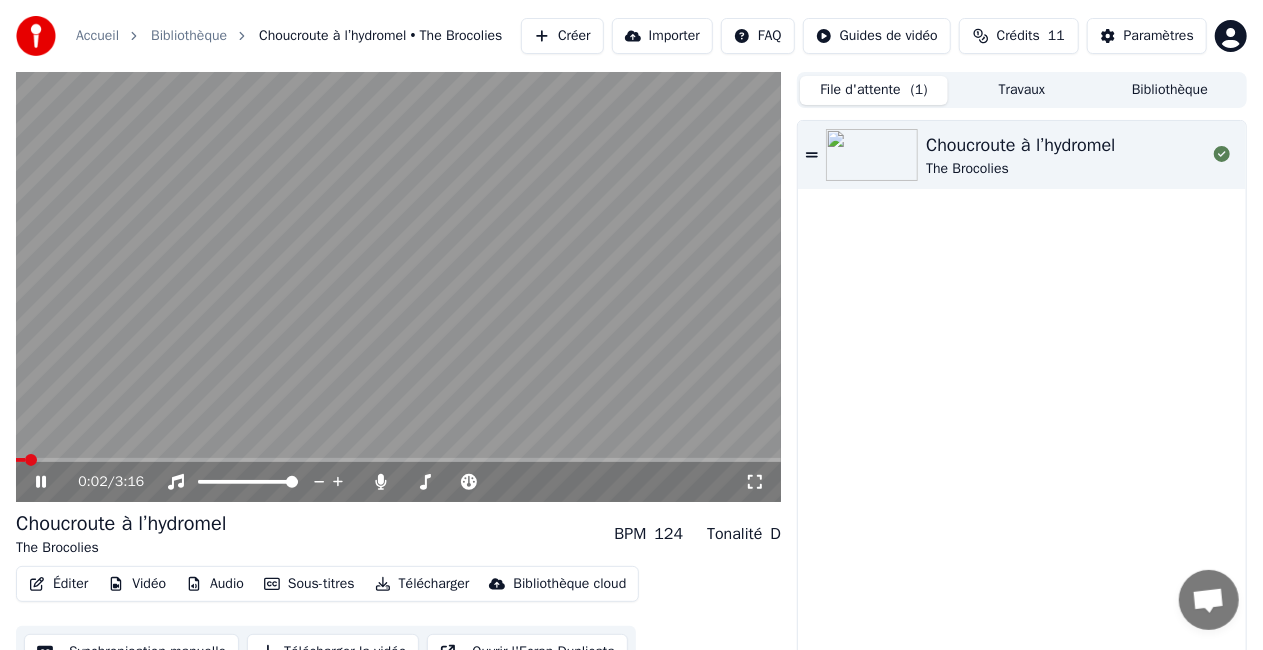 click on "Travaux" at bounding box center [1022, 90] 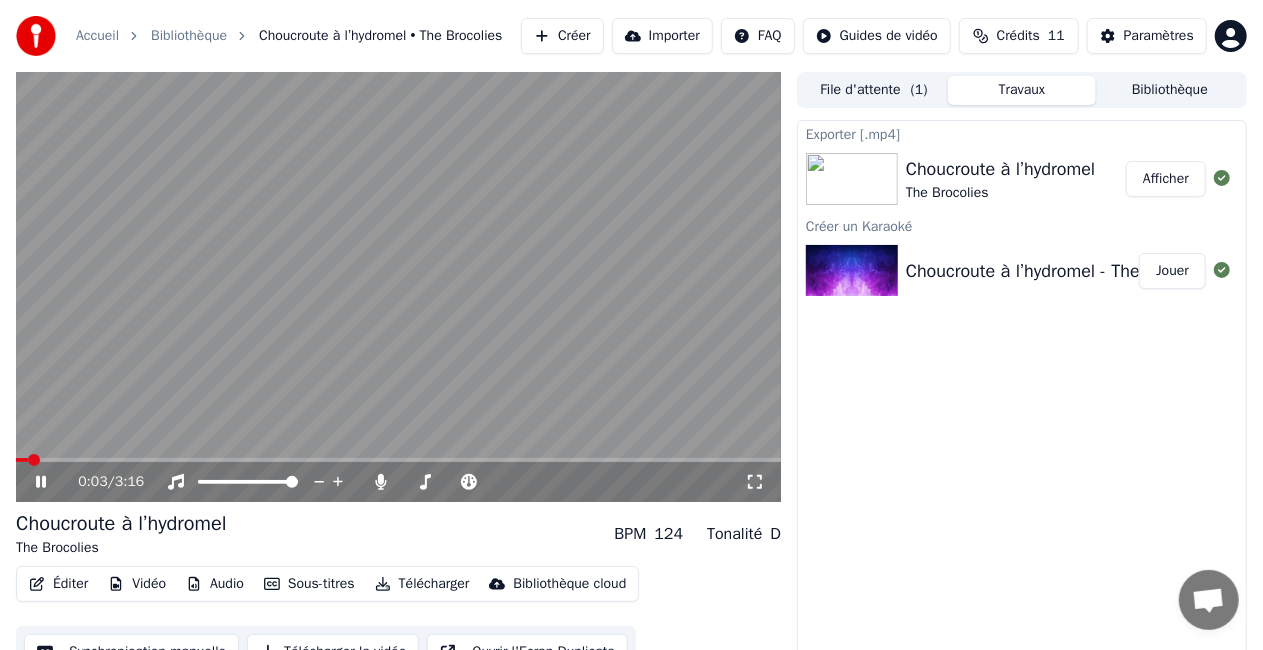 click on "Choucroute à l’hydromel" at bounding box center [1000, 169] 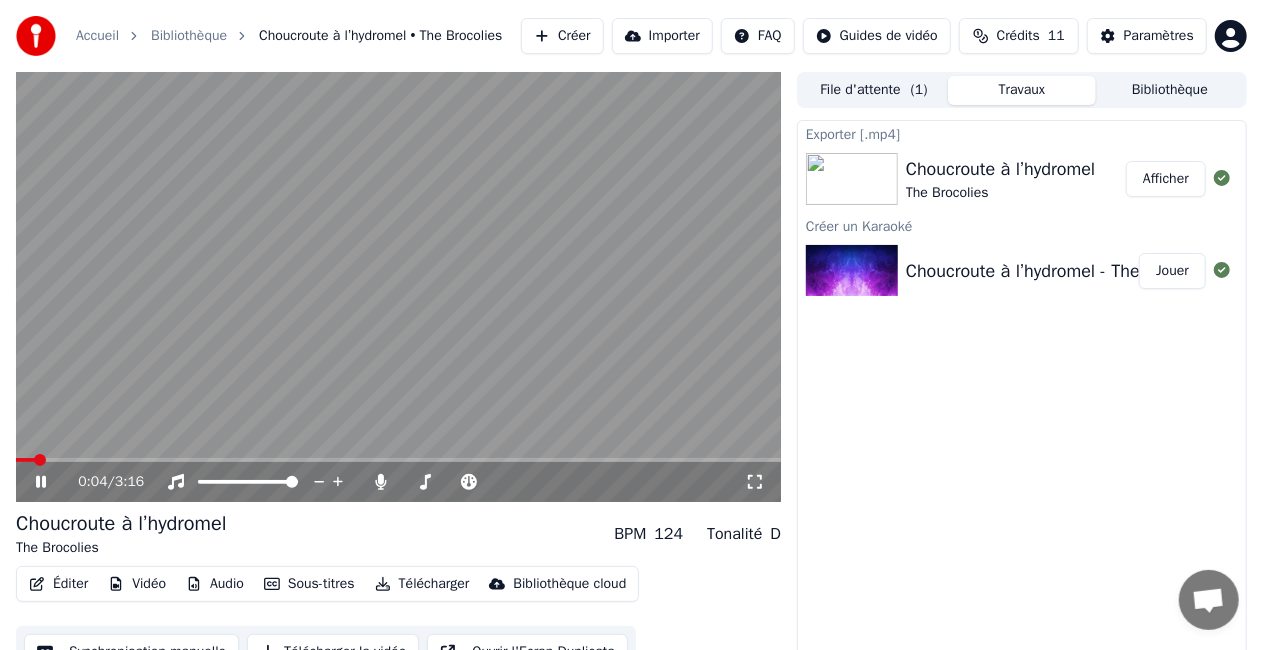 click 